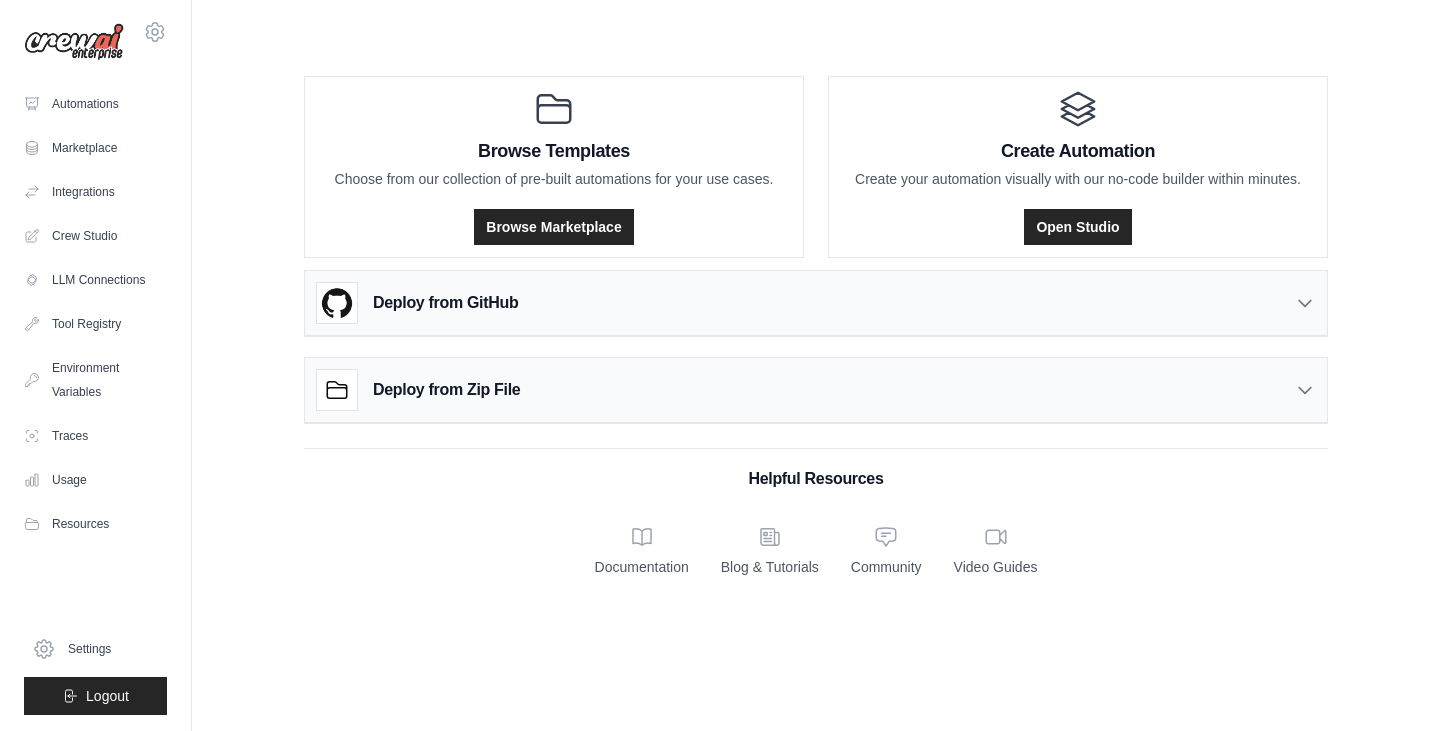 scroll, scrollTop: 0, scrollLeft: 0, axis: both 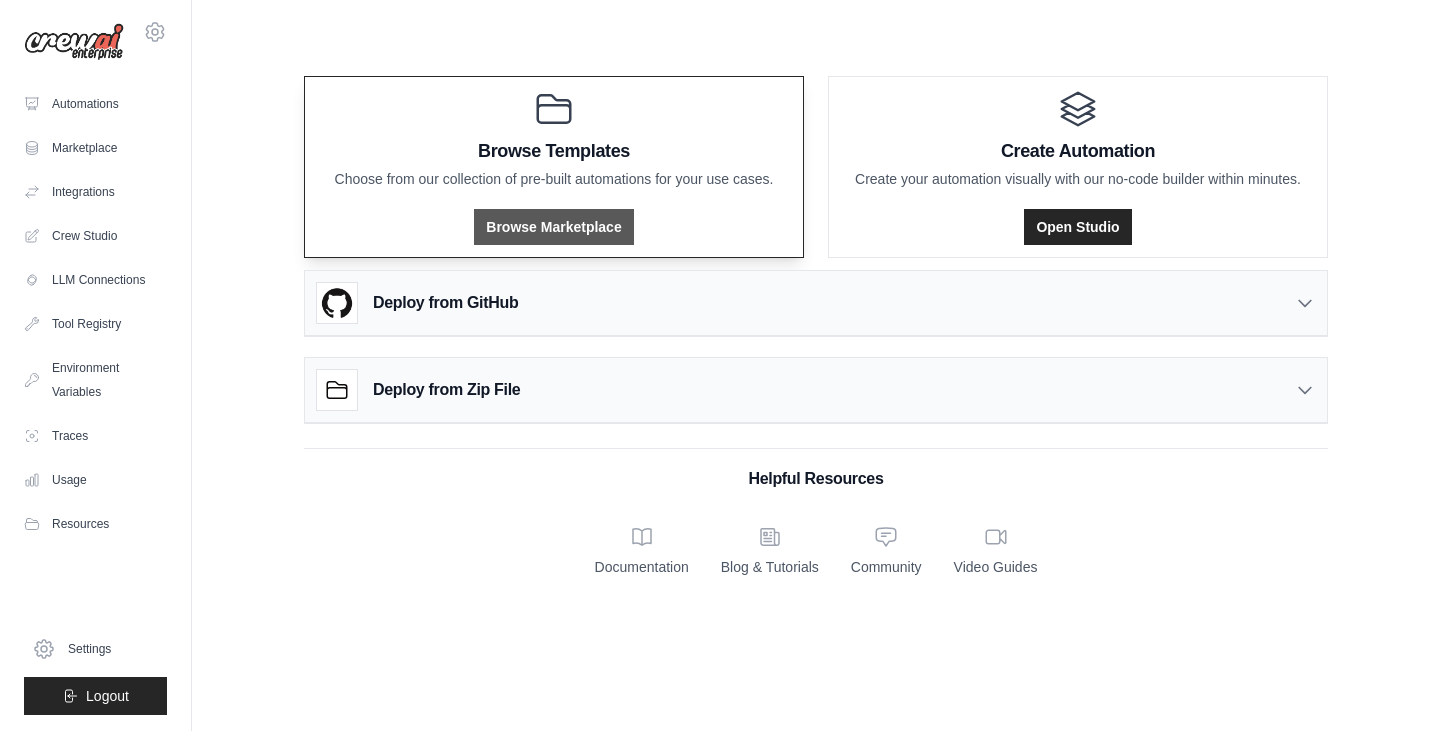 click on "Browse Marketplace" at bounding box center (553, 227) 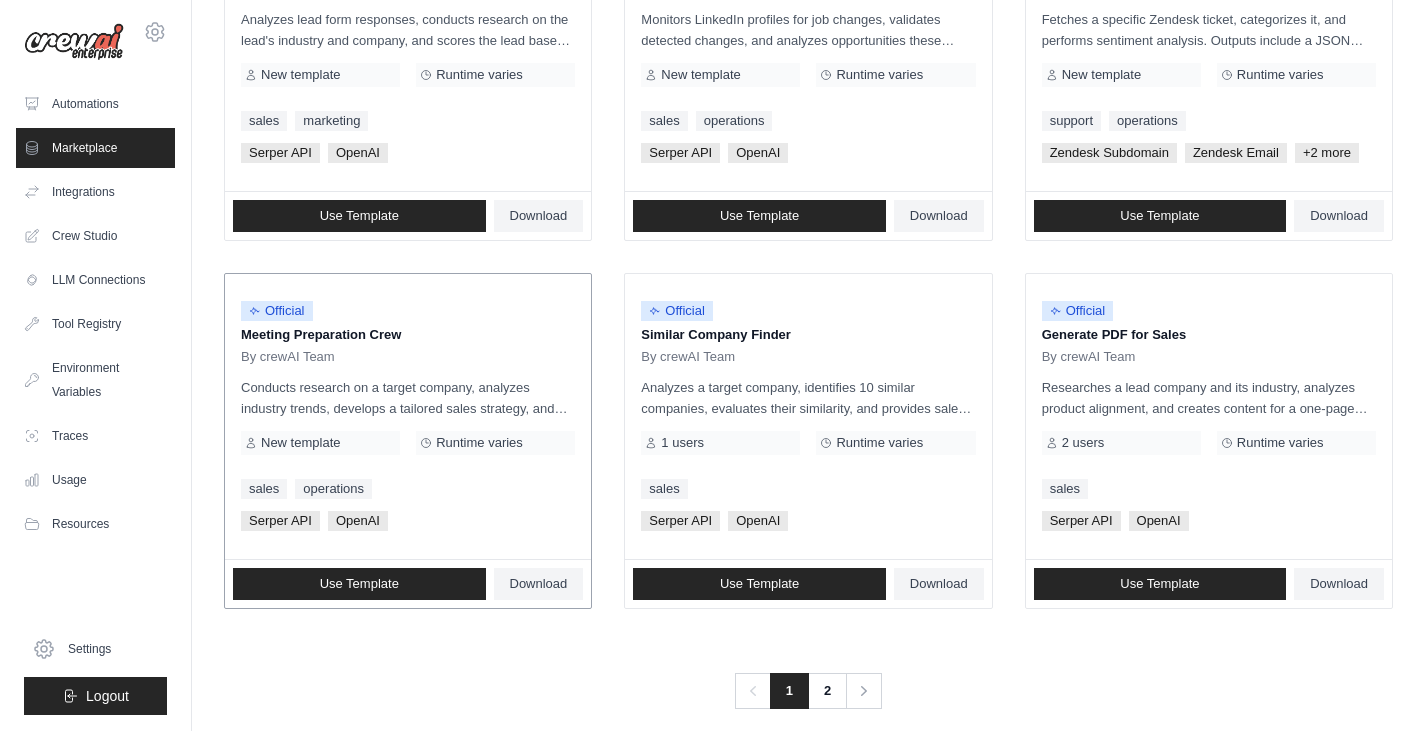 scroll, scrollTop: 1122, scrollLeft: 0, axis: vertical 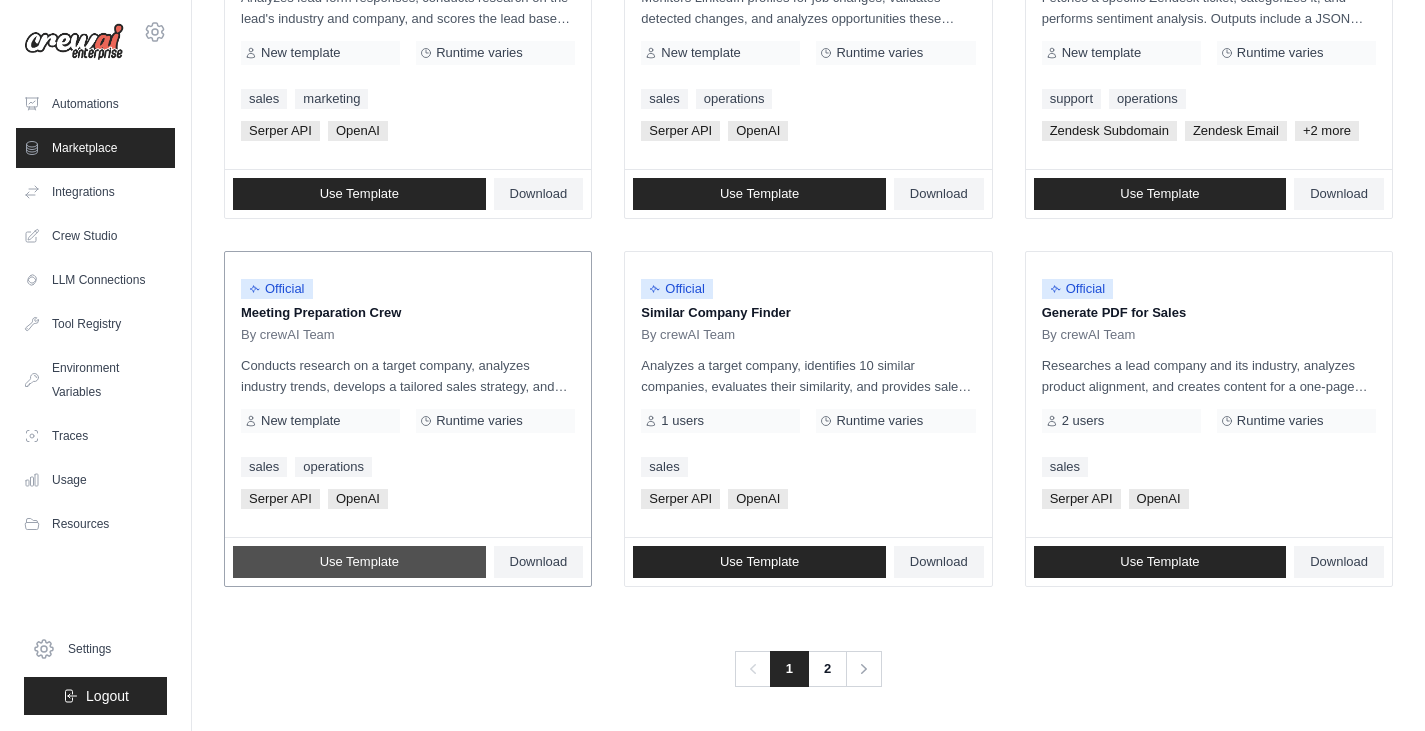 click on "Use Template" at bounding box center [359, 562] 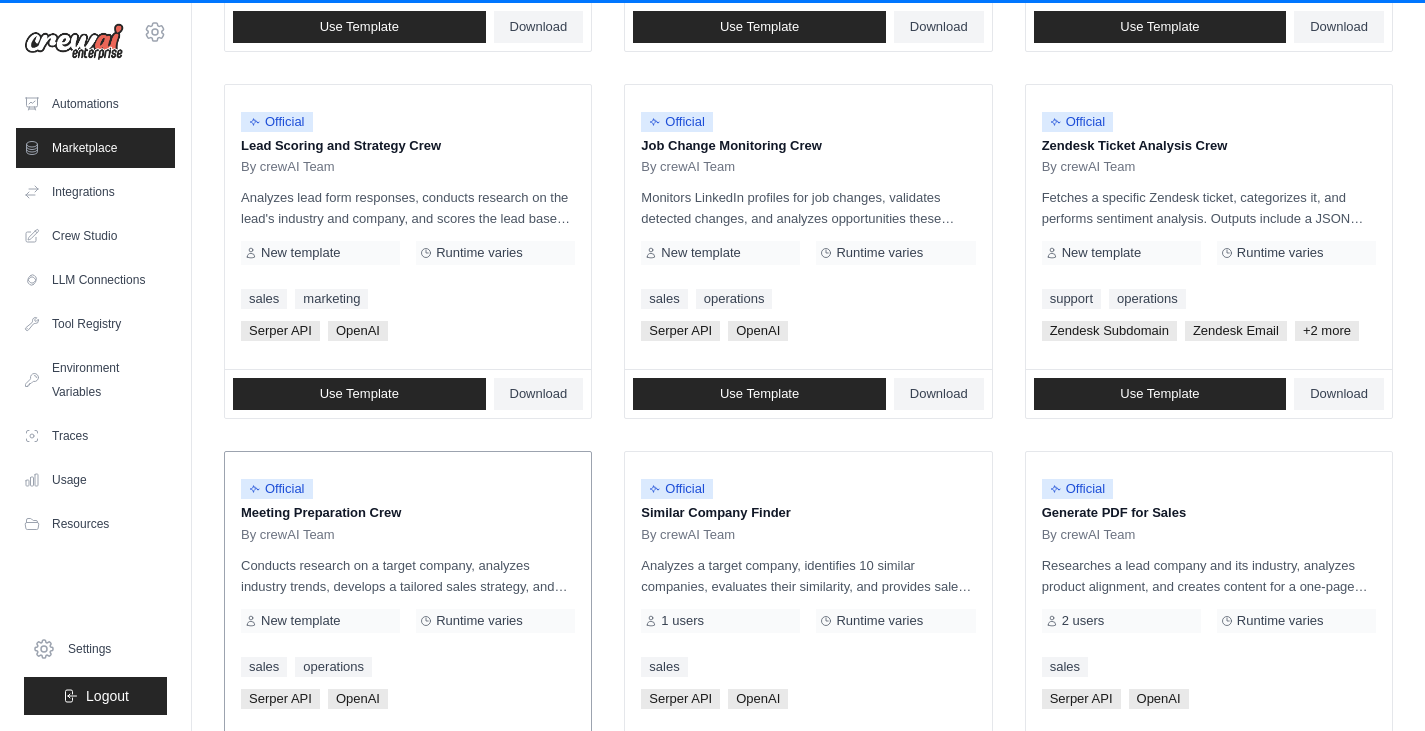 scroll, scrollTop: 1122, scrollLeft: 0, axis: vertical 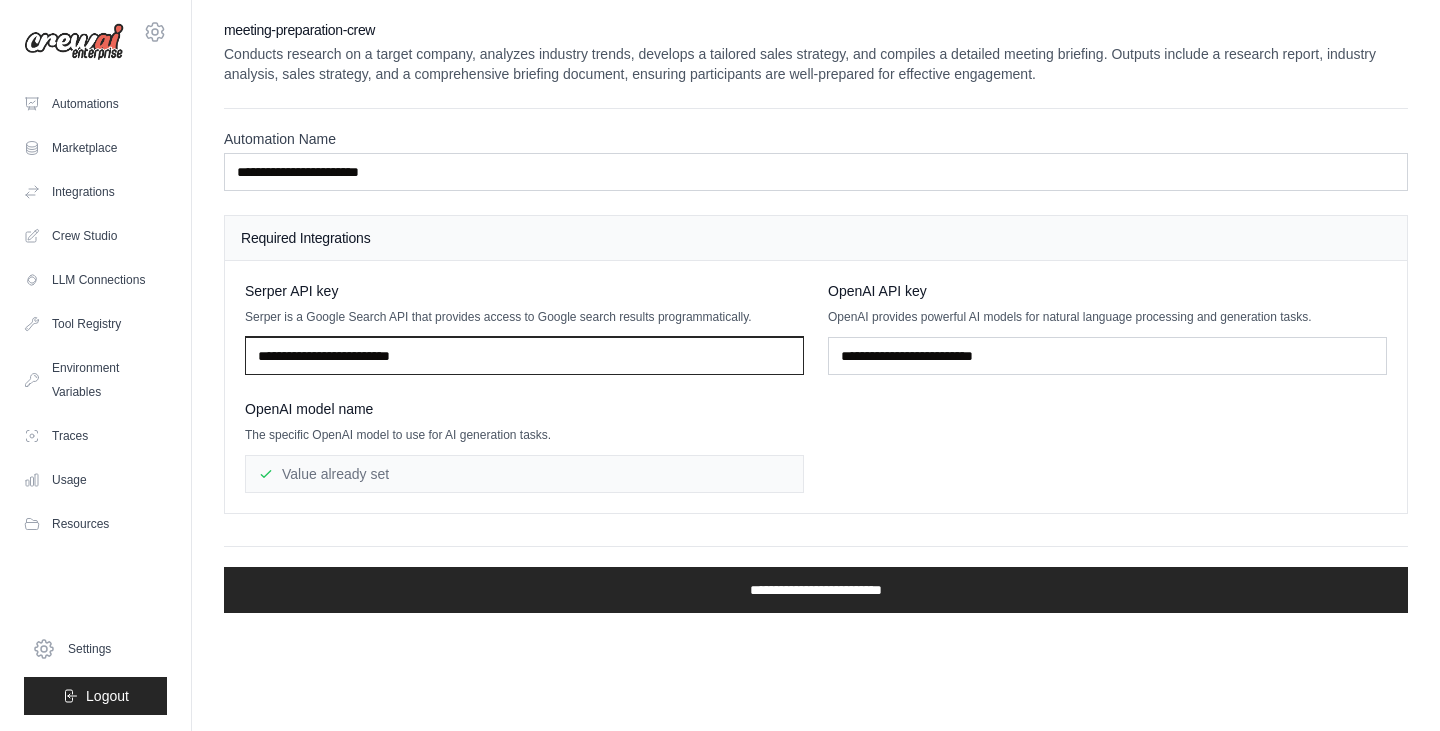 click at bounding box center [524, 356] 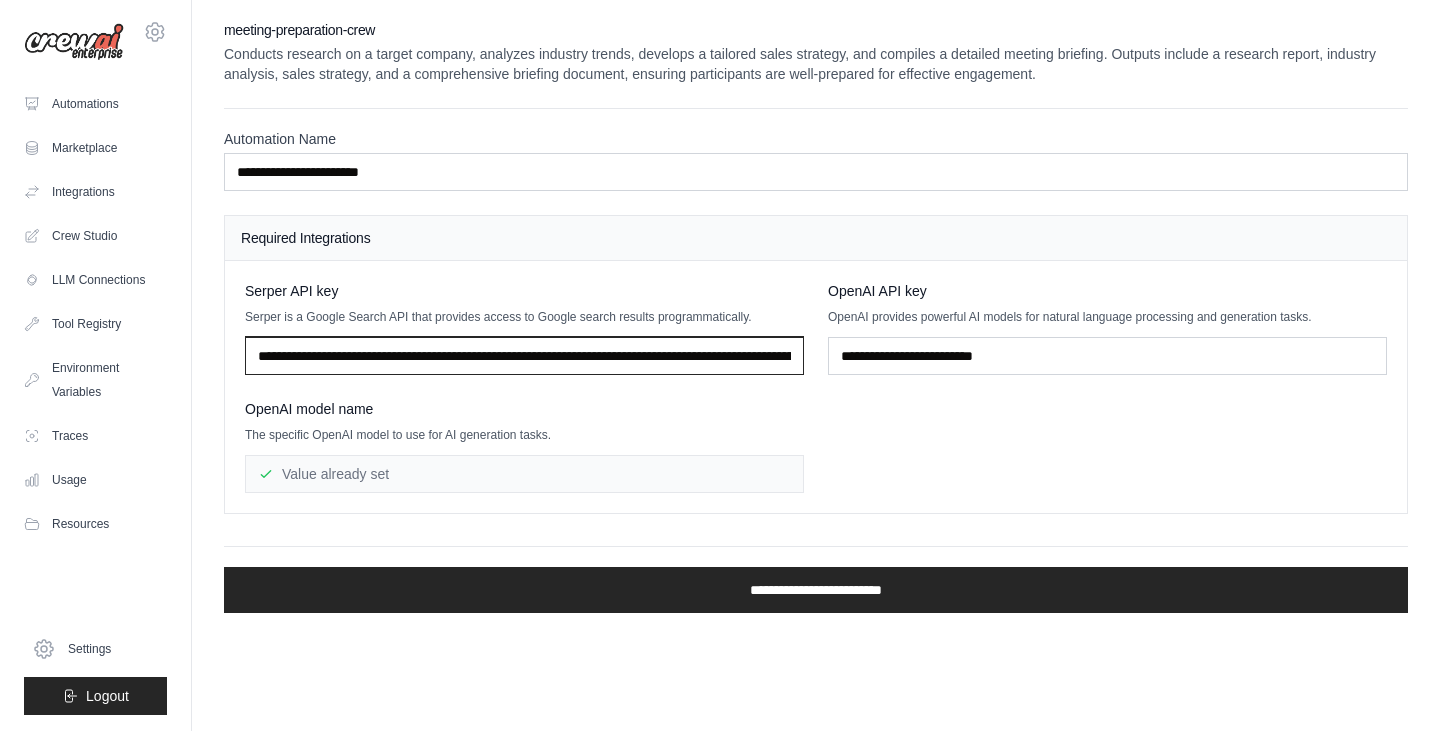scroll, scrollTop: 0, scrollLeft: 805, axis: horizontal 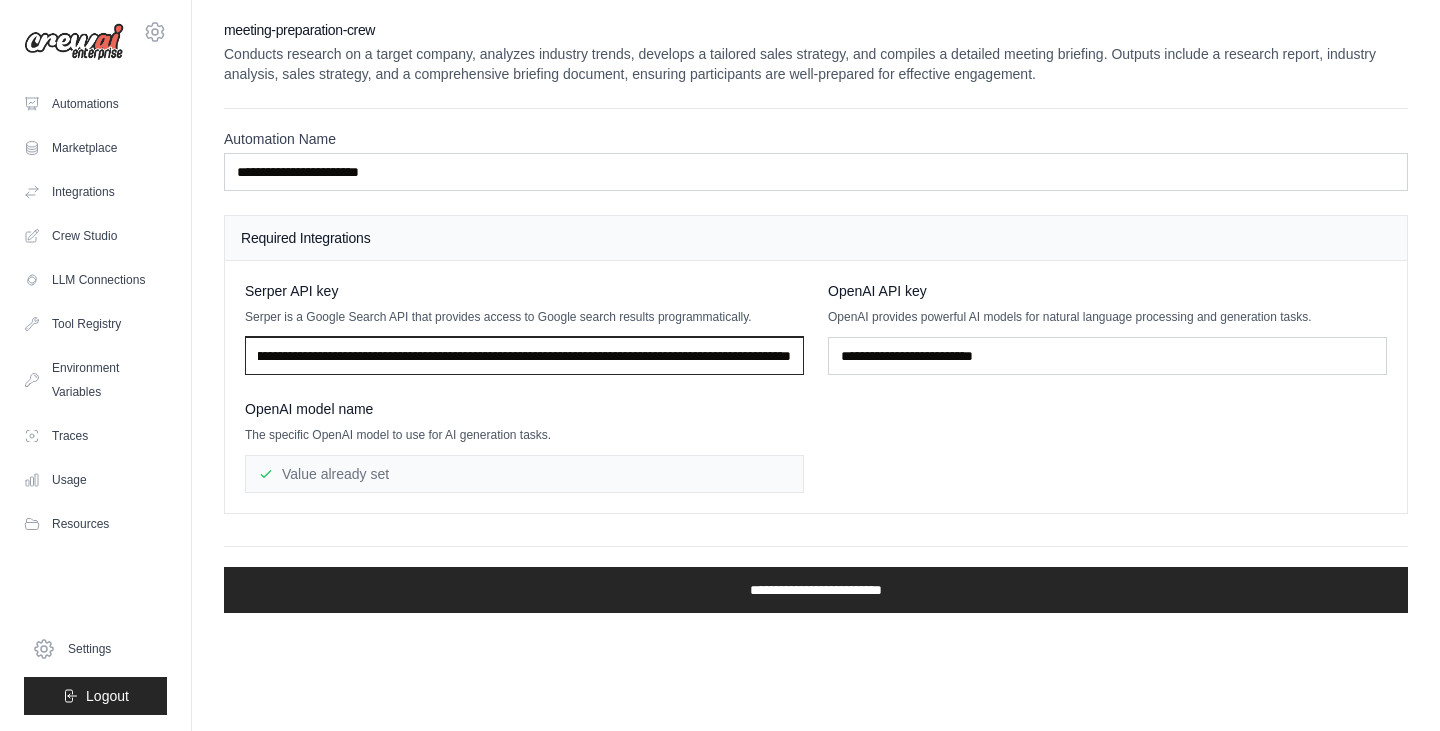 type on "**********" 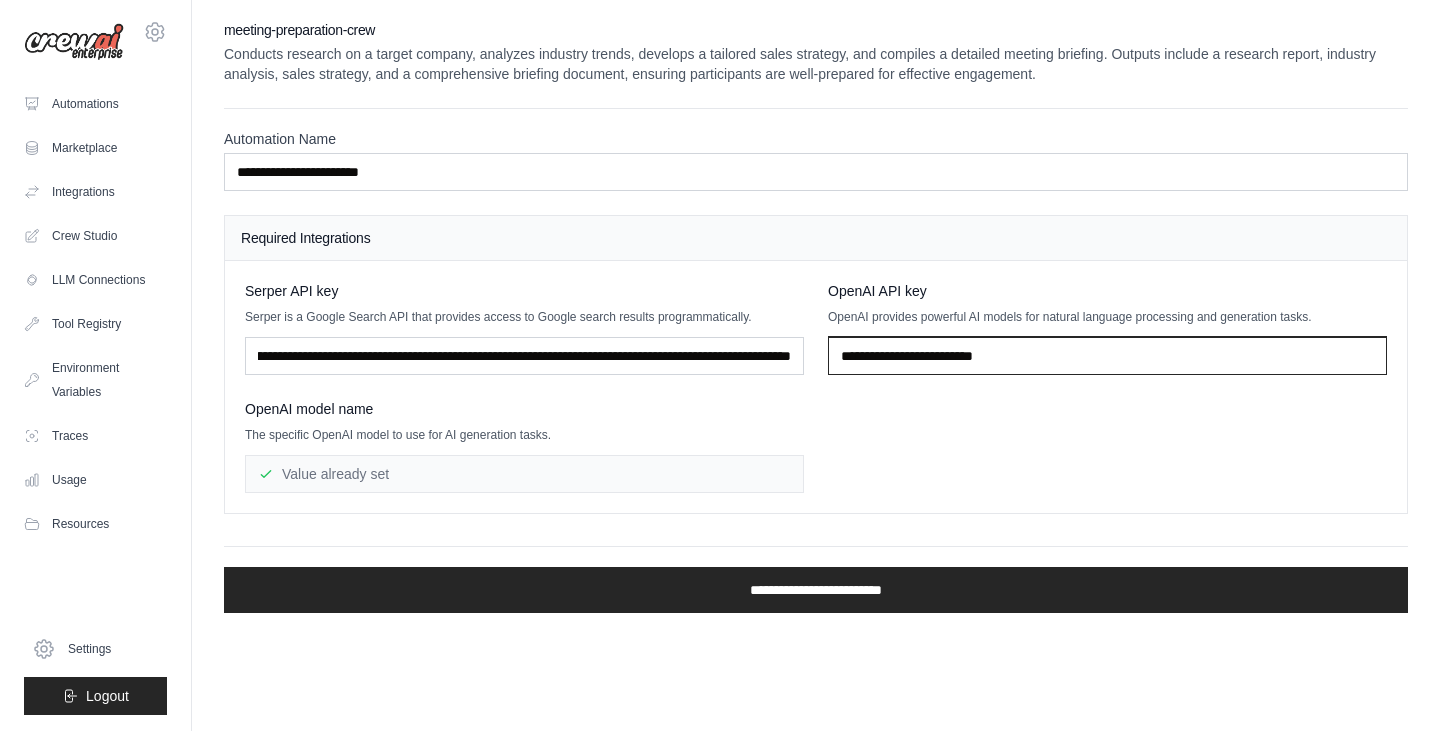 scroll, scrollTop: 0, scrollLeft: 0, axis: both 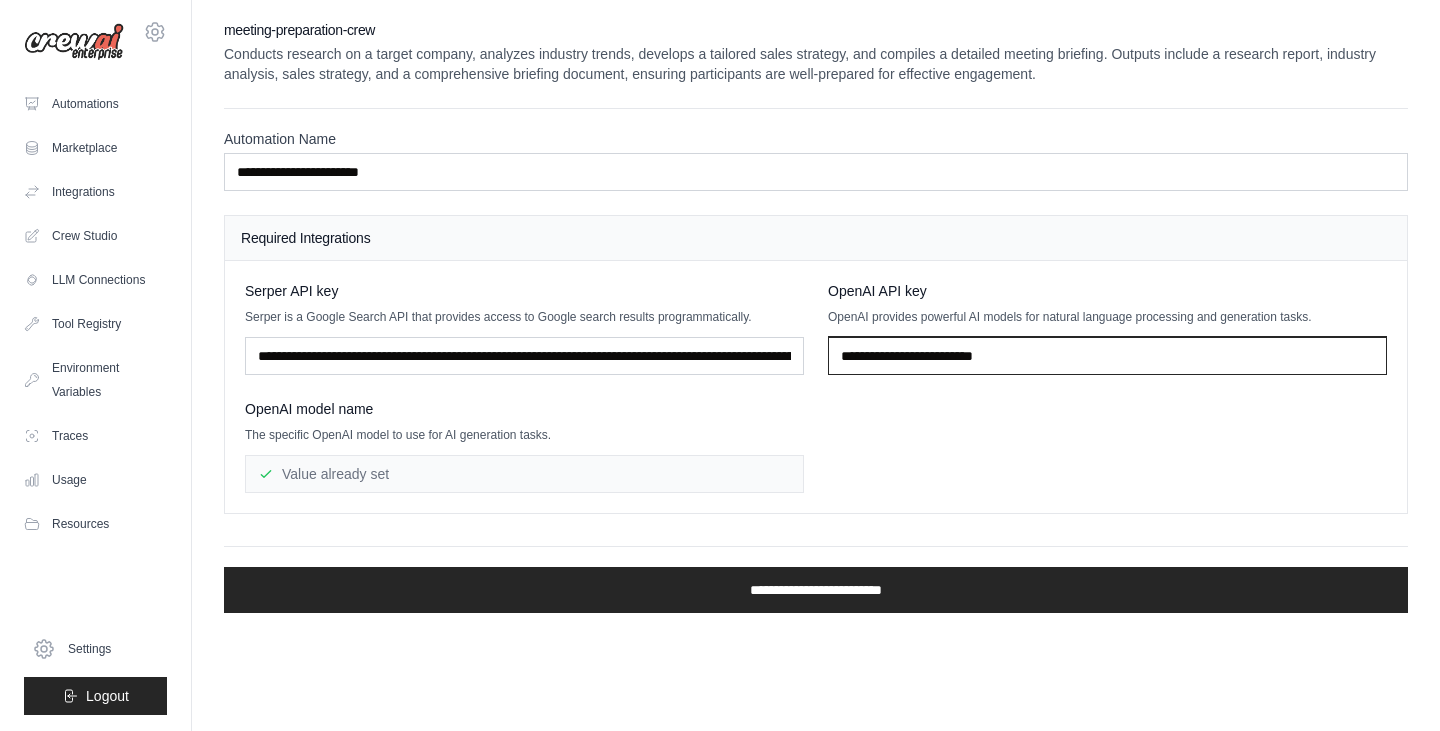 click at bounding box center (1107, 356) 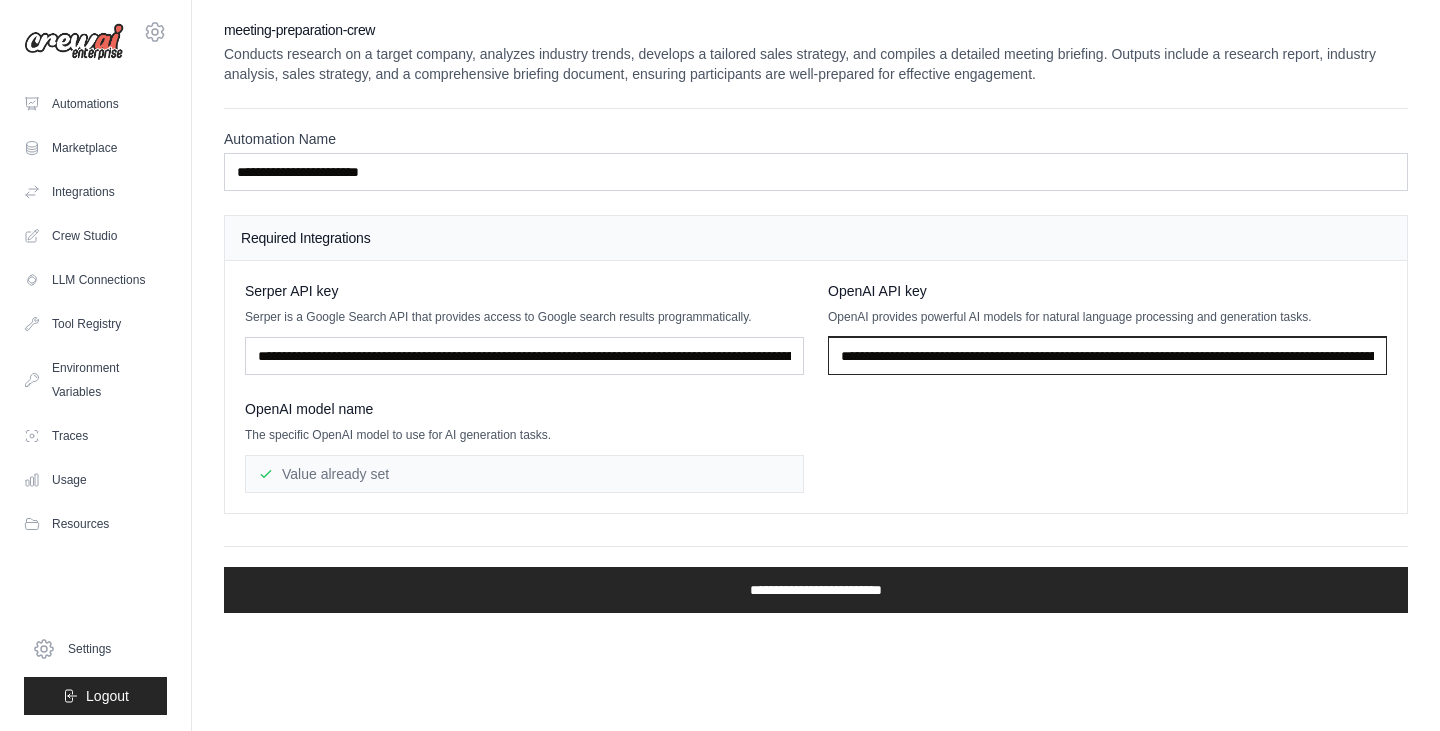 scroll, scrollTop: 0, scrollLeft: 805, axis: horizontal 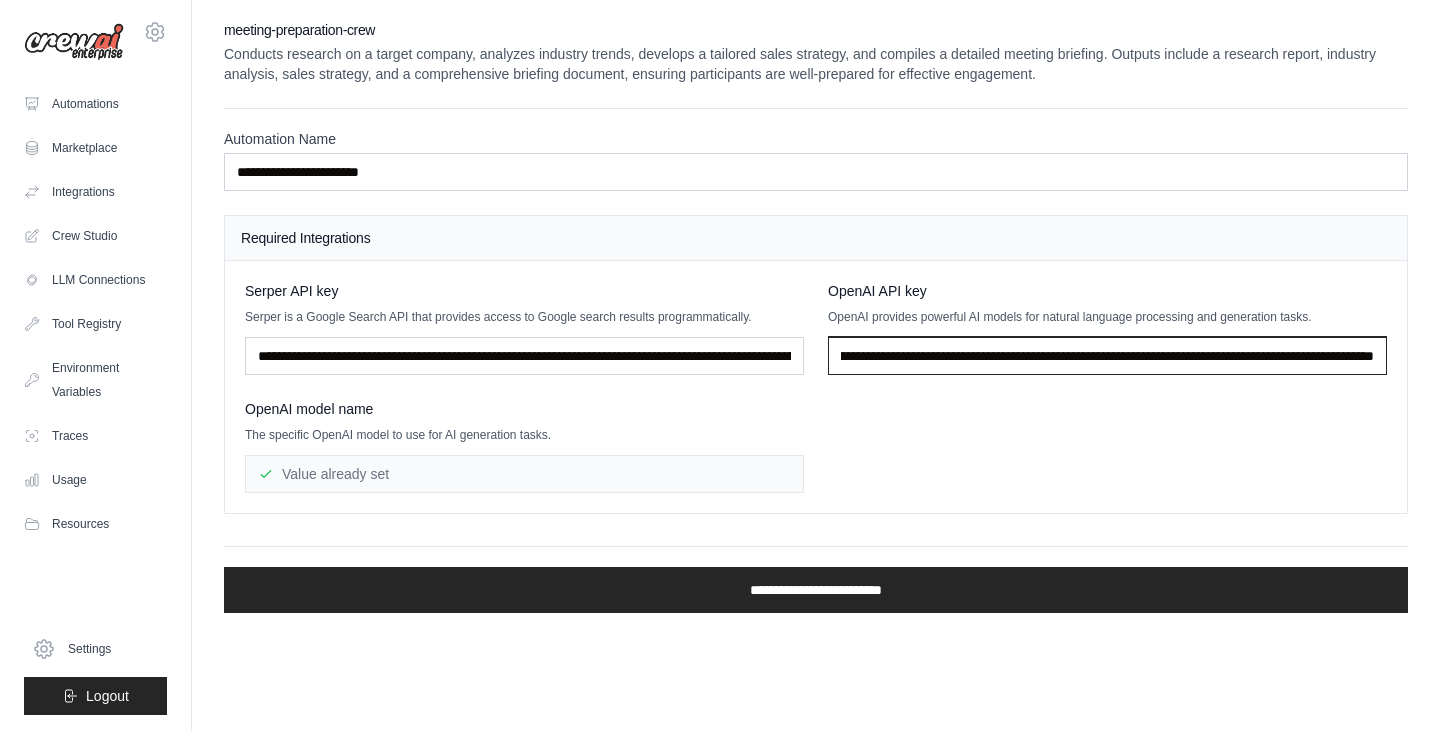 type on "**********" 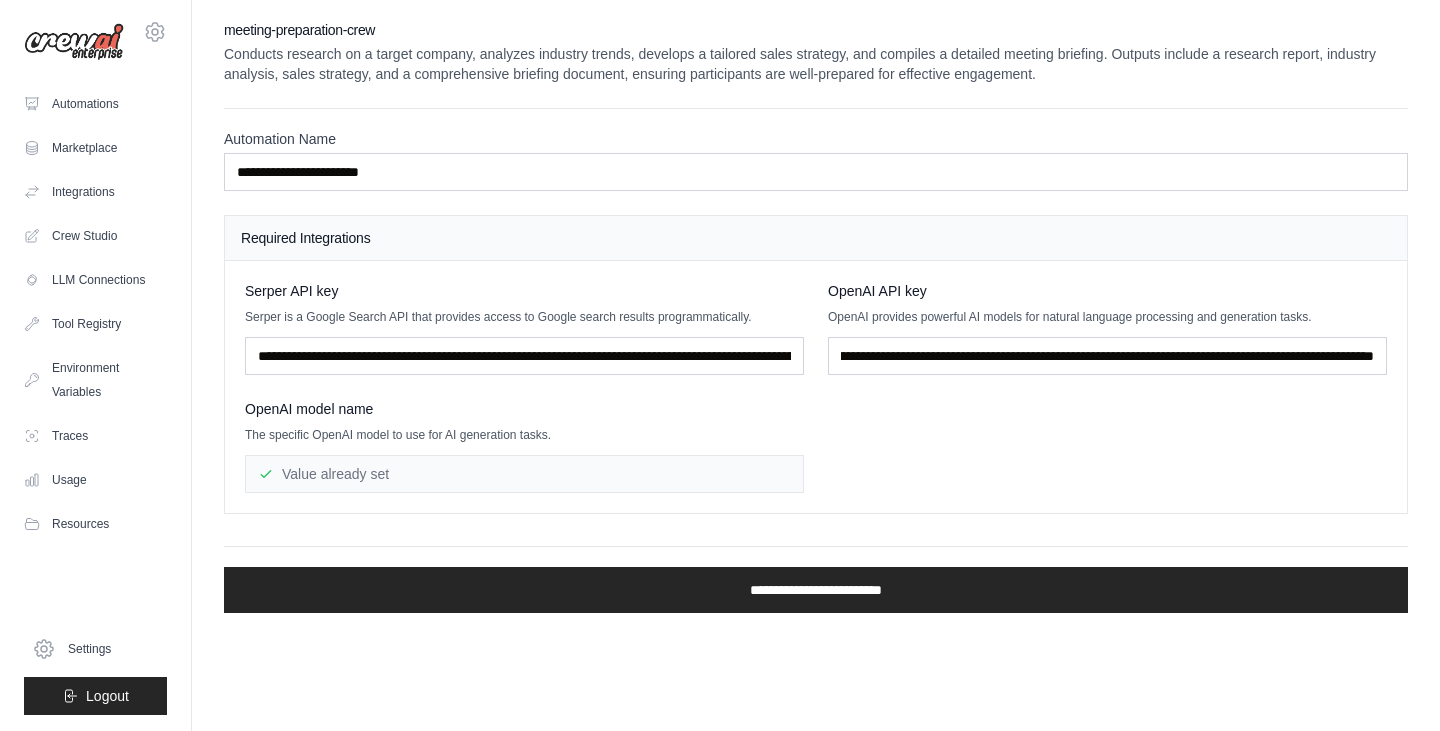 scroll, scrollTop: 0, scrollLeft: 0, axis: both 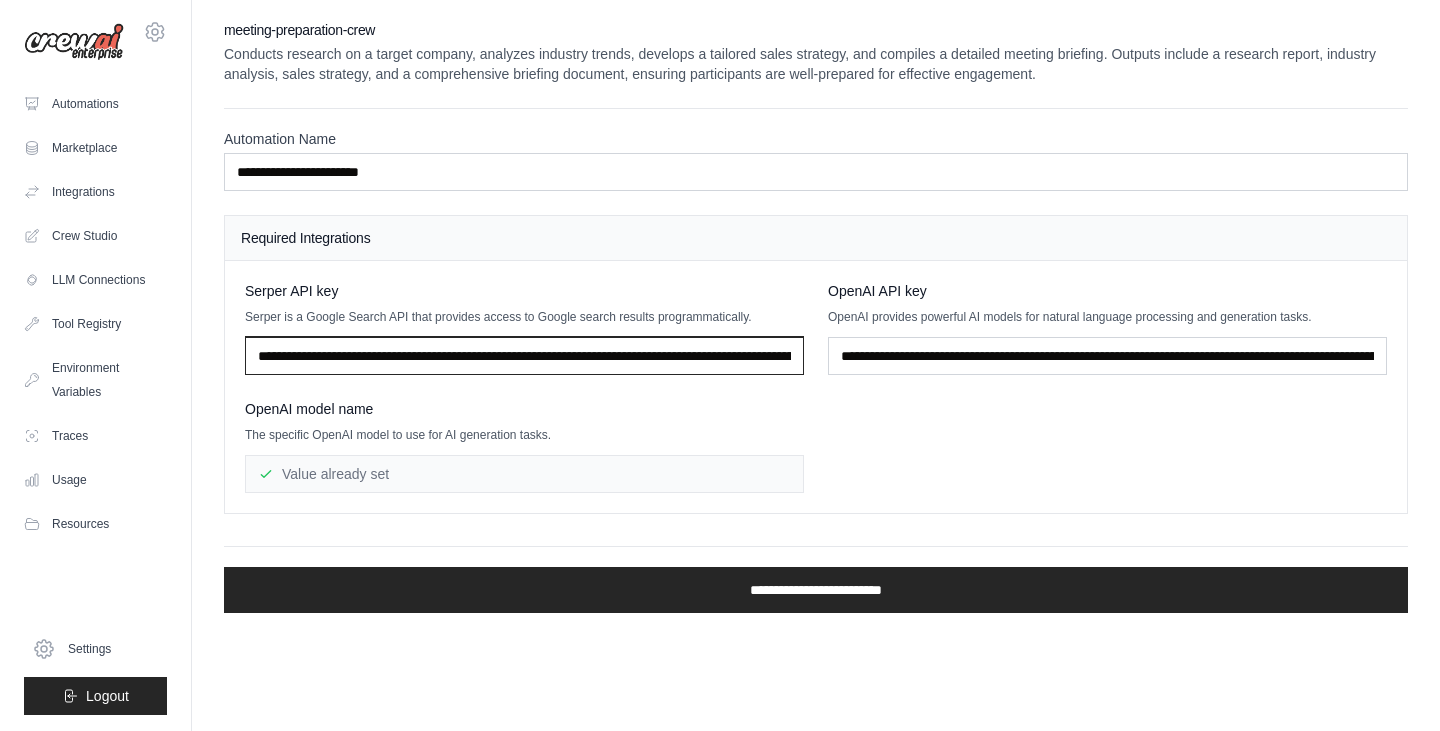 click on "**********" at bounding box center [524, 356] 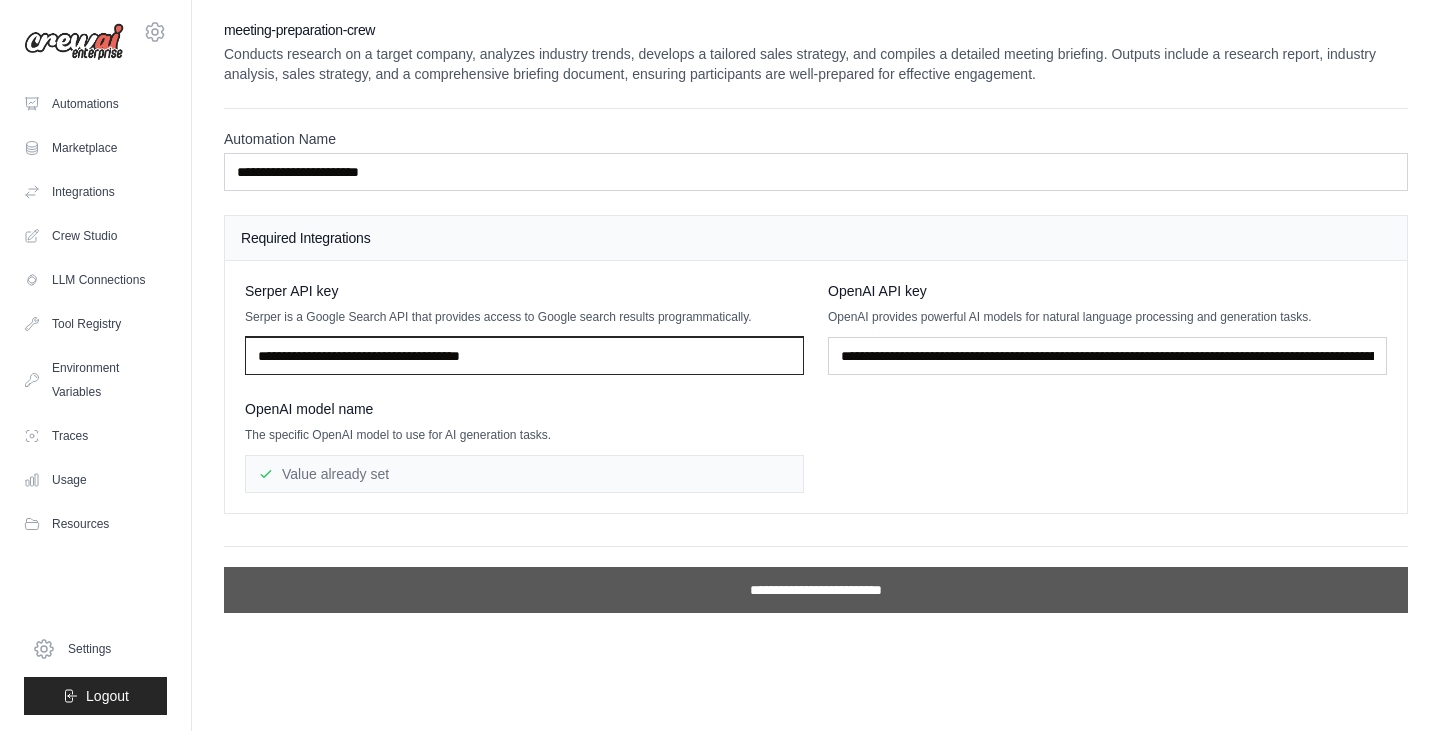 type on "**********" 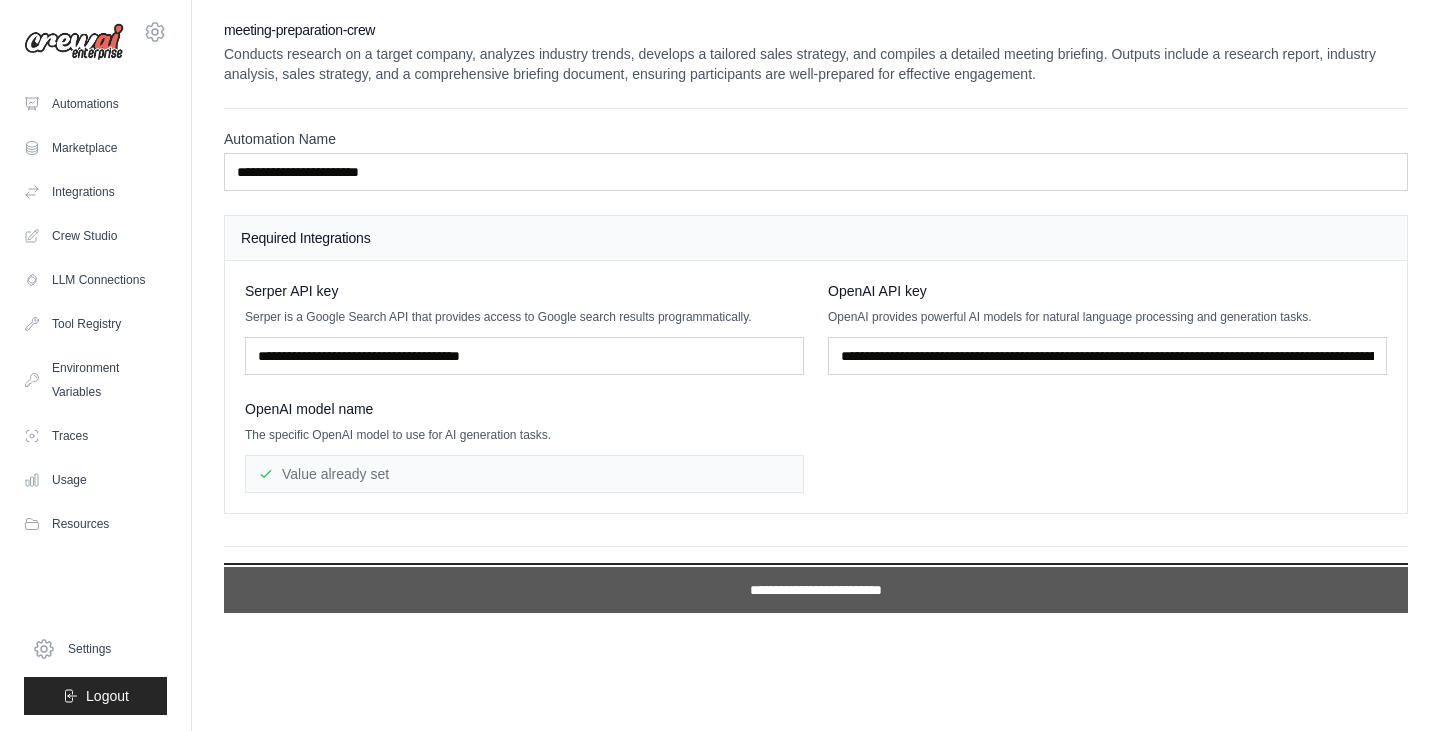 click on "**********" at bounding box center [816, 590] 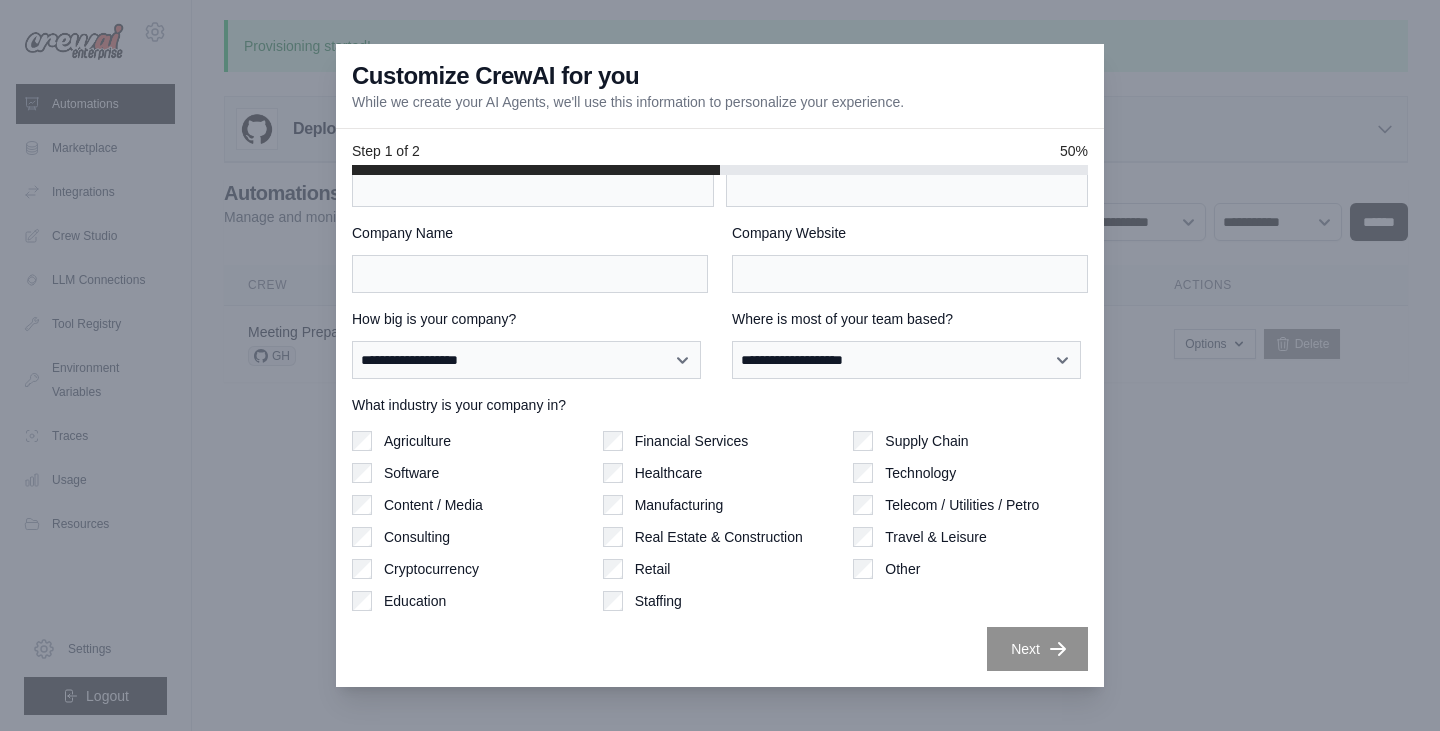 scroll, scrollTop: 0, scrollLeft: 0, axis: both 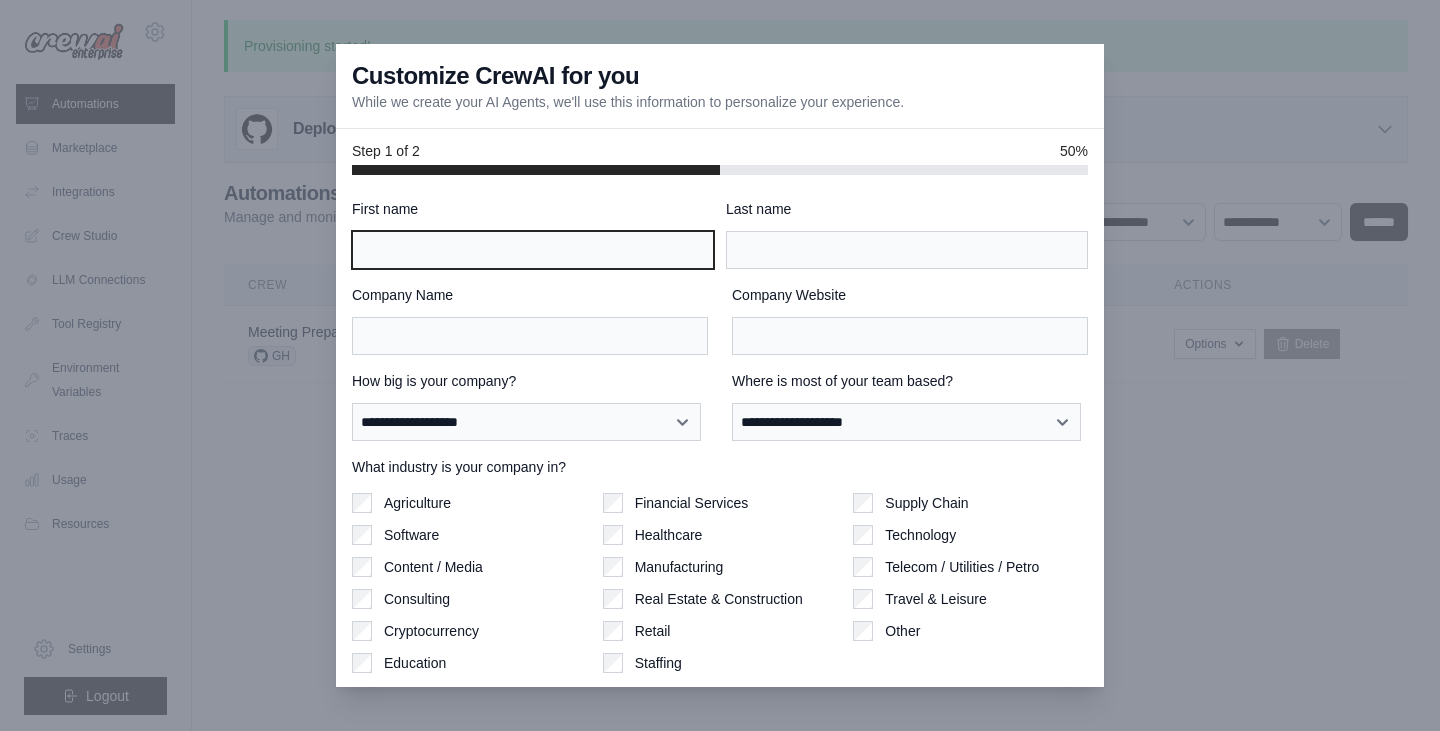 click on "First name" at bounding box center [533, 250] 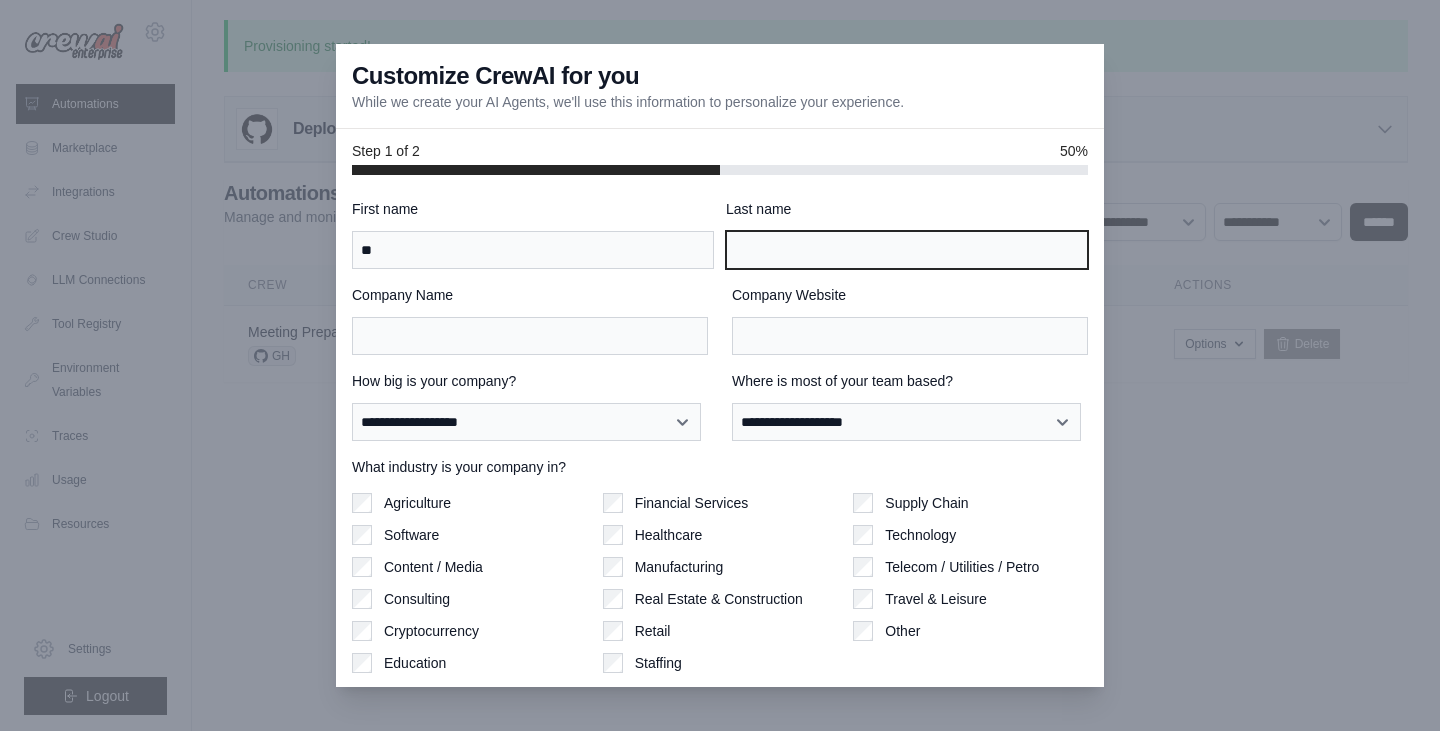 type on "********" 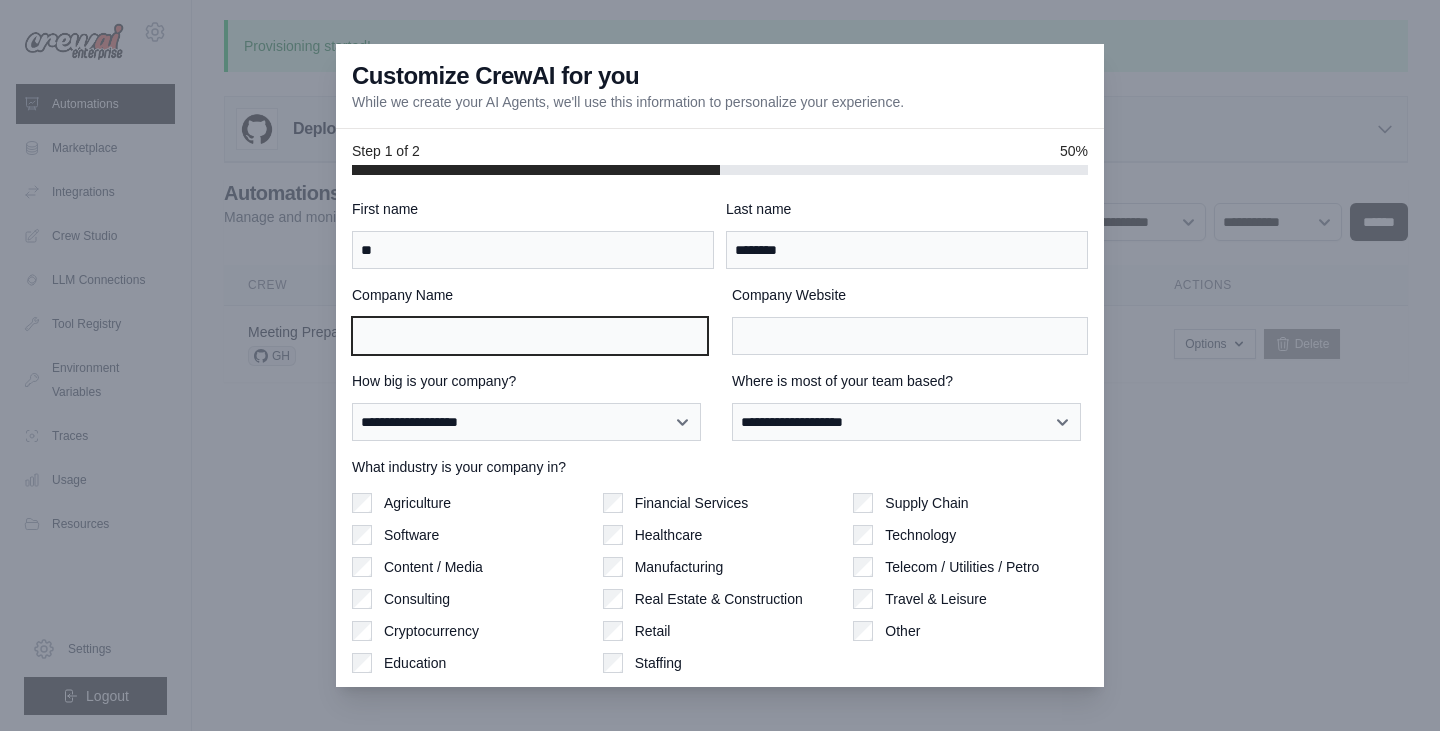 click on "Company Name" at bounding box center (530, 336) 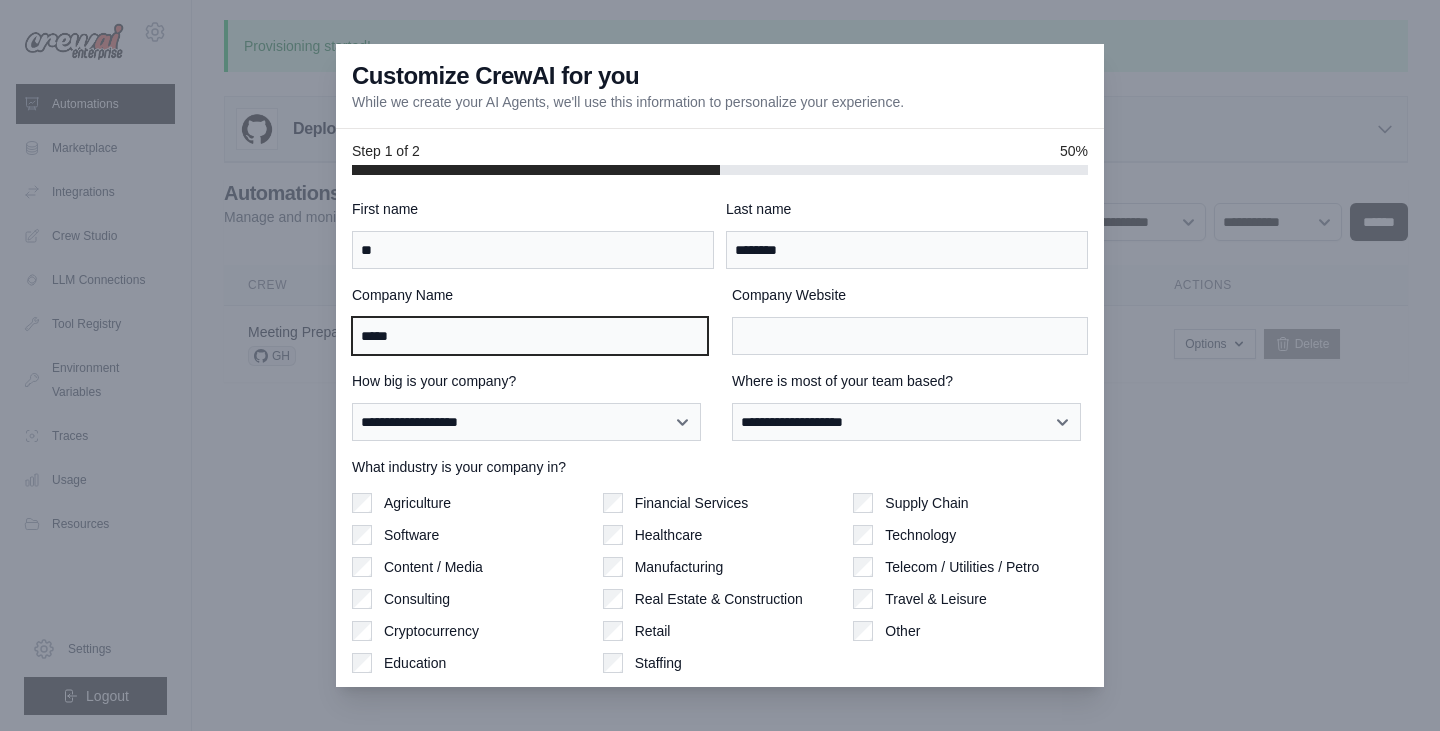 type on "*****" 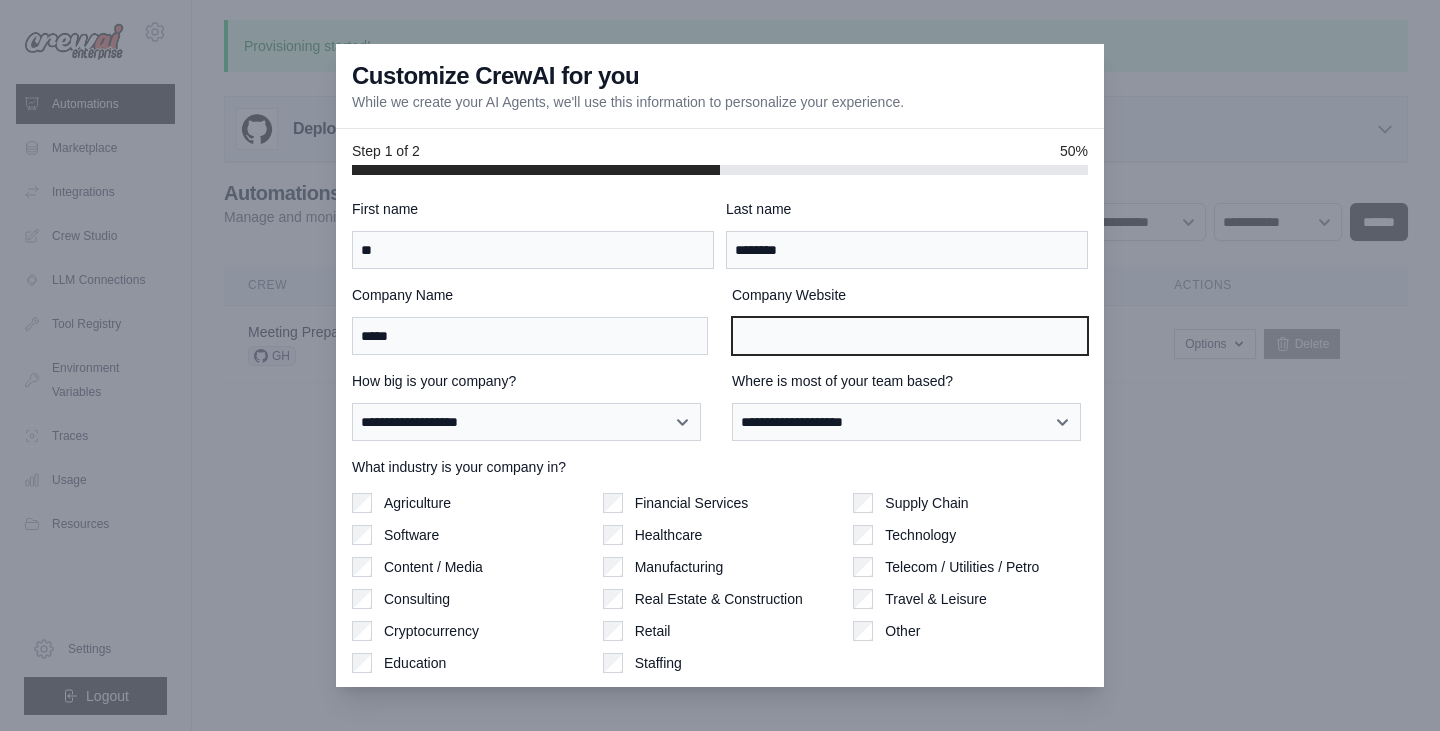 click on "Company Website" at bounding box center (910, 336) 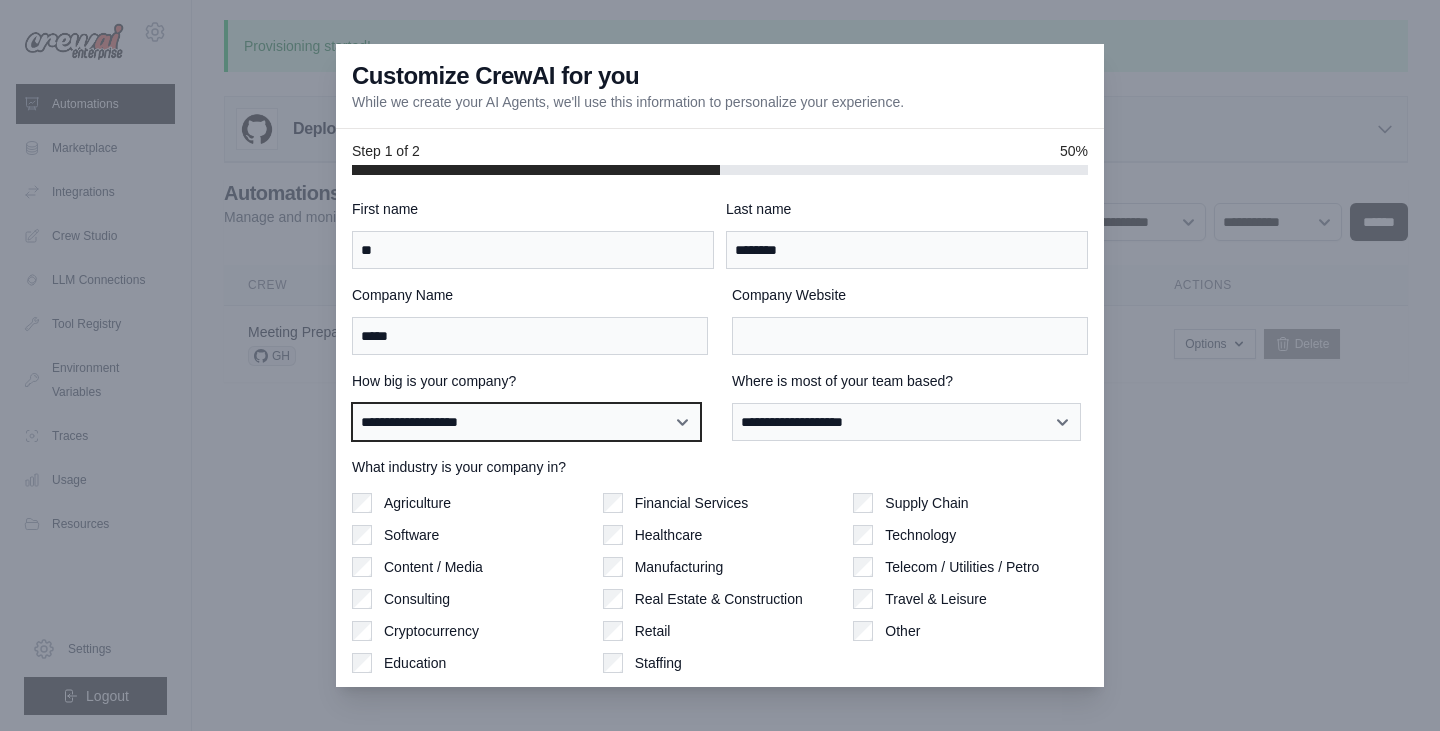 click on "**********" at bounding box center [526, 422] 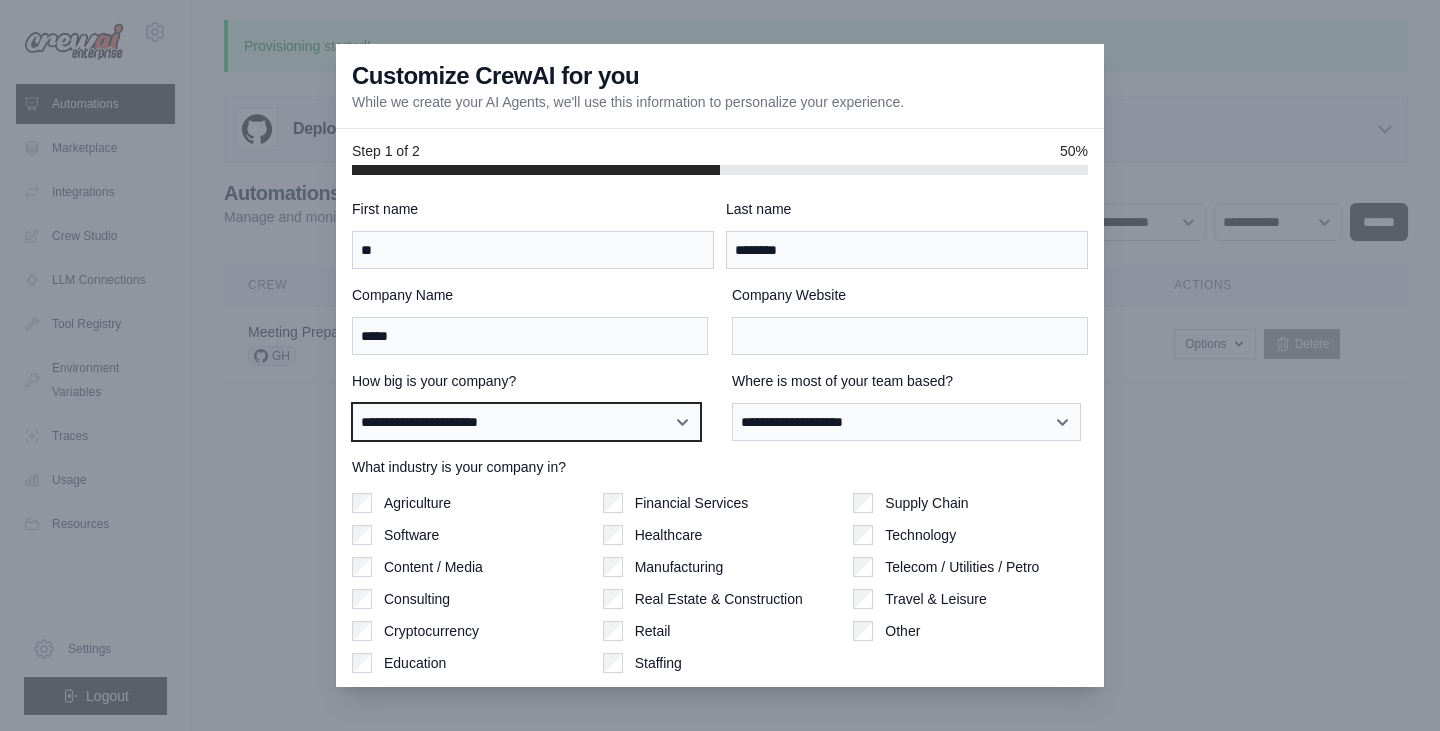 click on "**********" at bounding box center [526, 422] 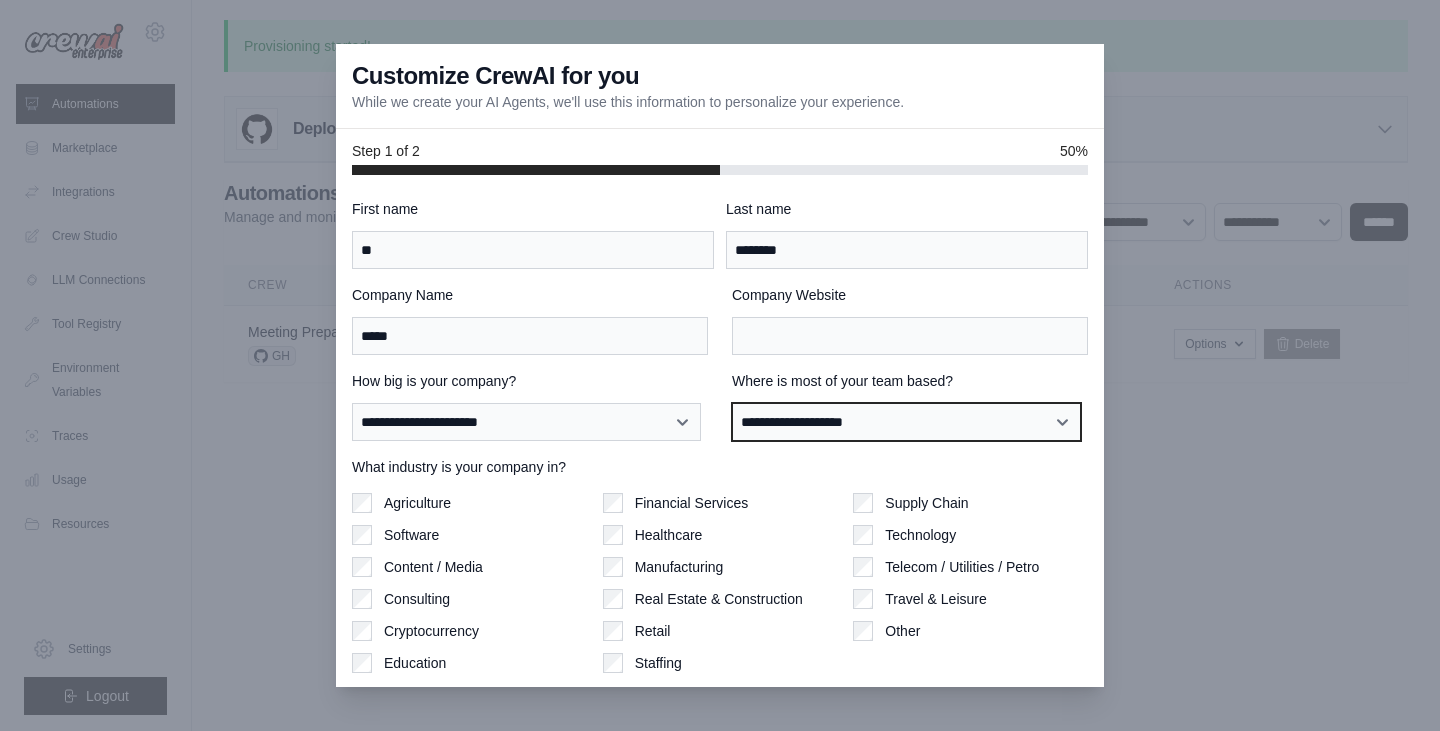 click on "**********" at bounding box center [906, 422] 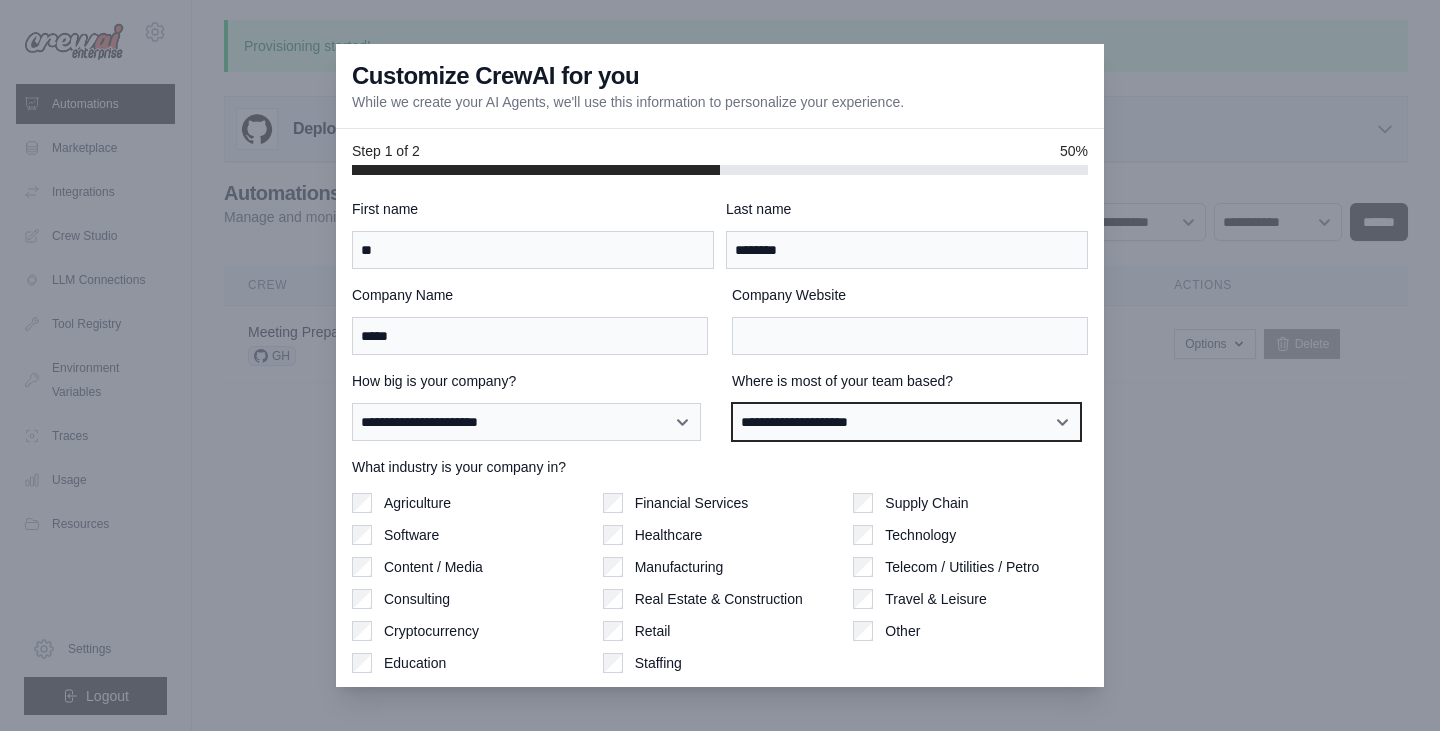click on "**********" at bounding box center (906, 422) 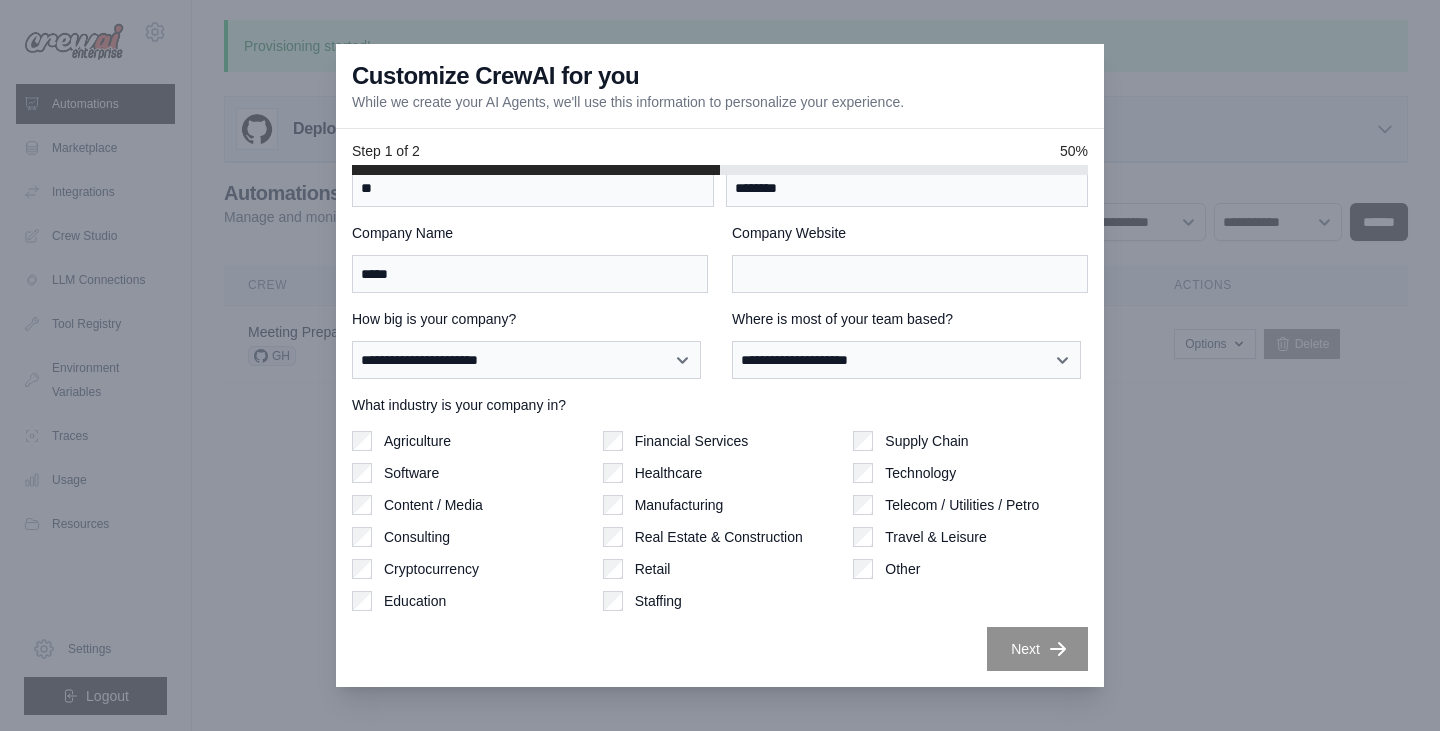 click on "Technology" at bounding box center (920, 473) 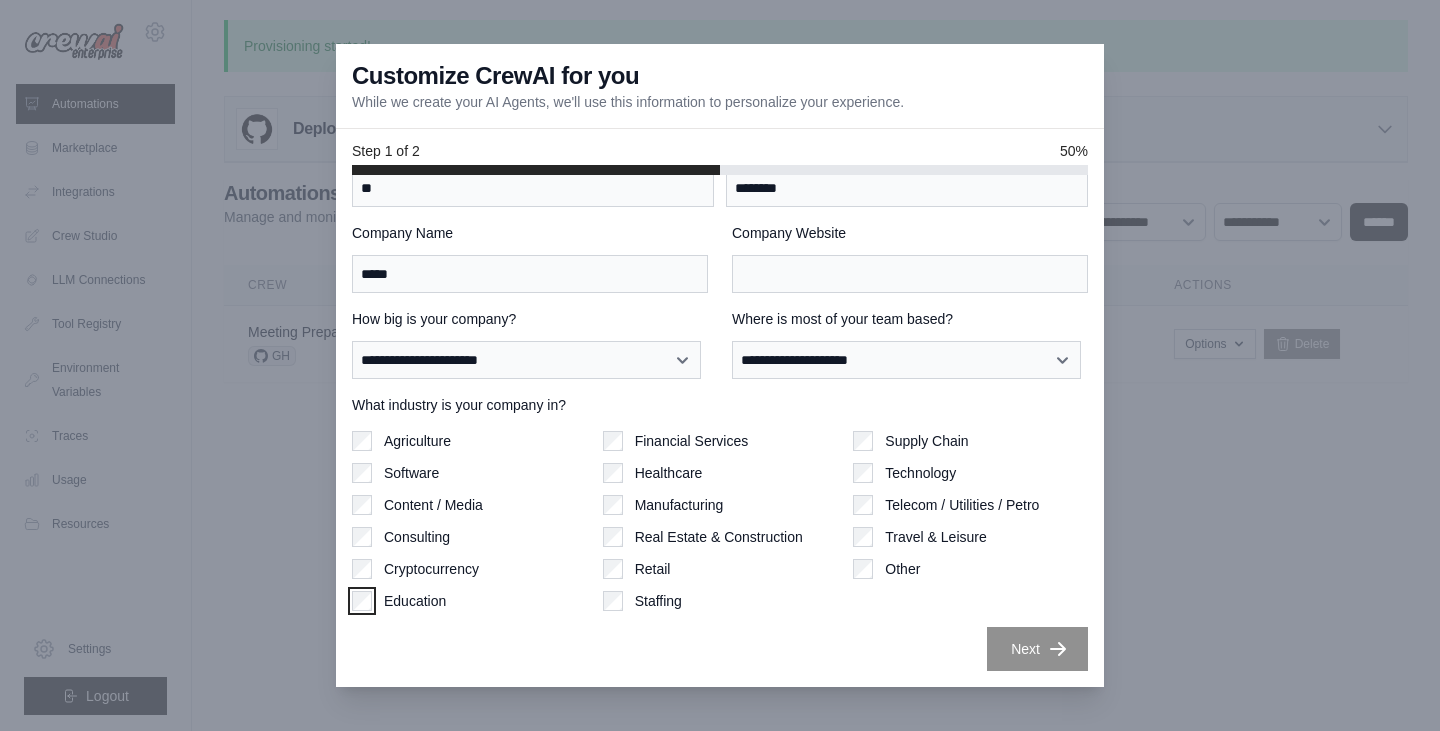 scroll, scrollTop: 0, scrollLeft: 0, axis: both 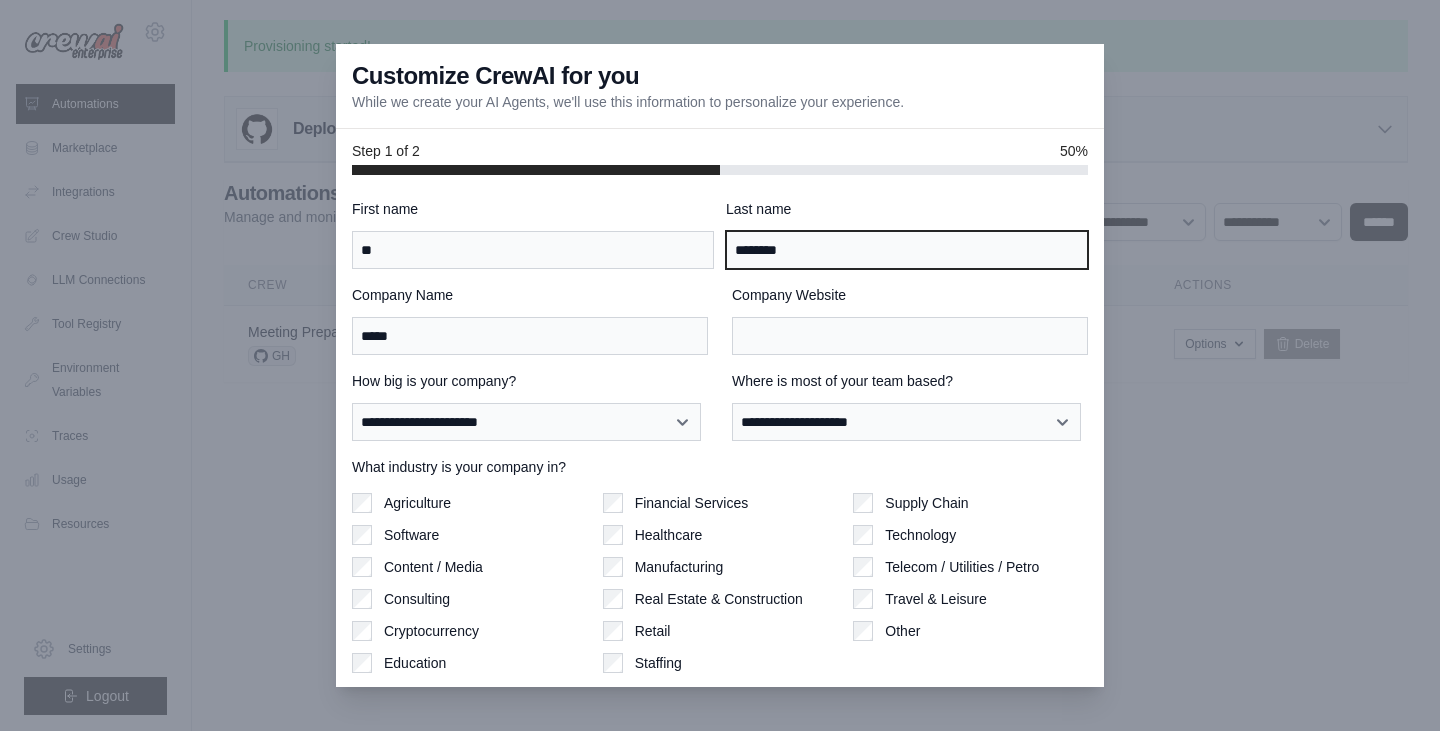 click on "********" at bounding box center [907, 250] 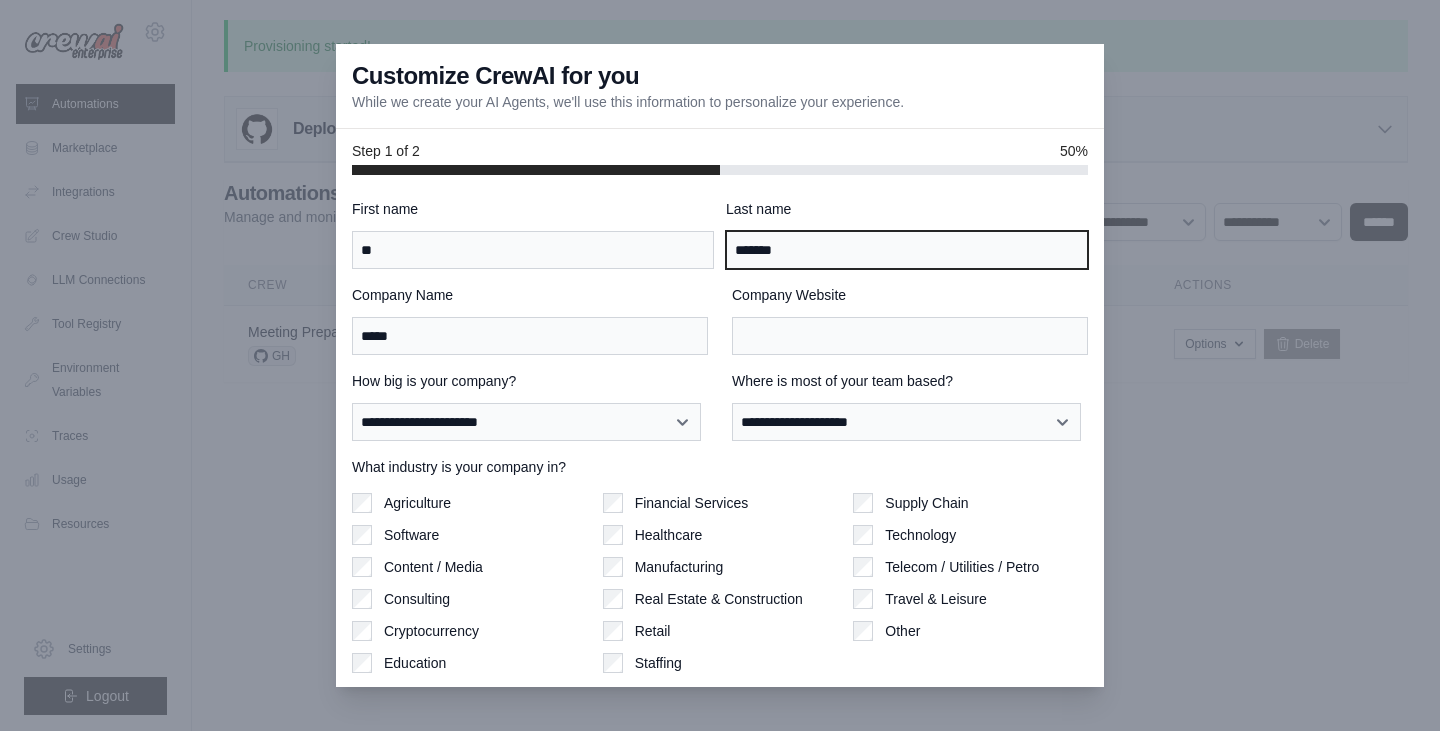 type on "********" 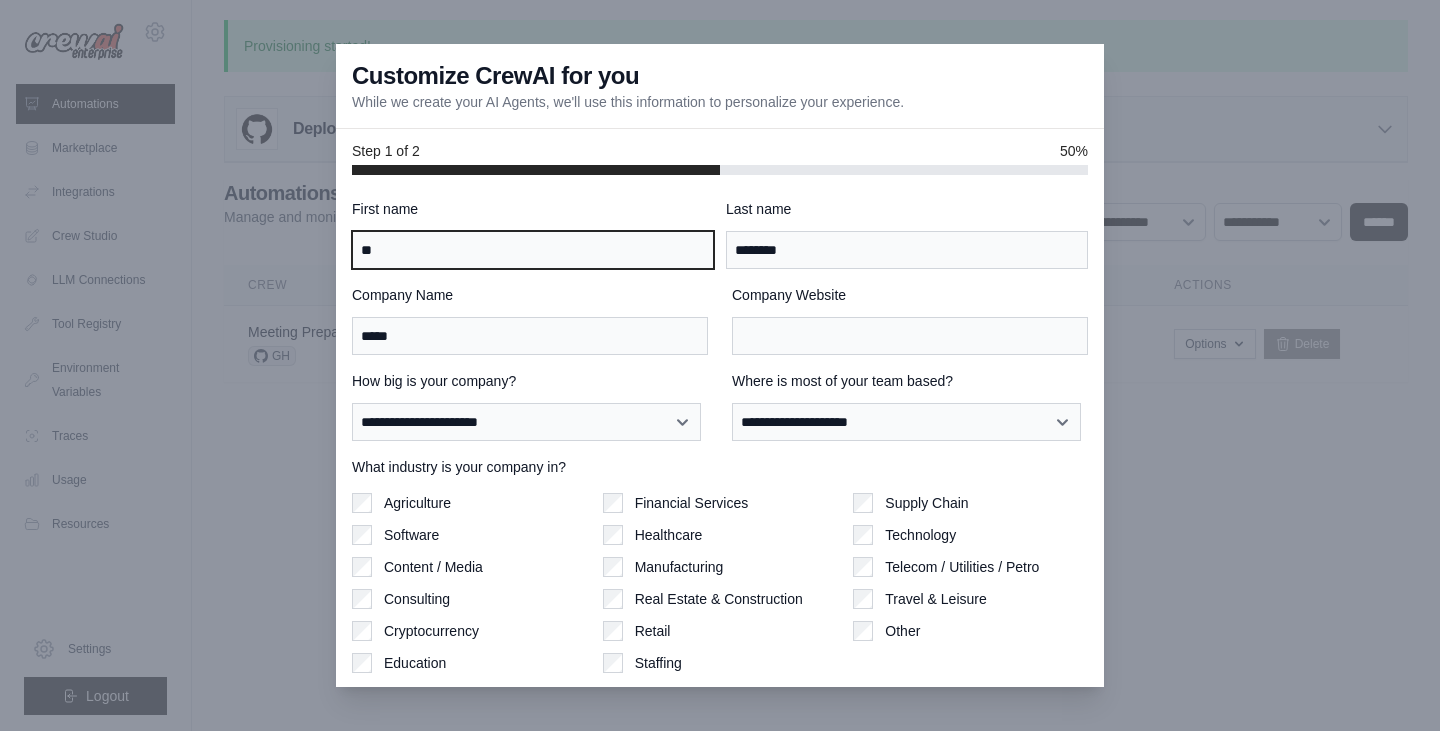 click on "**" at bounding box center [533, 250] 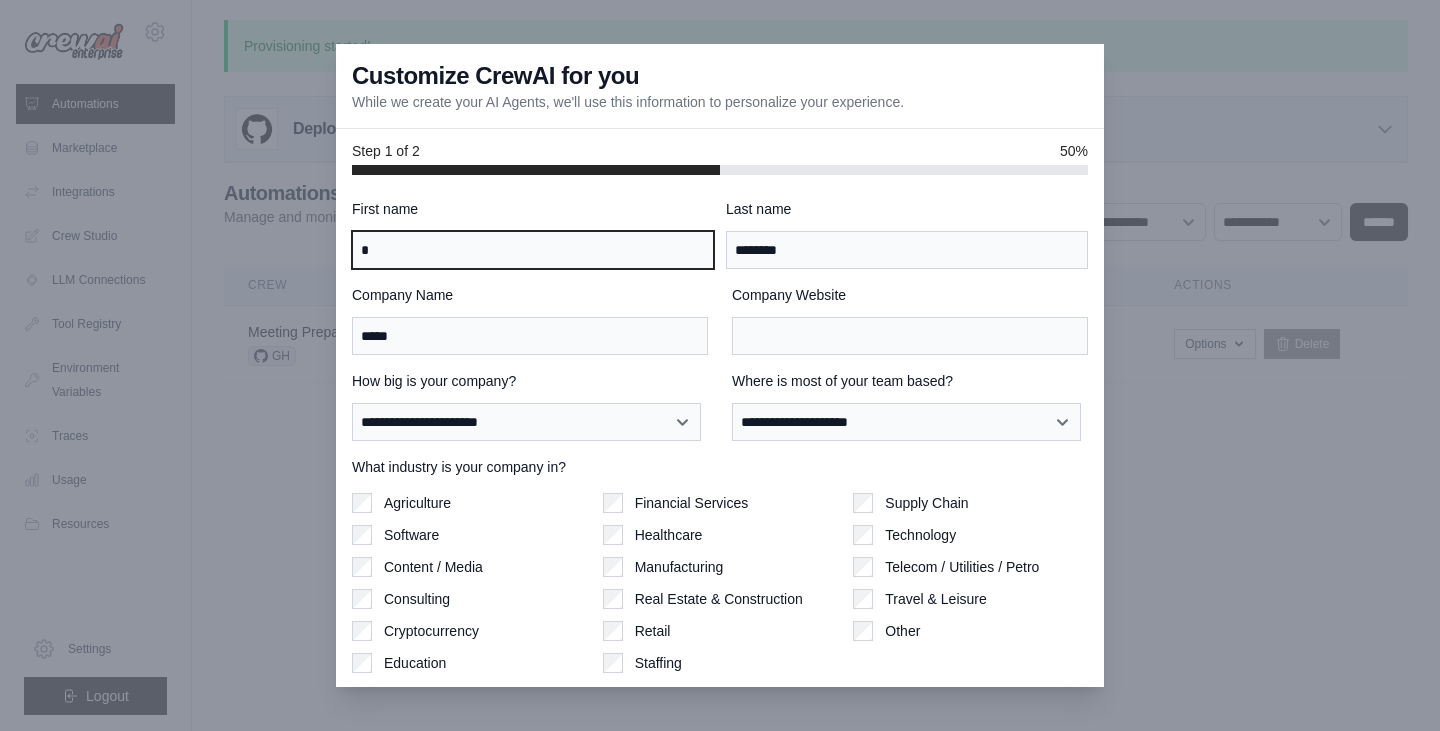 type on "**" 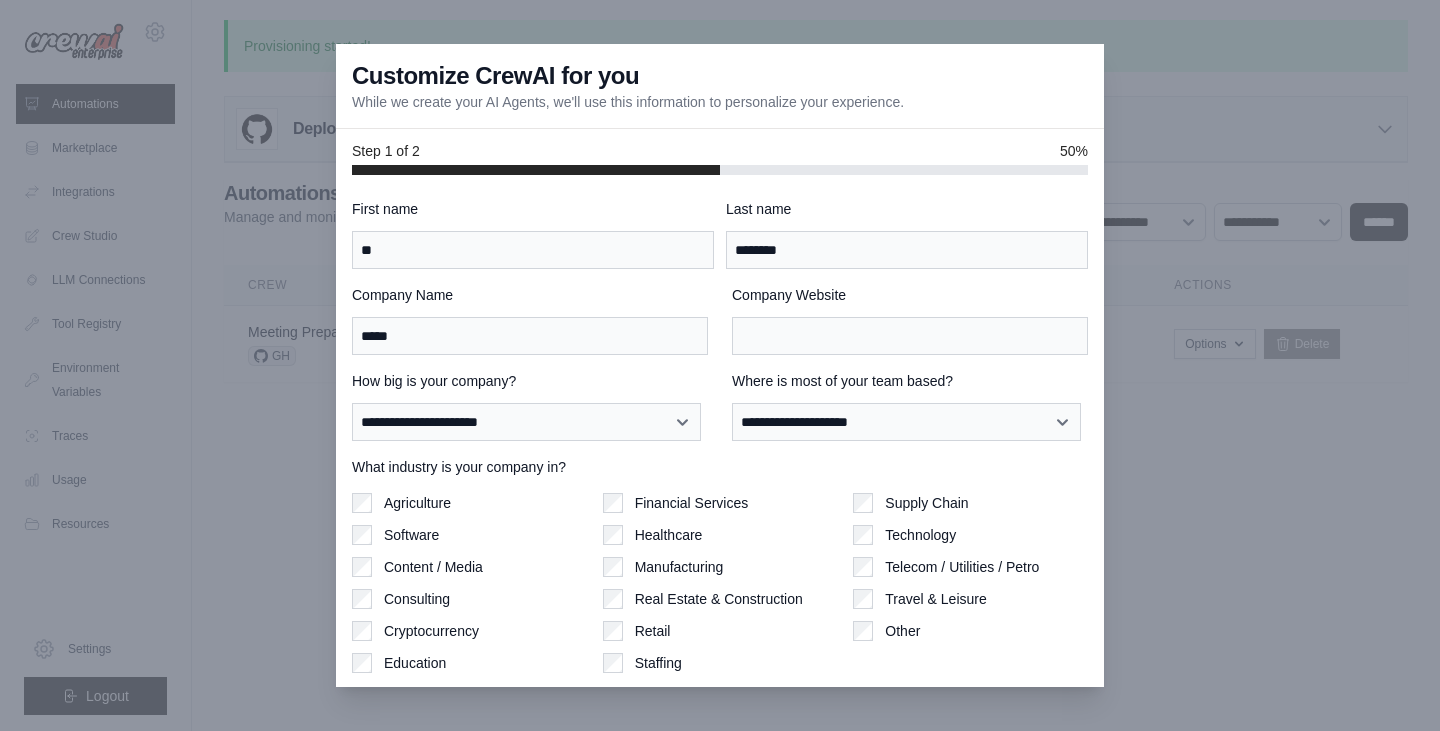 click on "Company Name" at bounding box center [530, 295] 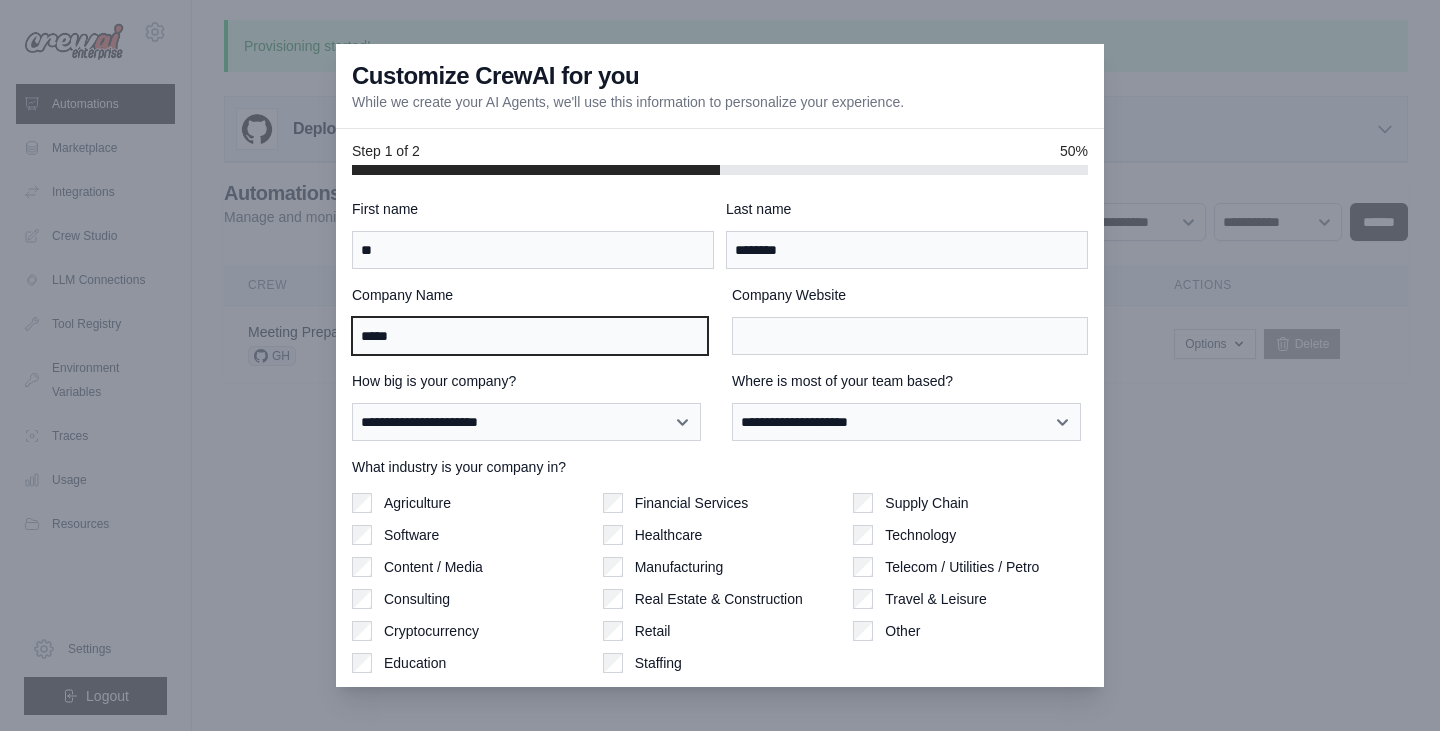 scroll, scrollTop: 62, scrollLeft: 0, axis: vertical 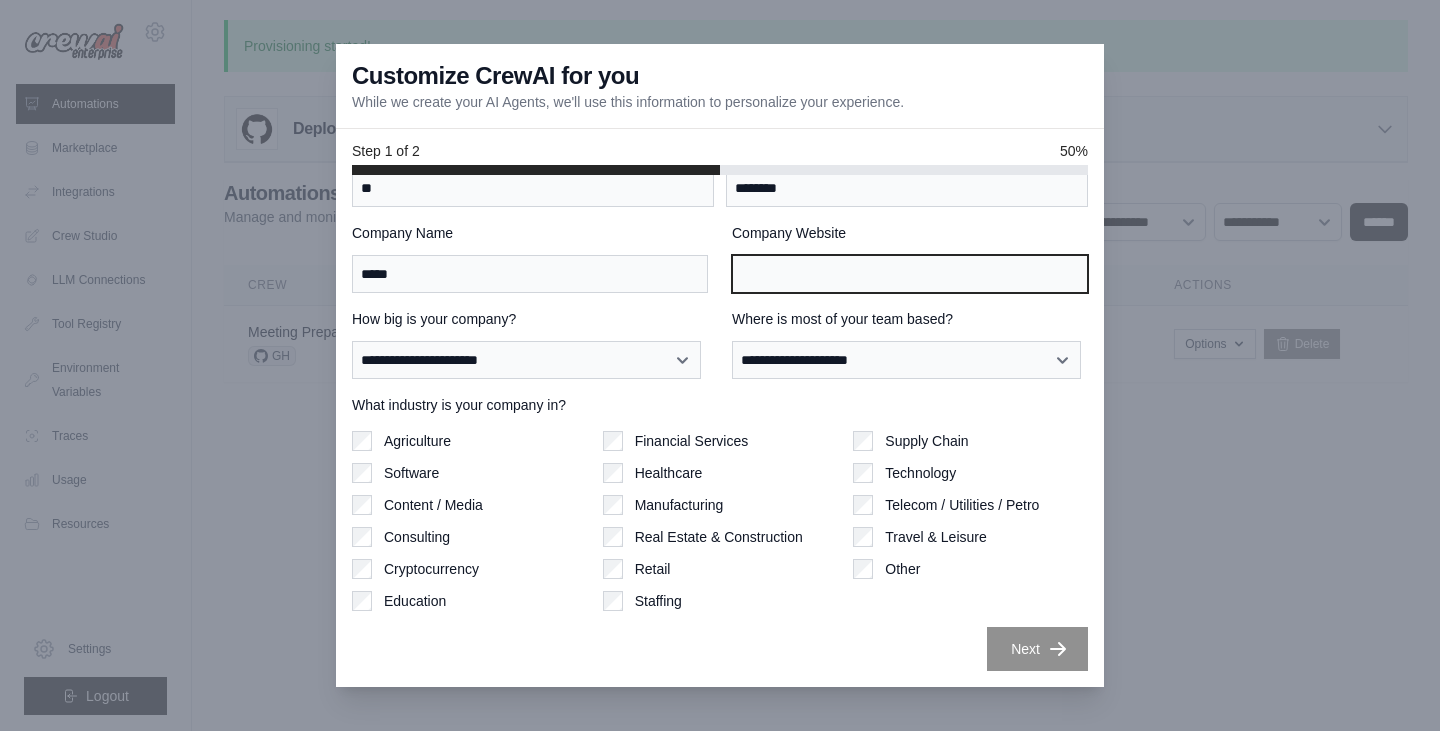 click on "Company Website" at bounding box center (910, 274) 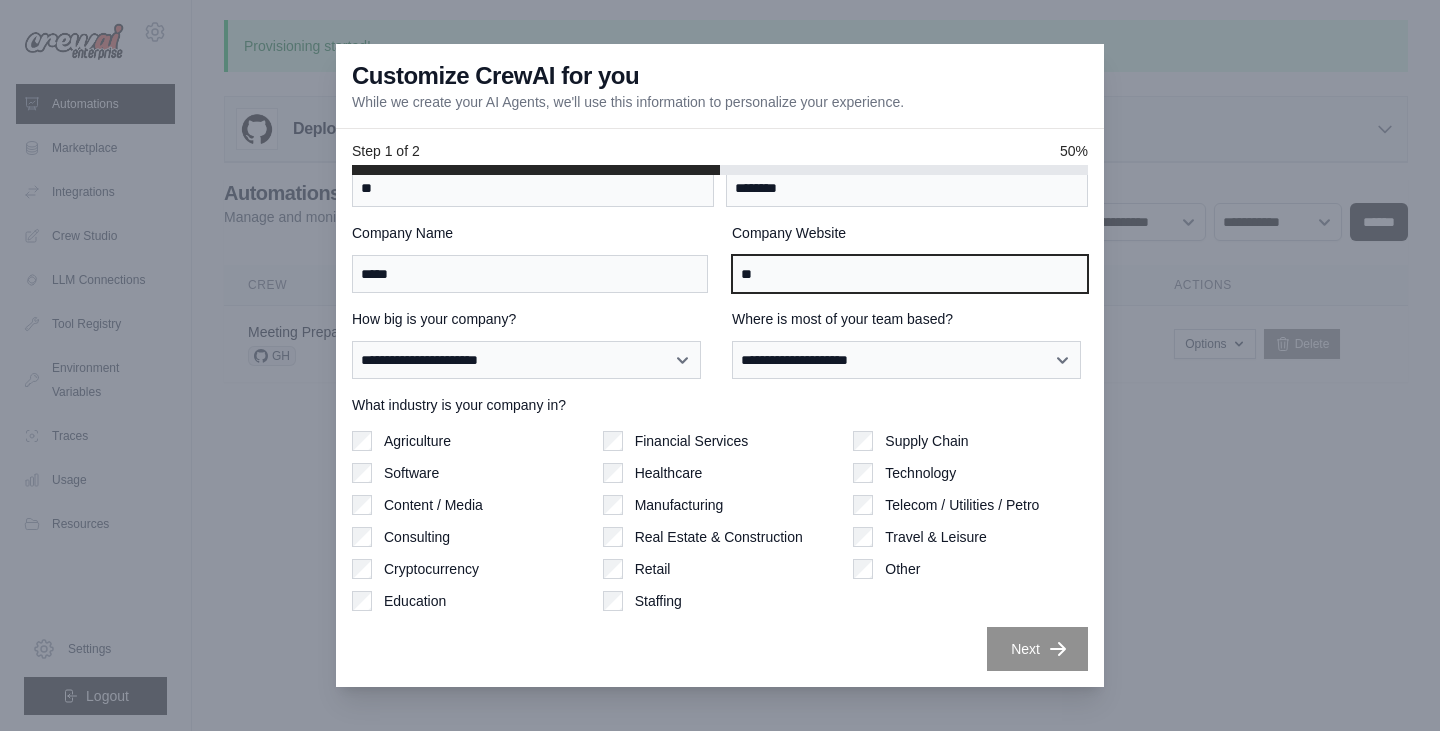 type on "*" 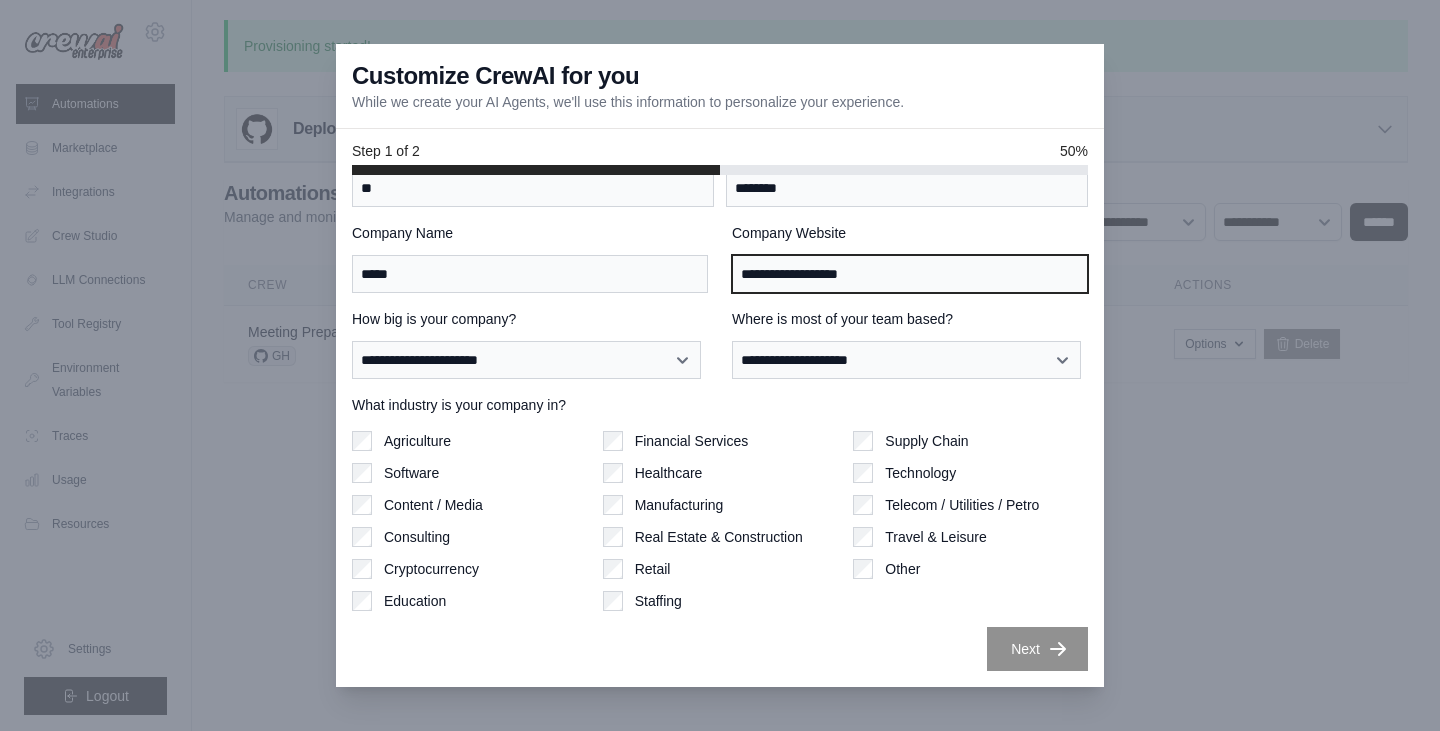 type on "**********" 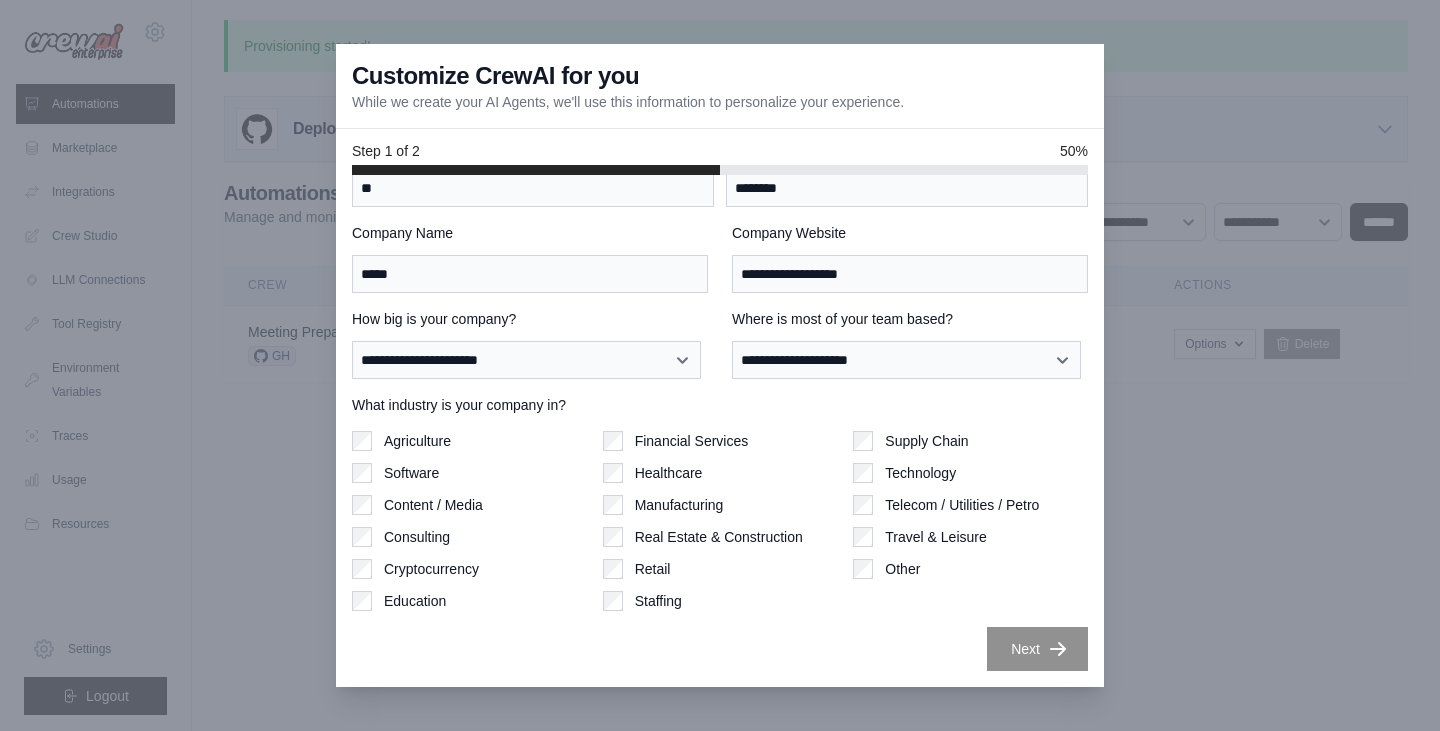 click on "What industry is your company in?" at bounding box center (720, 405) 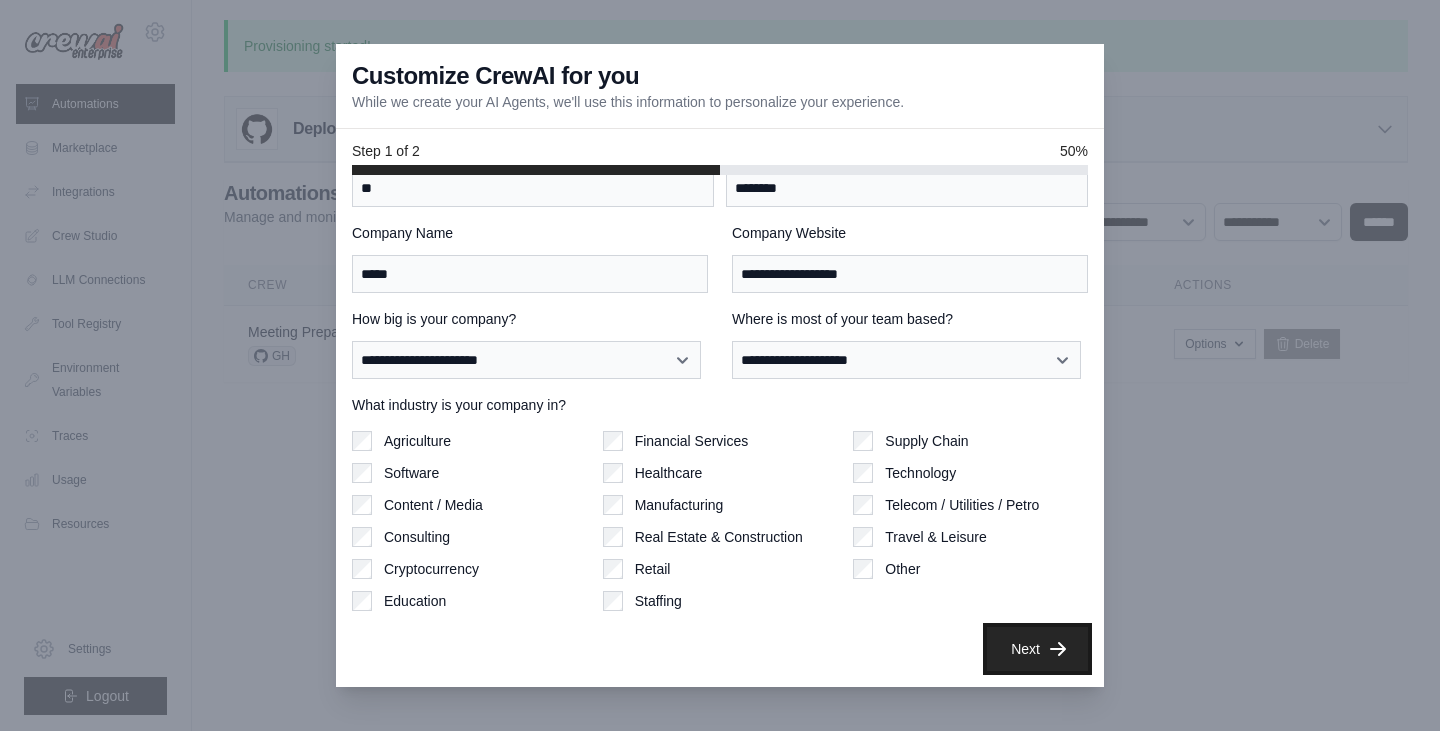 click on "Next" at bounding box center [1037, 649] 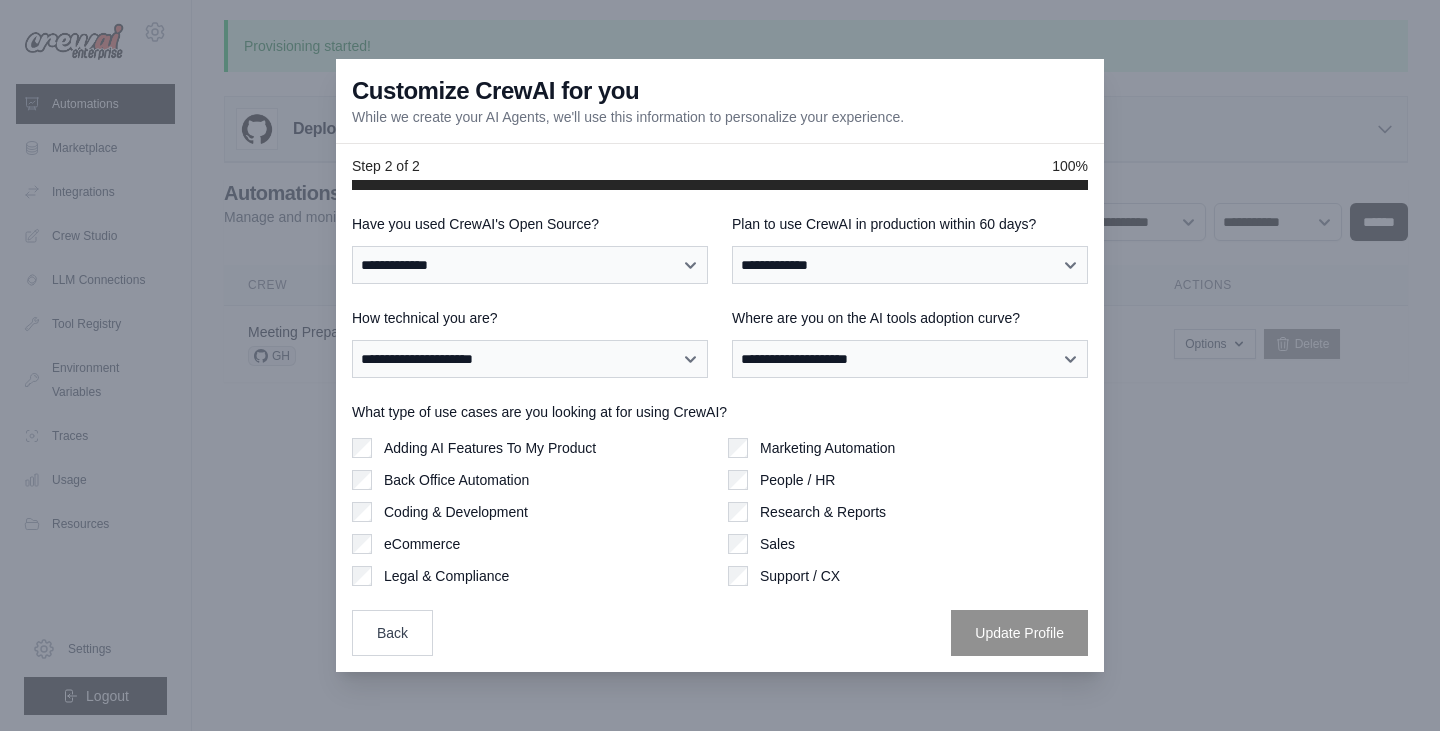 scroll, scrollTop: 0, scrollLeft: 0, axis: both 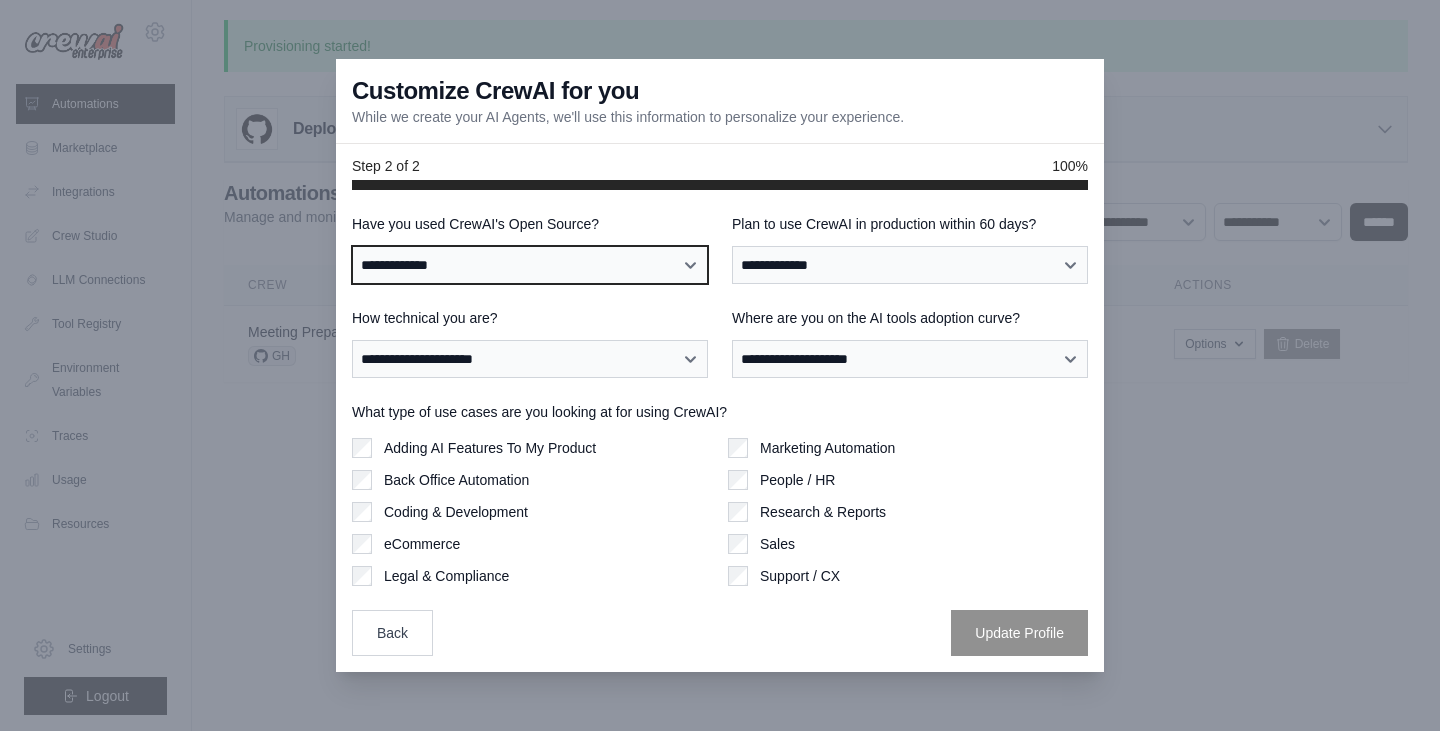 click on "**********" at bounding box center (530, 265) 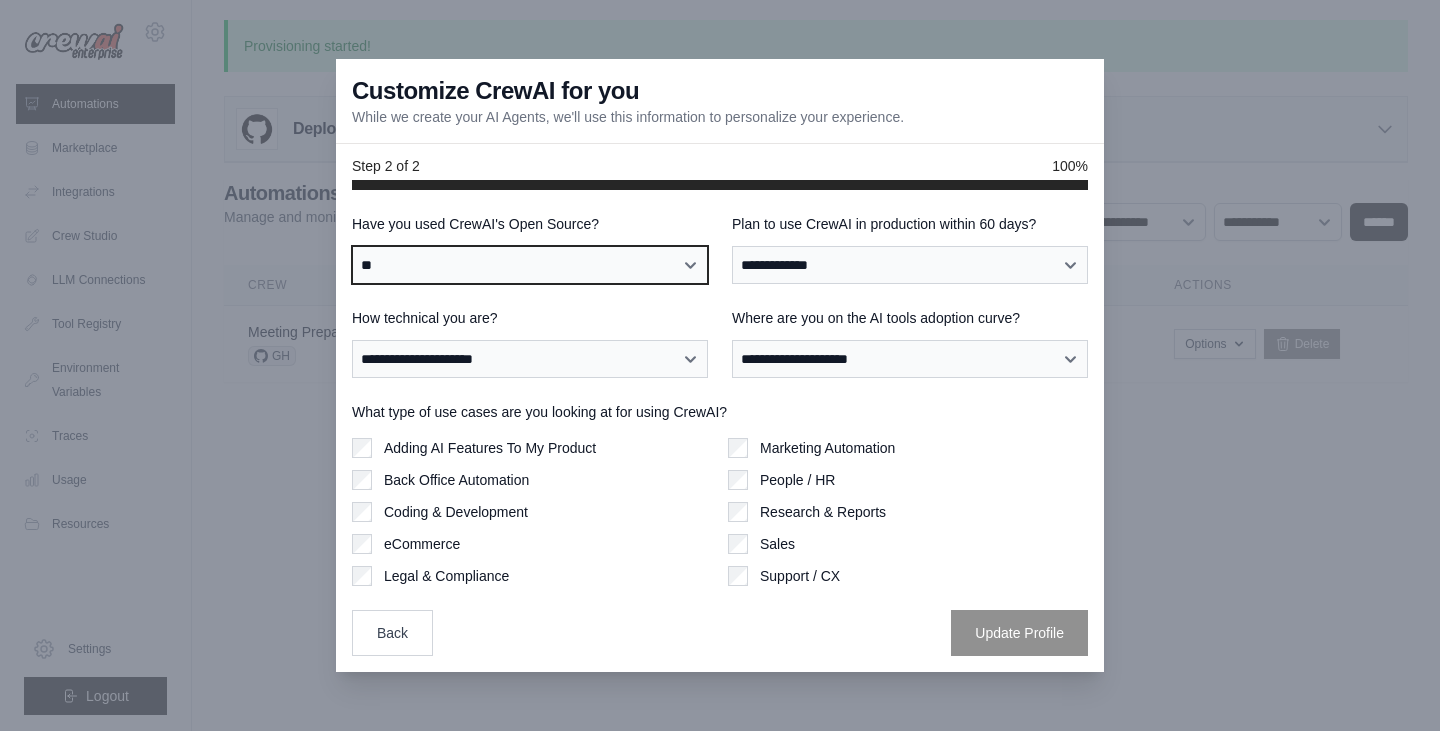 click on "**********" at bounding box center [530, 265] 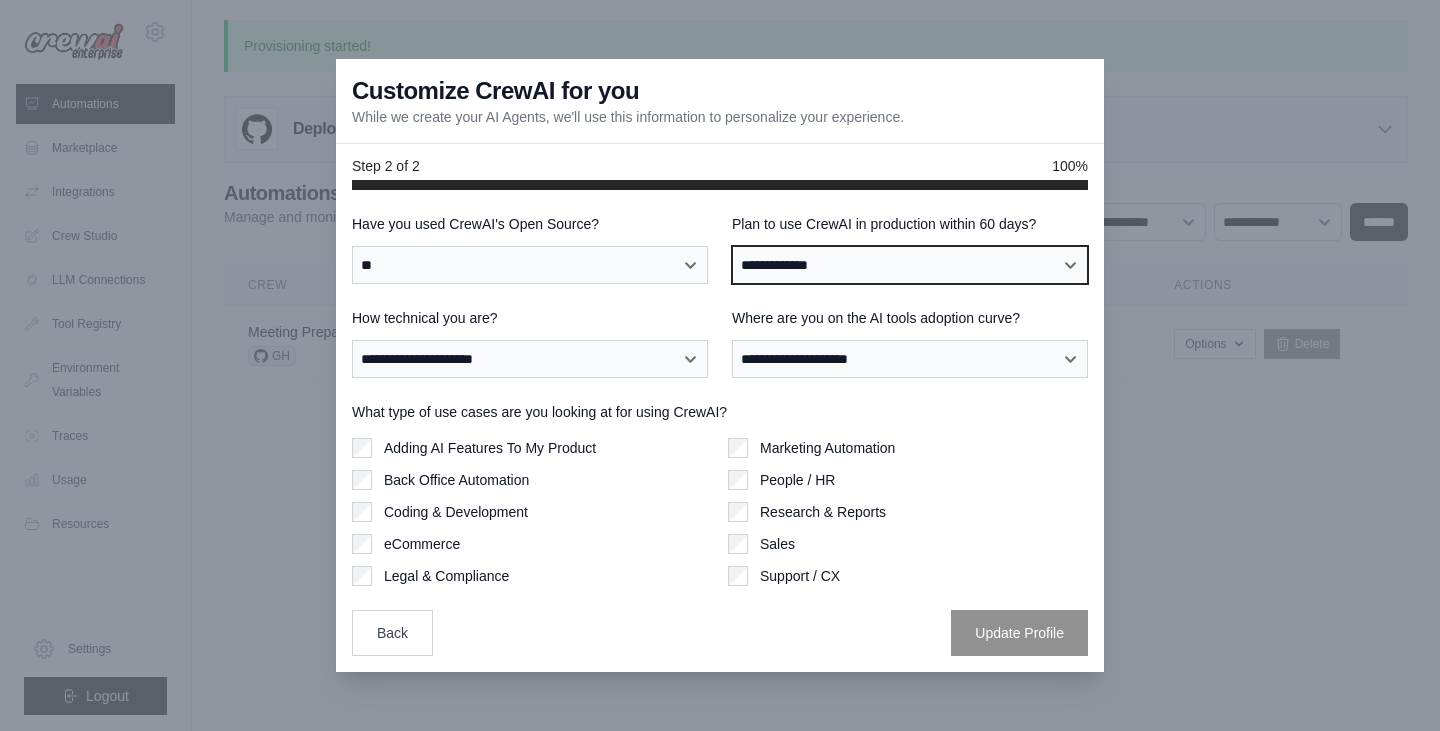 click on "**********" at bounding box center (910, 265) 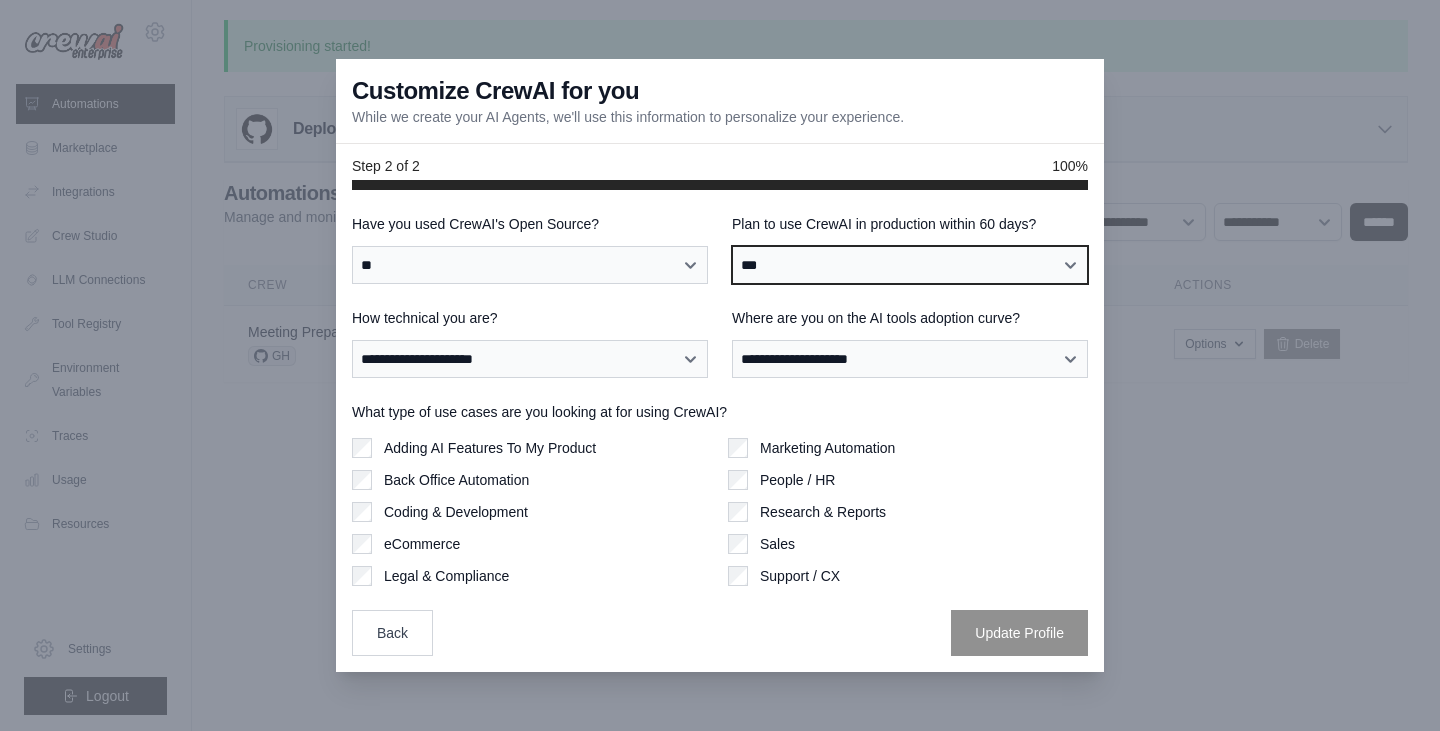 click on "**********" at bounding box center [910, 265] 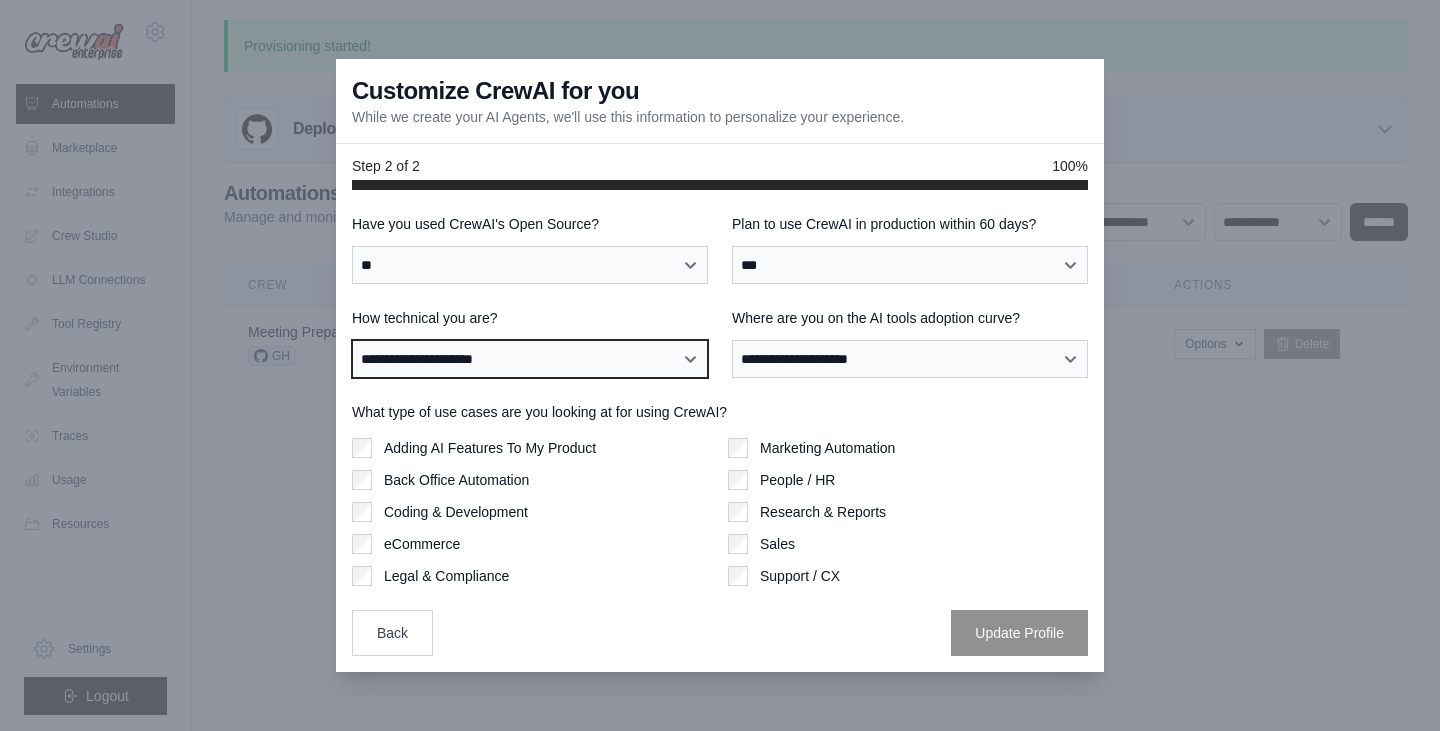 click on "**********" at bounding box center (530, 359) 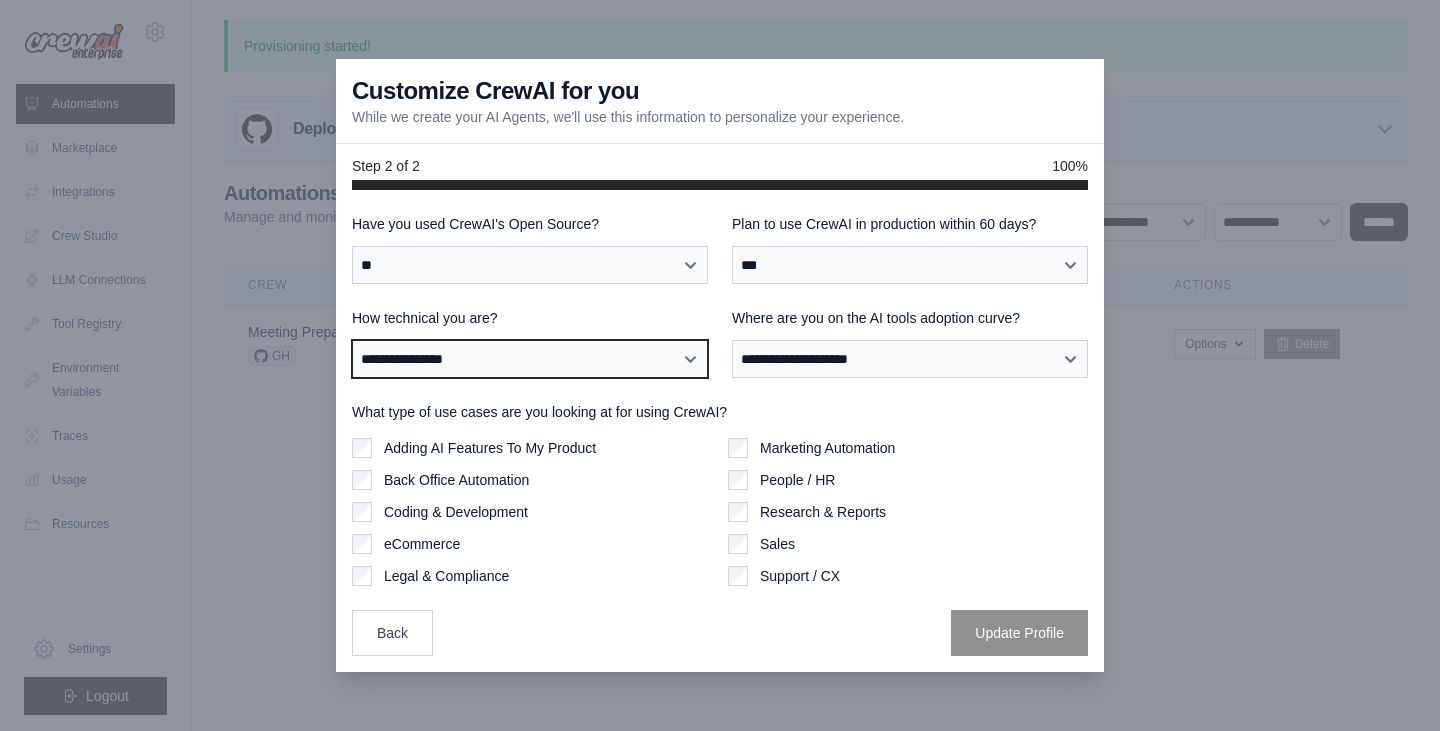 click on "**********" at bounding box center [530, 359] 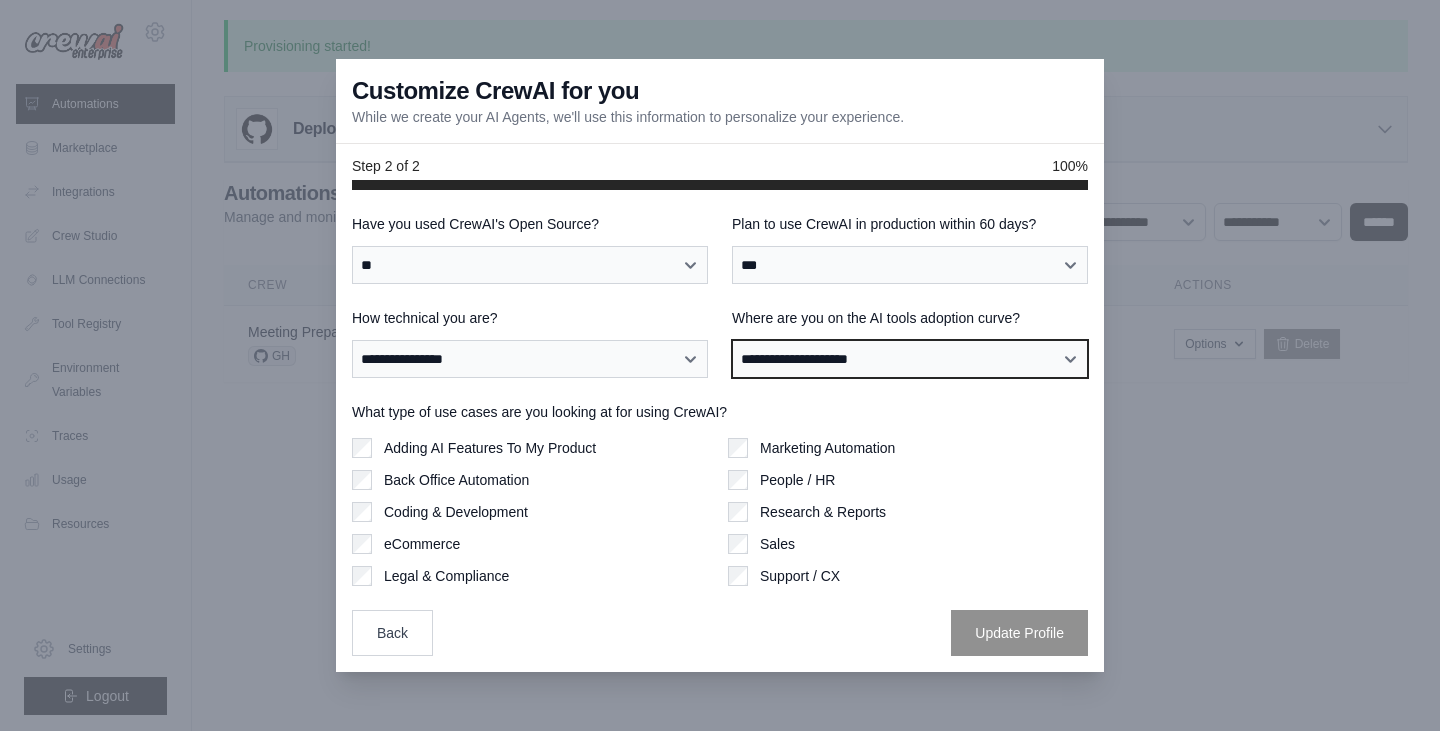click on "**********" at bounding box center (910, 359) 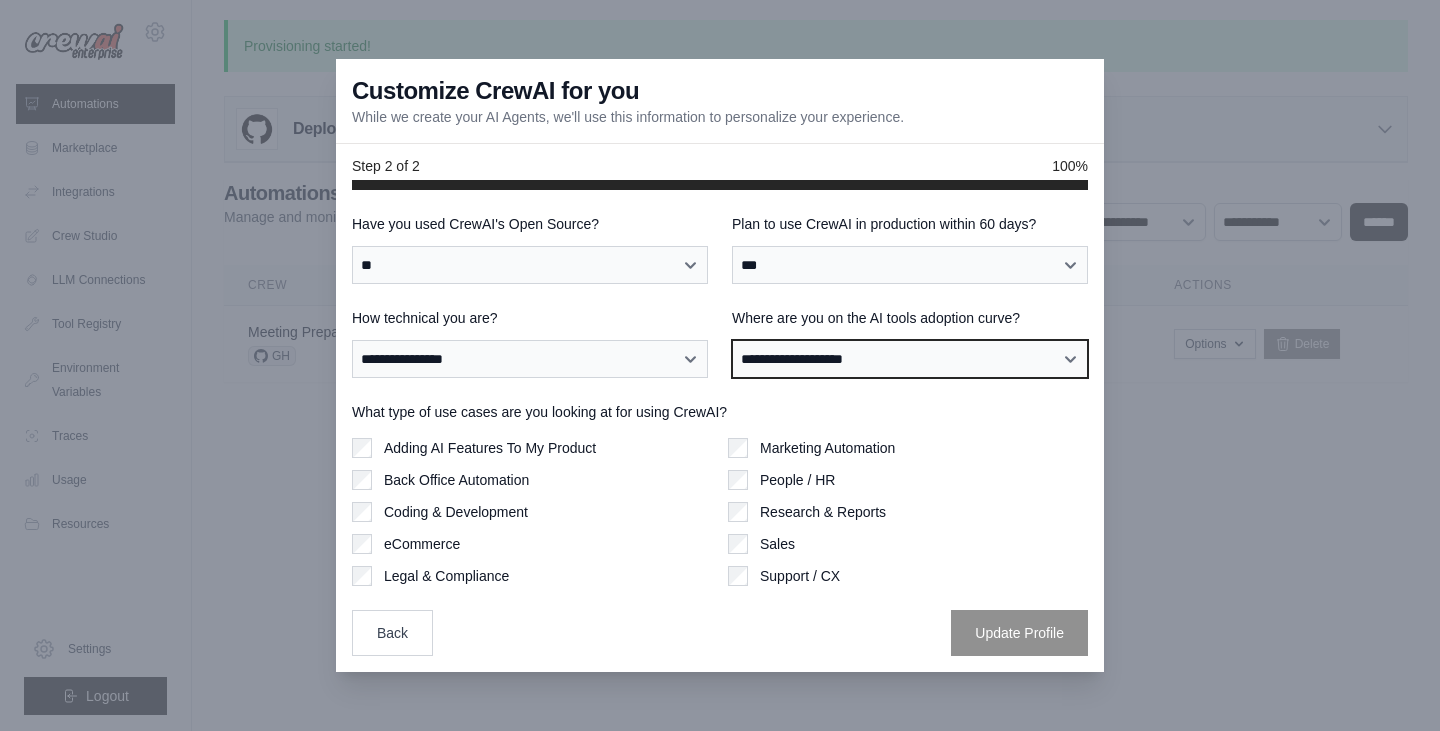 click on "**********" at bounding box center [910, 359] 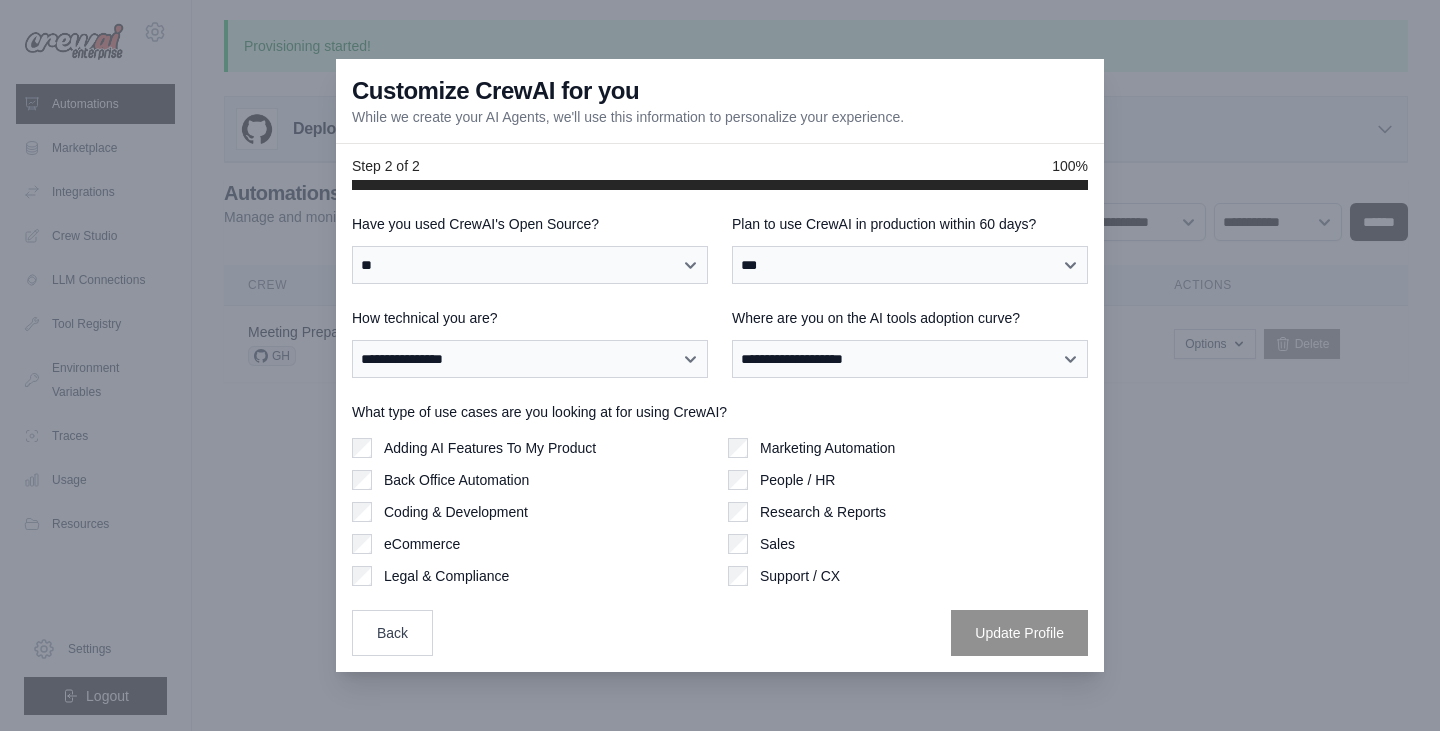 click on "Back Office Automation" at bounding box center (456, 480) 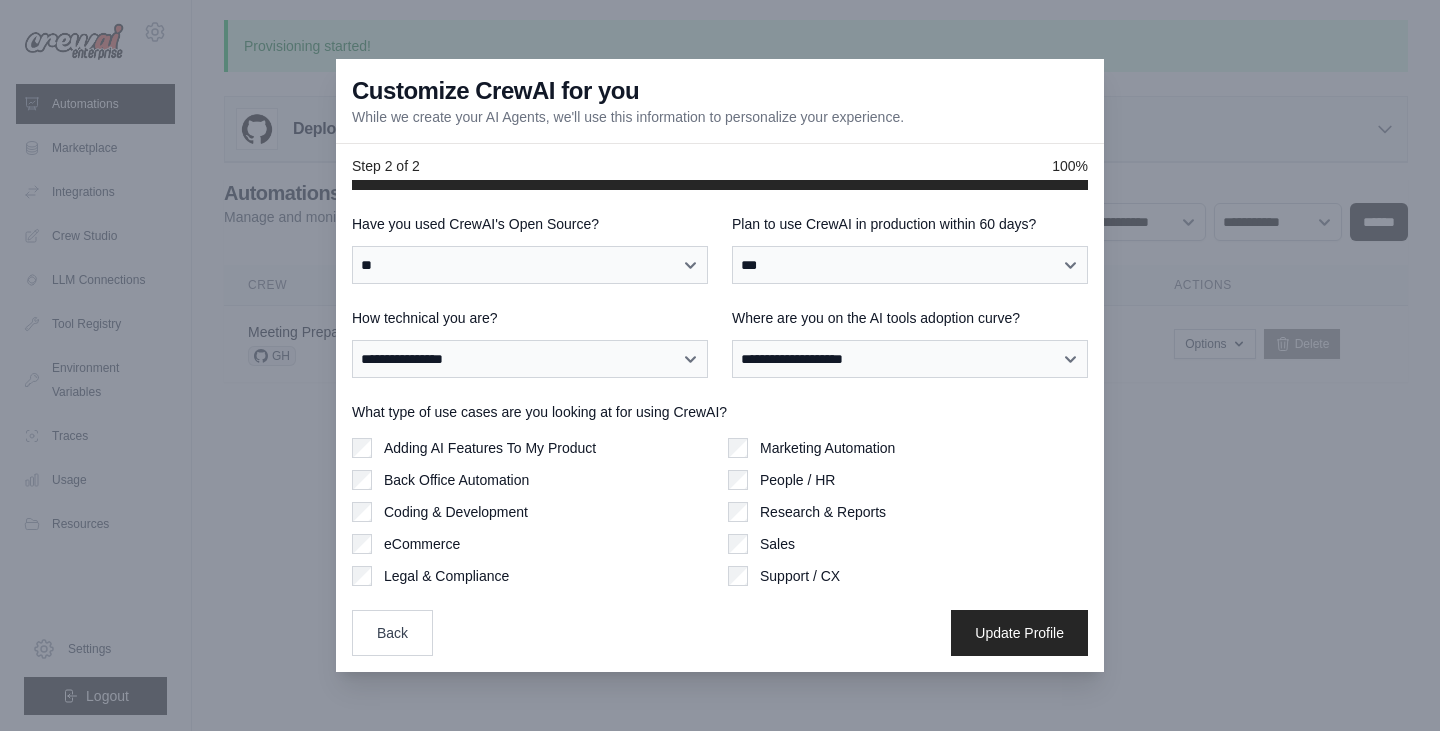 click on "Coding & Development" at bounding box center [456, 512] 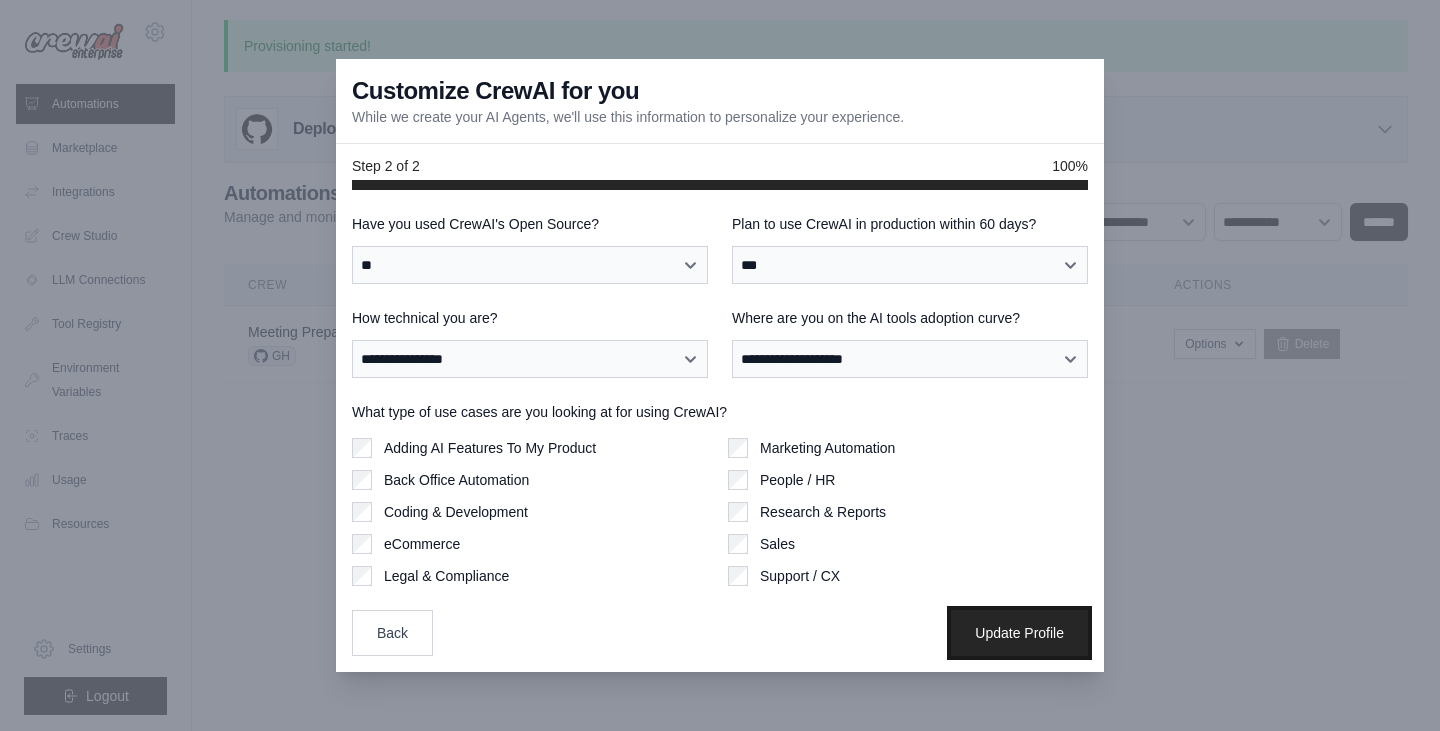 click on "Update Profile" at bounding box center (1019, 633) 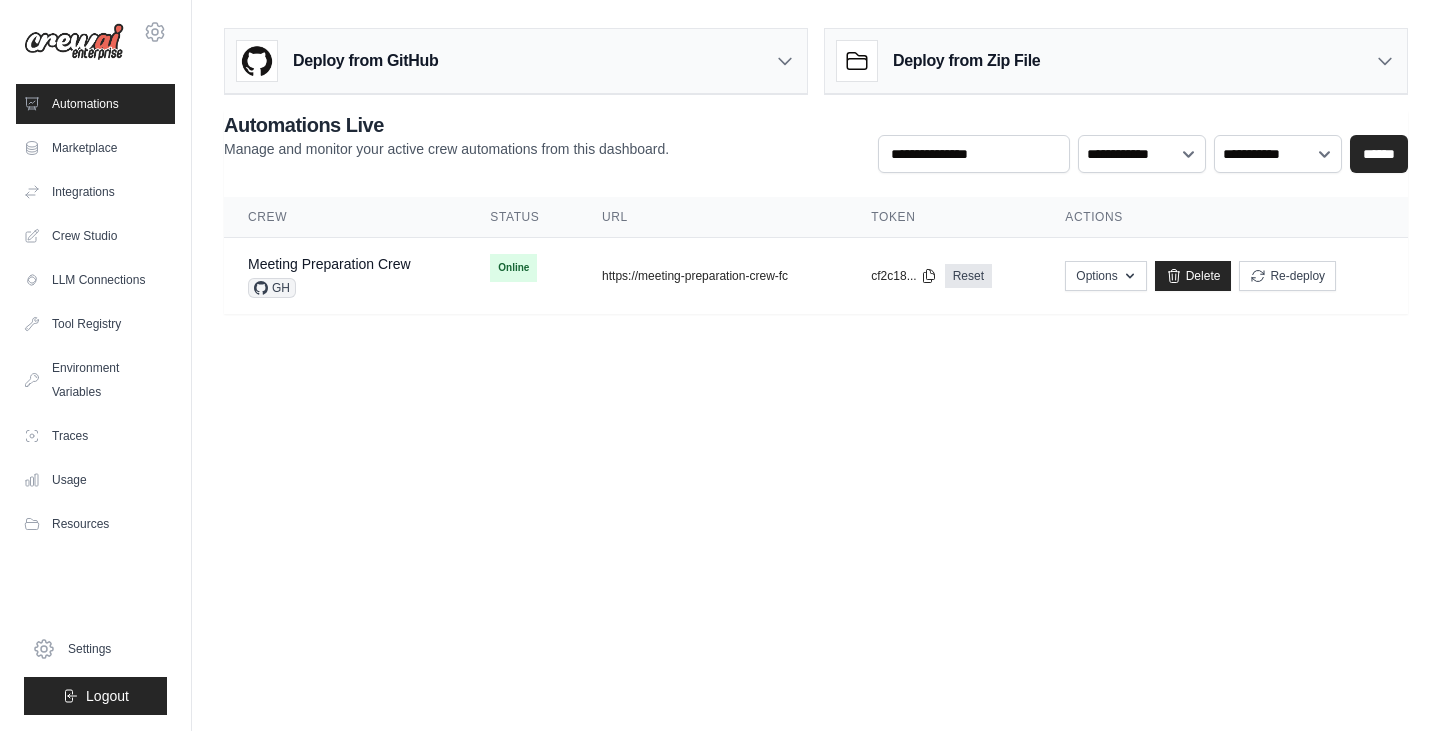 scroll, scrollTop: 0, scrollLeft: 0, axis: both 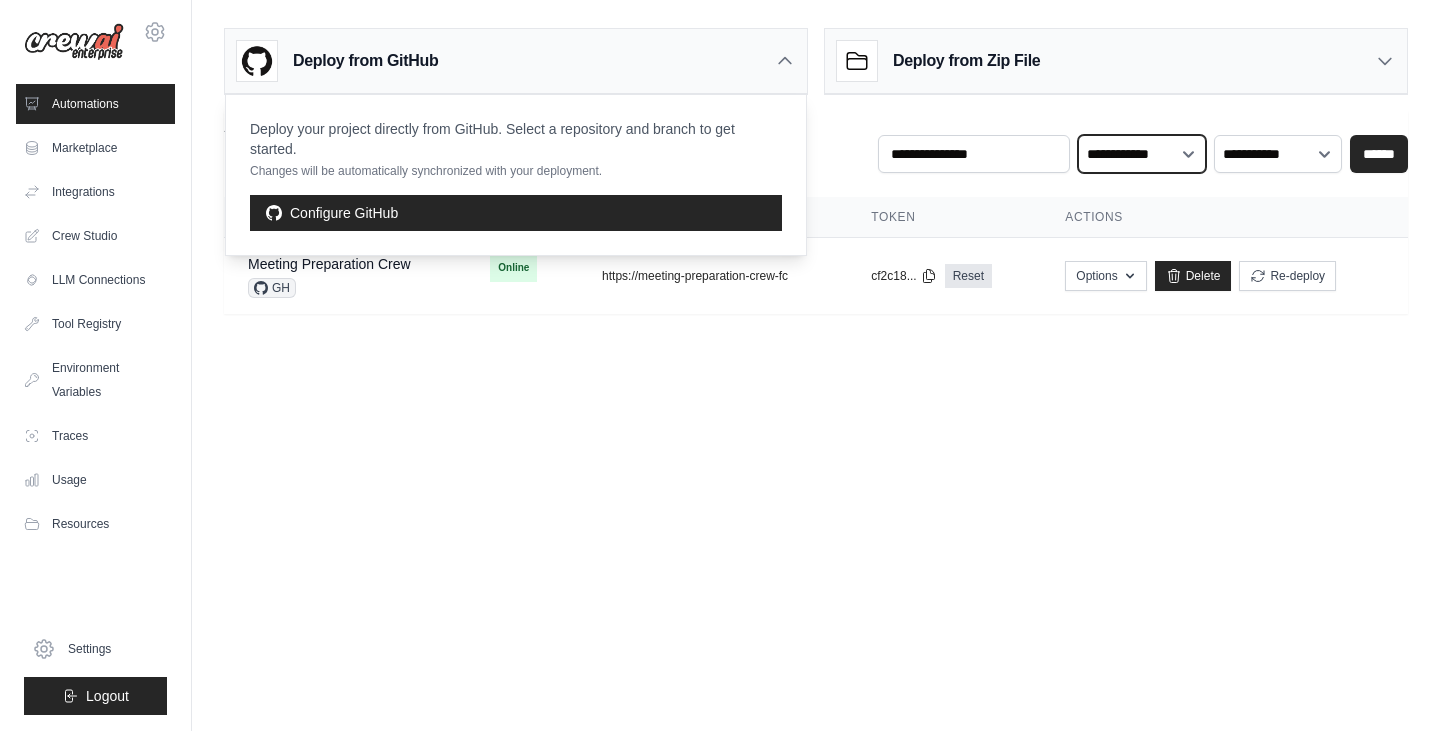 click on "**********" at bounding box center (1142, 154) 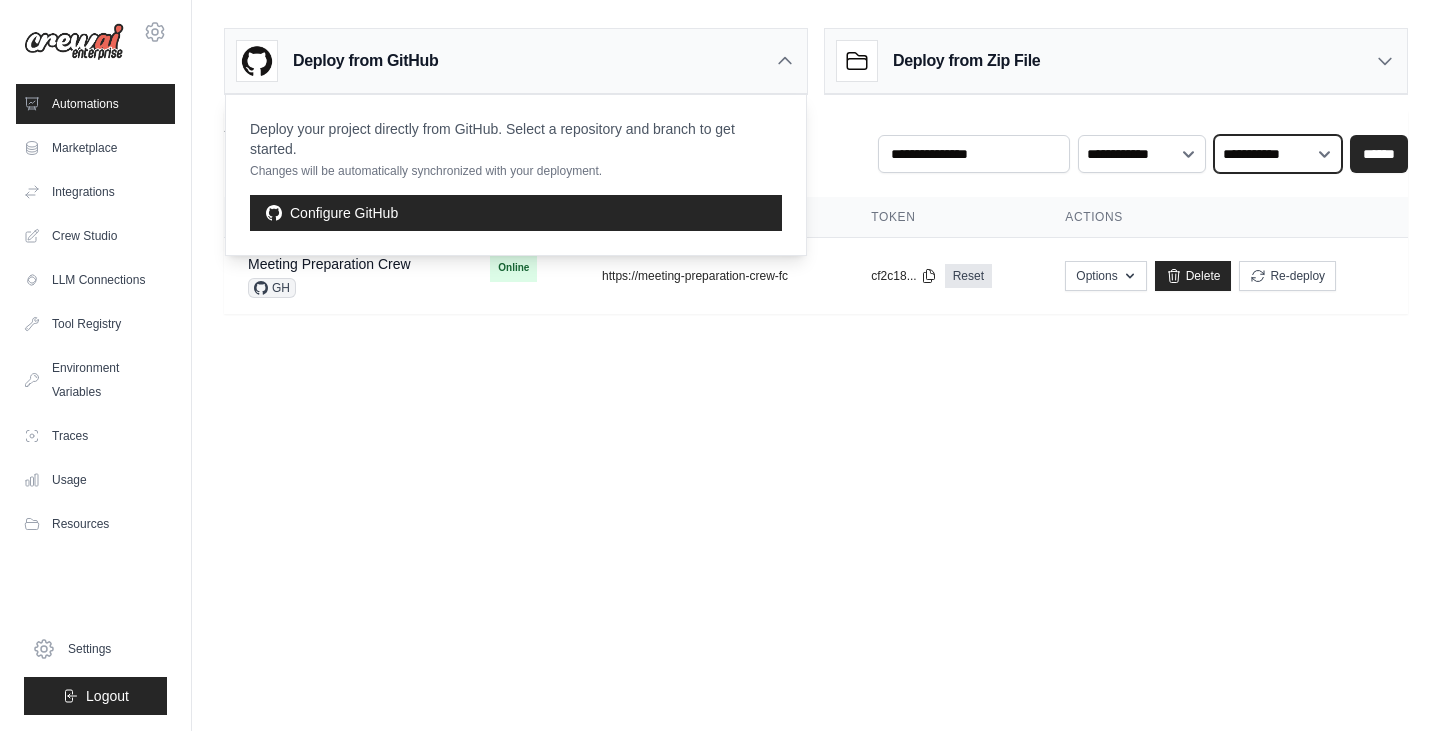 click on "**********" at bounding box center (1278, 154) 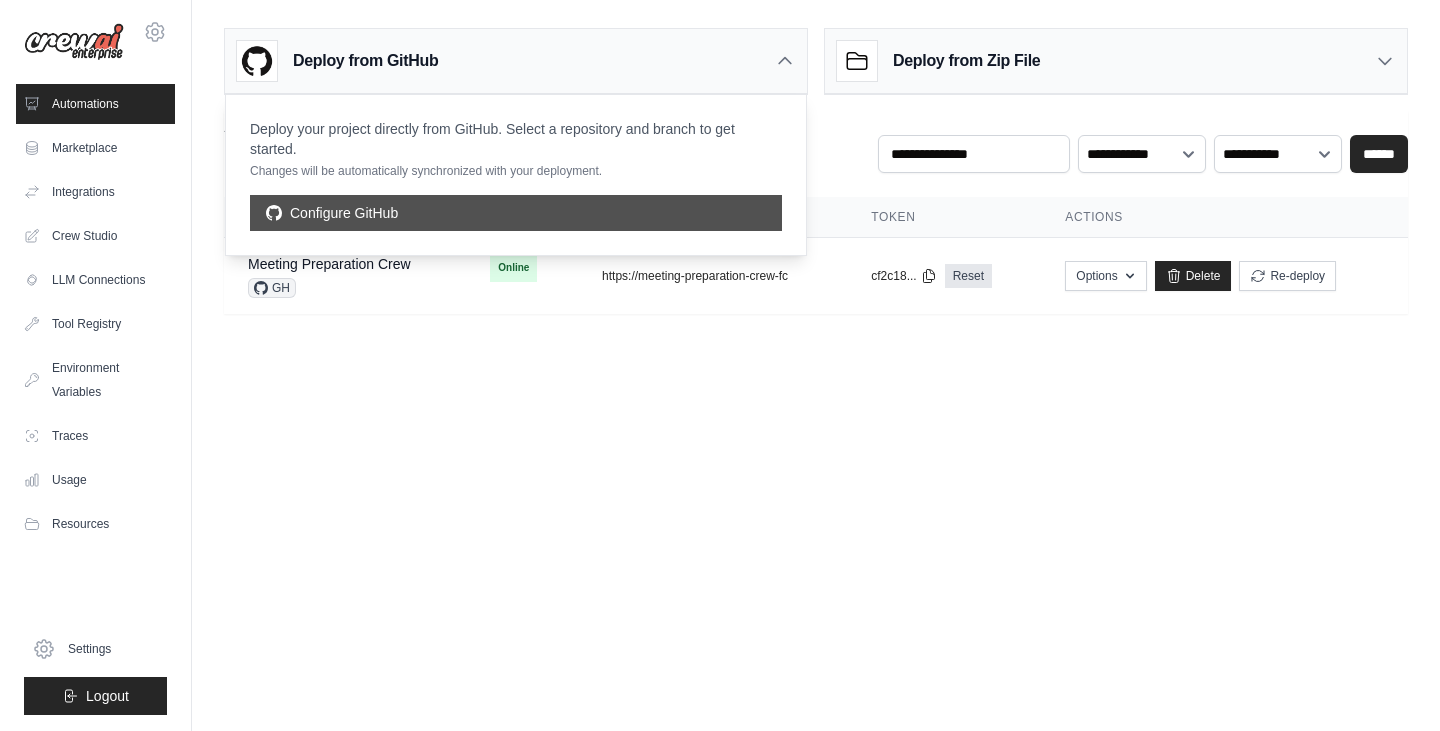 click on "Configure GitHub" at bounding box center [516, 213] 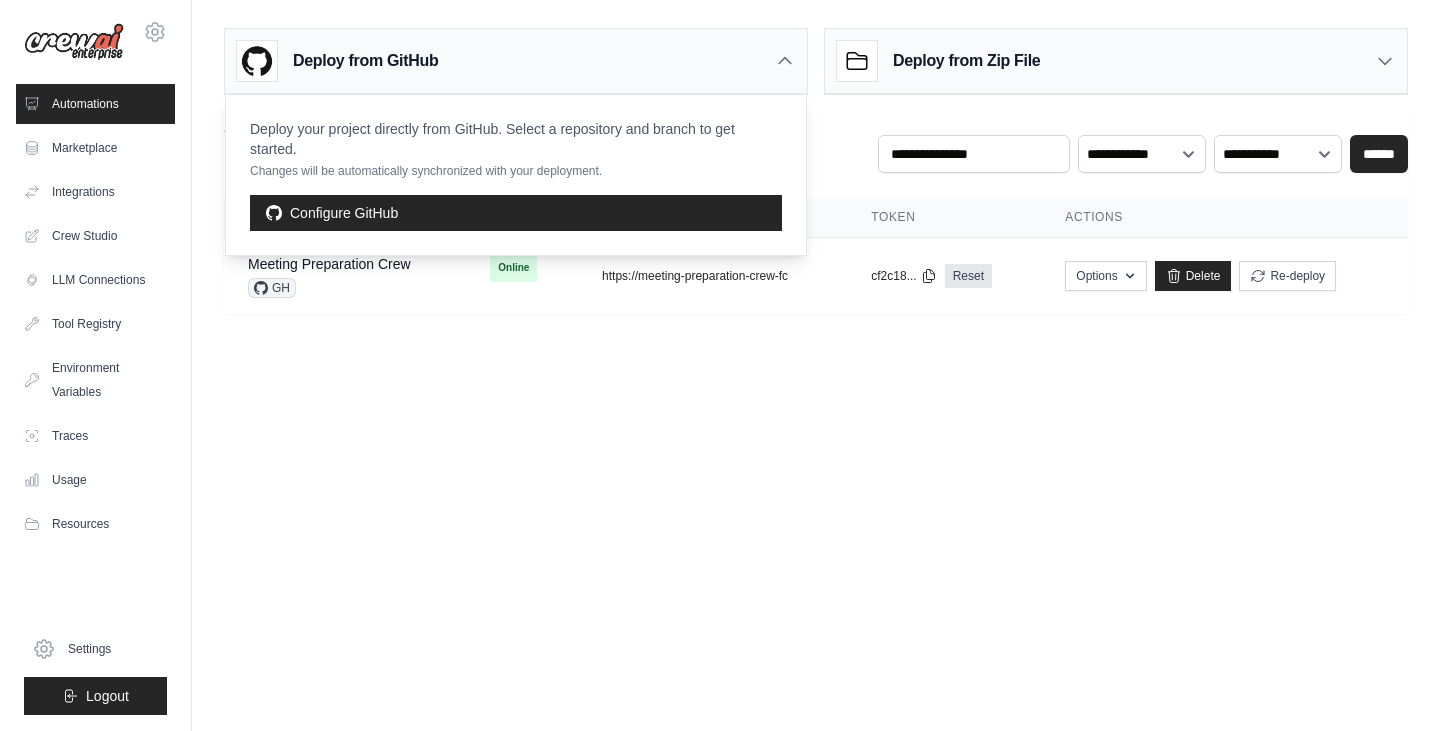 click on "omwankhede369@[DOMAIN]
Settings
Automations
Marketplace
Integrations" at bounding box center [720, 365] 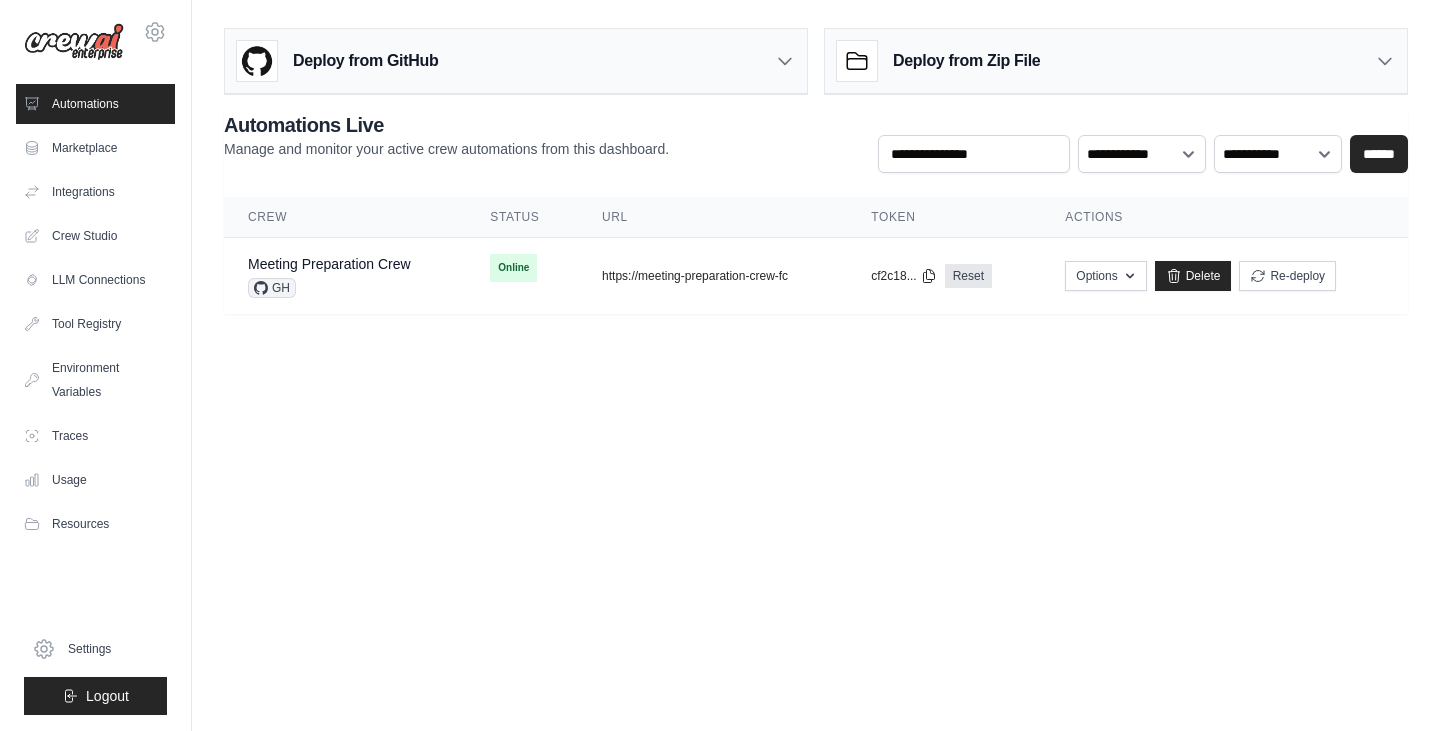 scroll, scrollTop: 0, scrollLeft: 0, axis: both 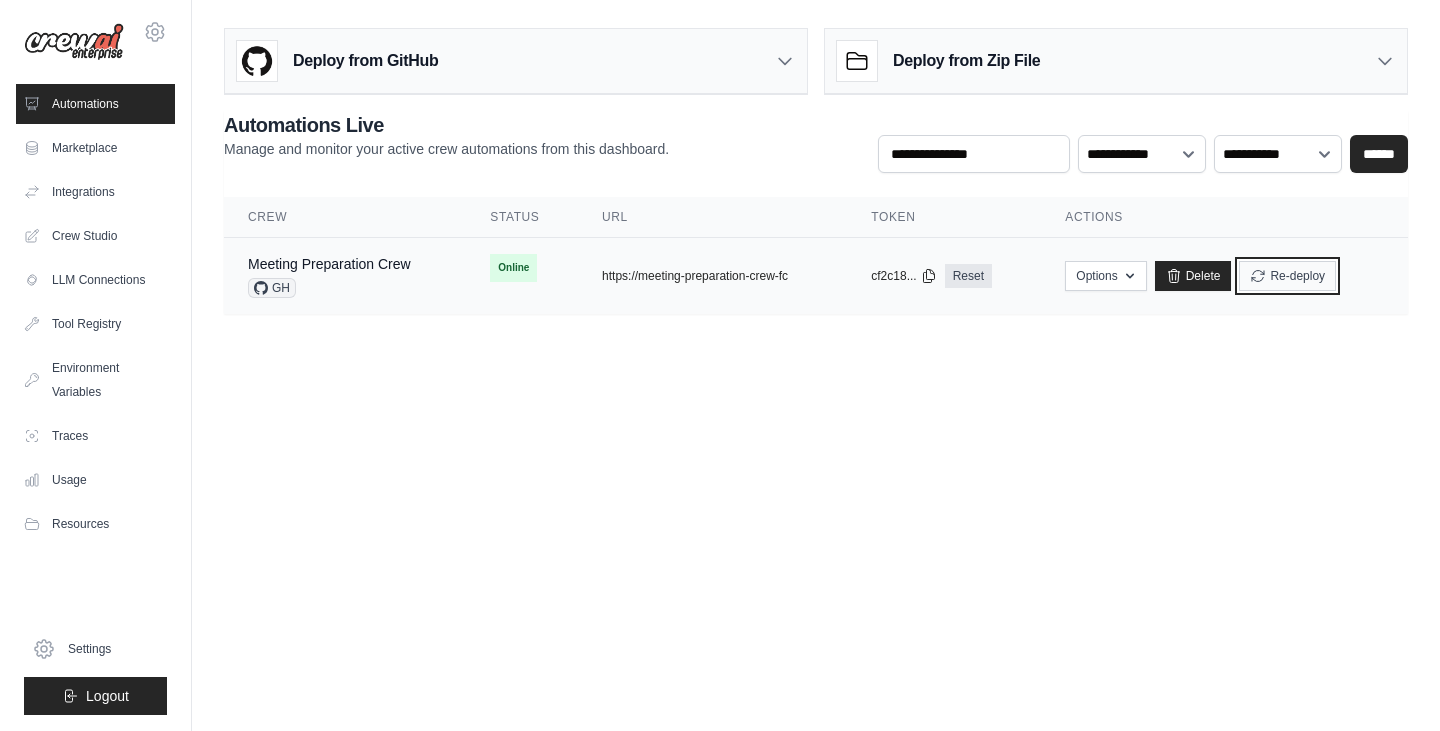 click on "Re-deploy" at bounding box center [1287, 276] 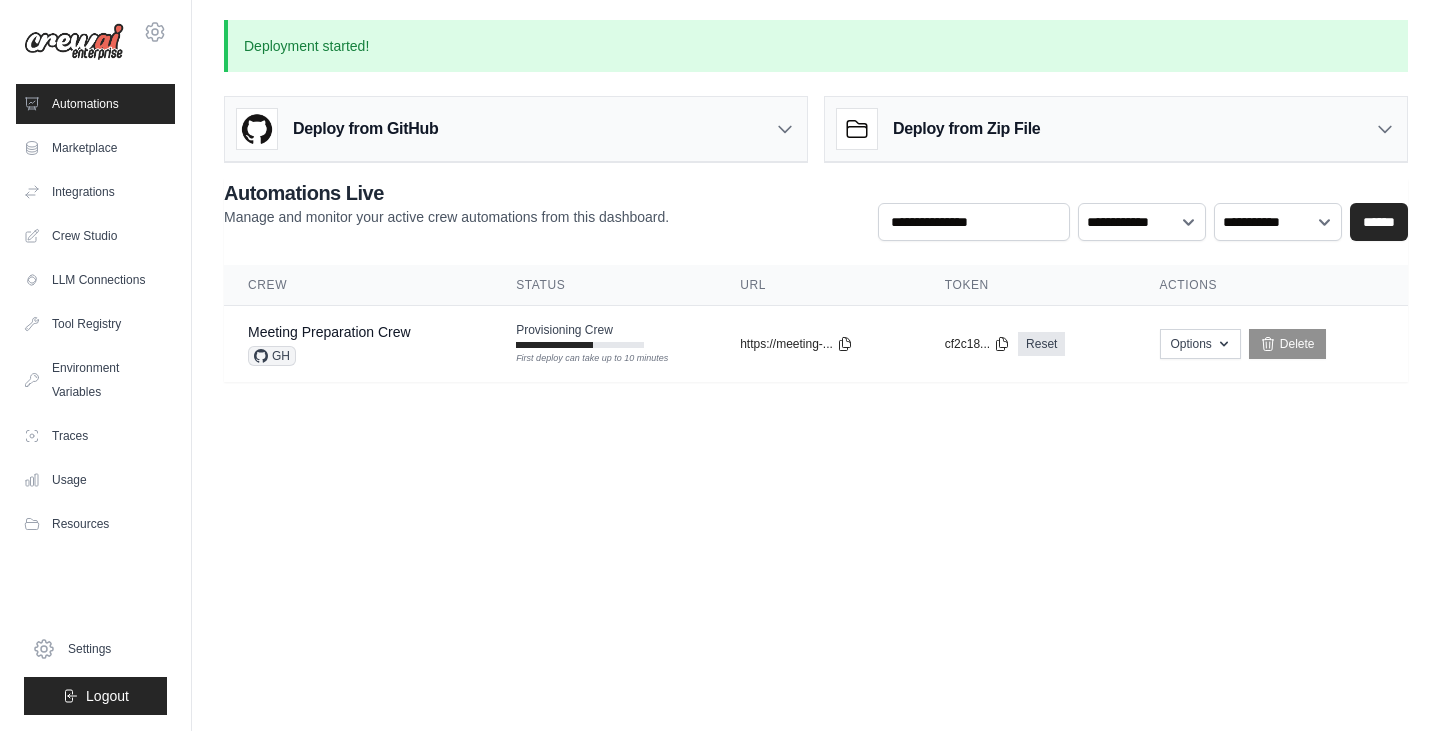 click on "omwankhede369@gmail.com
Settings
Automations
Marketplace
Integrations" at bounding box center [720, 365] 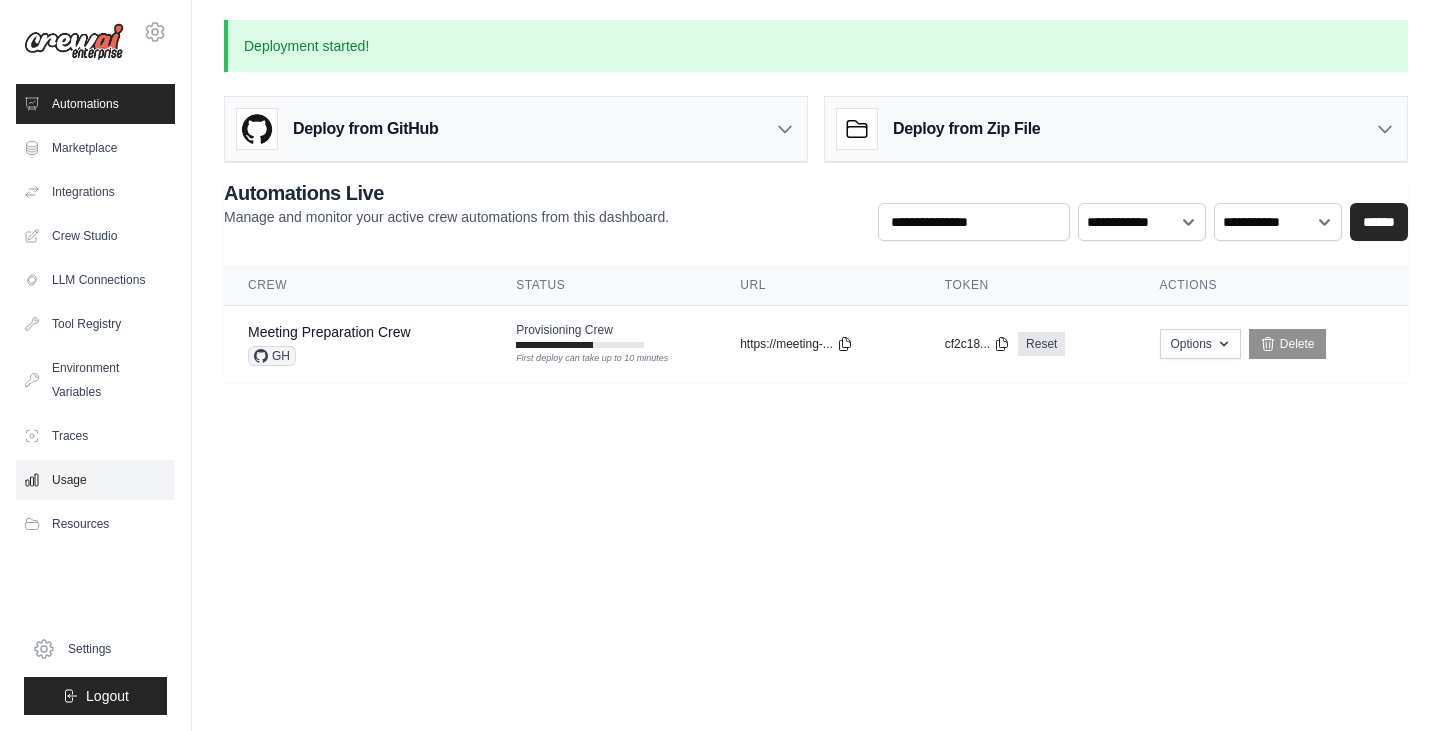 click on "Usage" at bounding box center [95, 480] 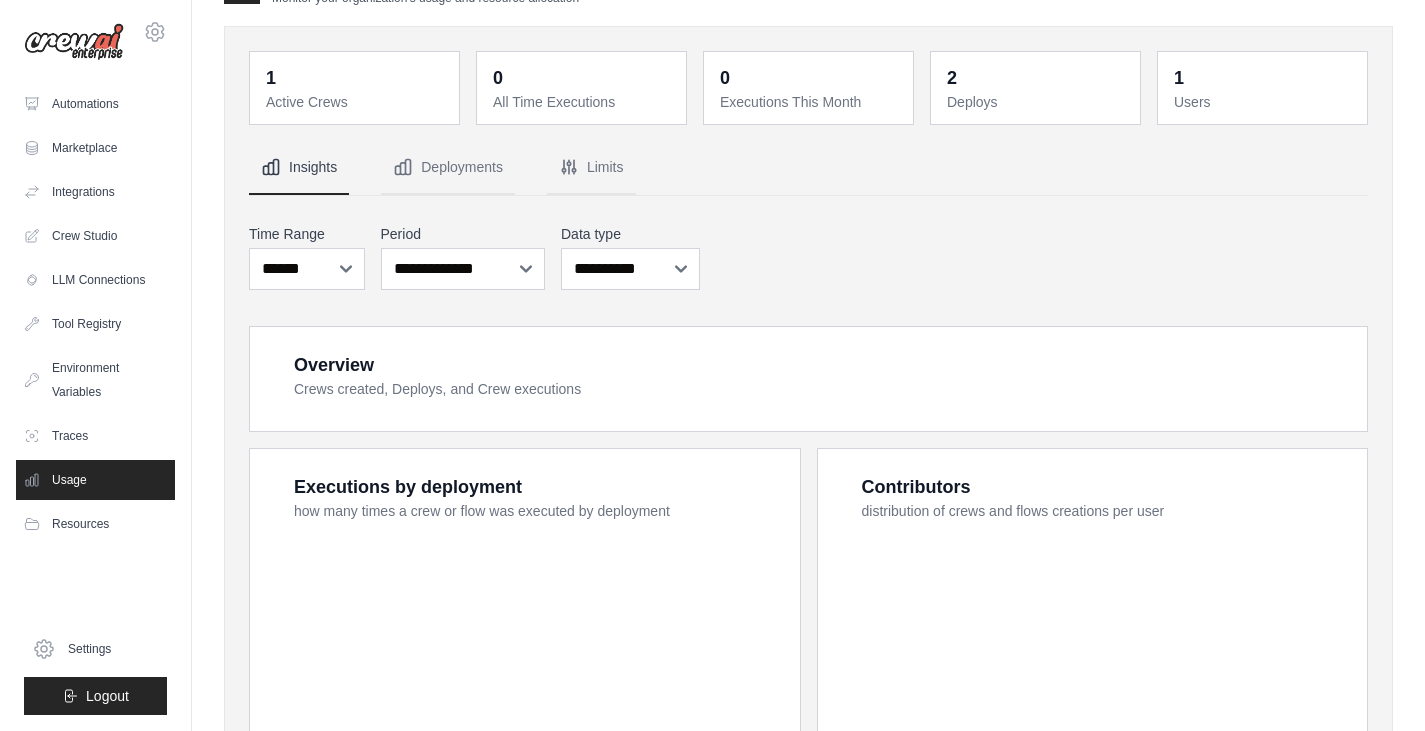 scroll, scrollTop: 0, scrollLeft: 0, axis: both 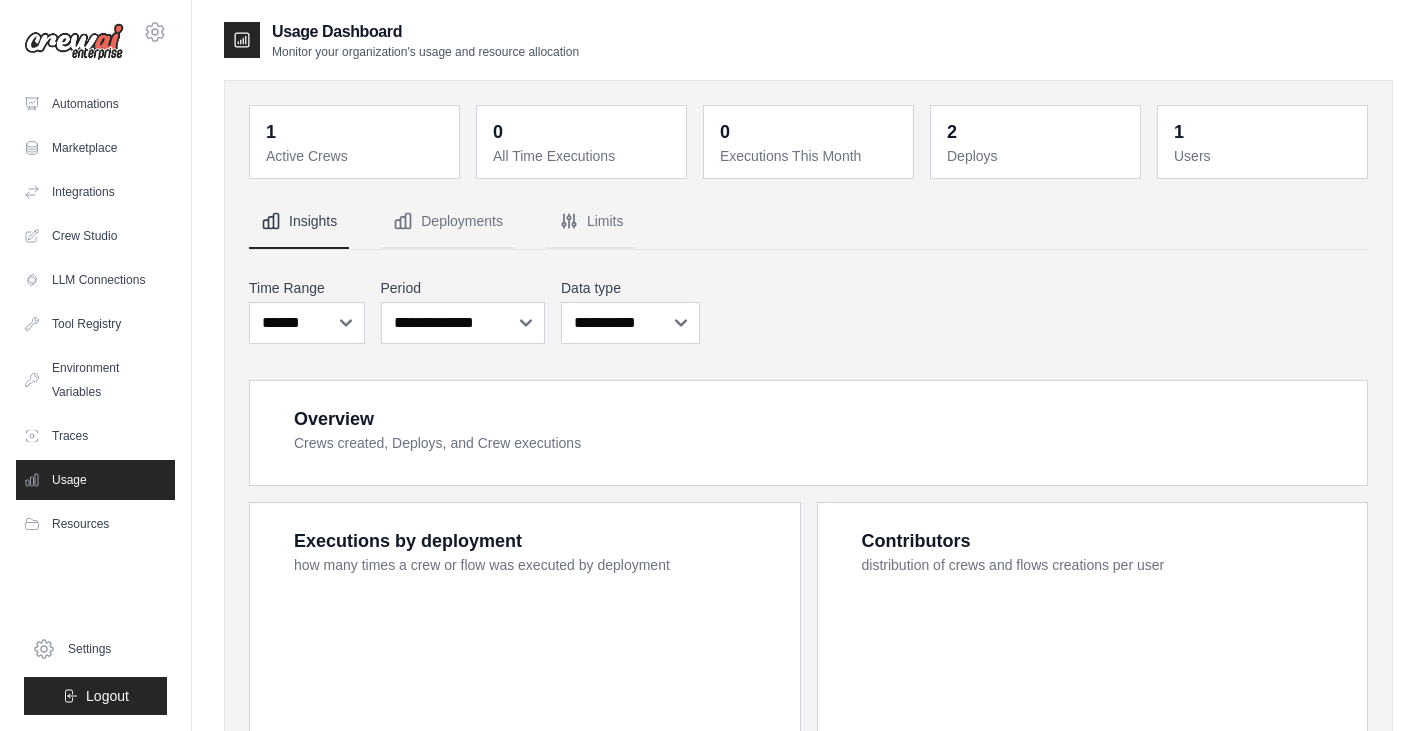 click on "1" at bounding box center [356, 132] 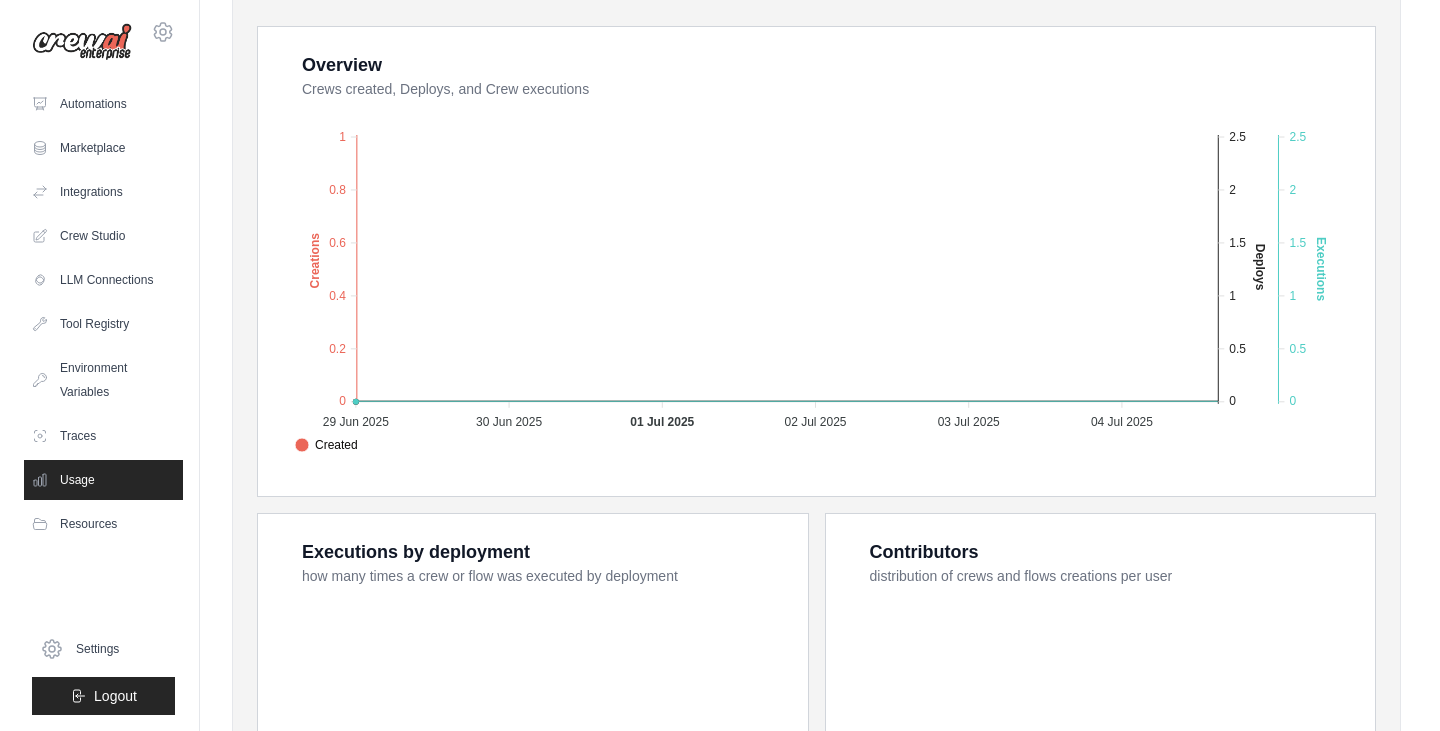 scroll, scrollTop: 0, scrollLeft: 0, axis: both 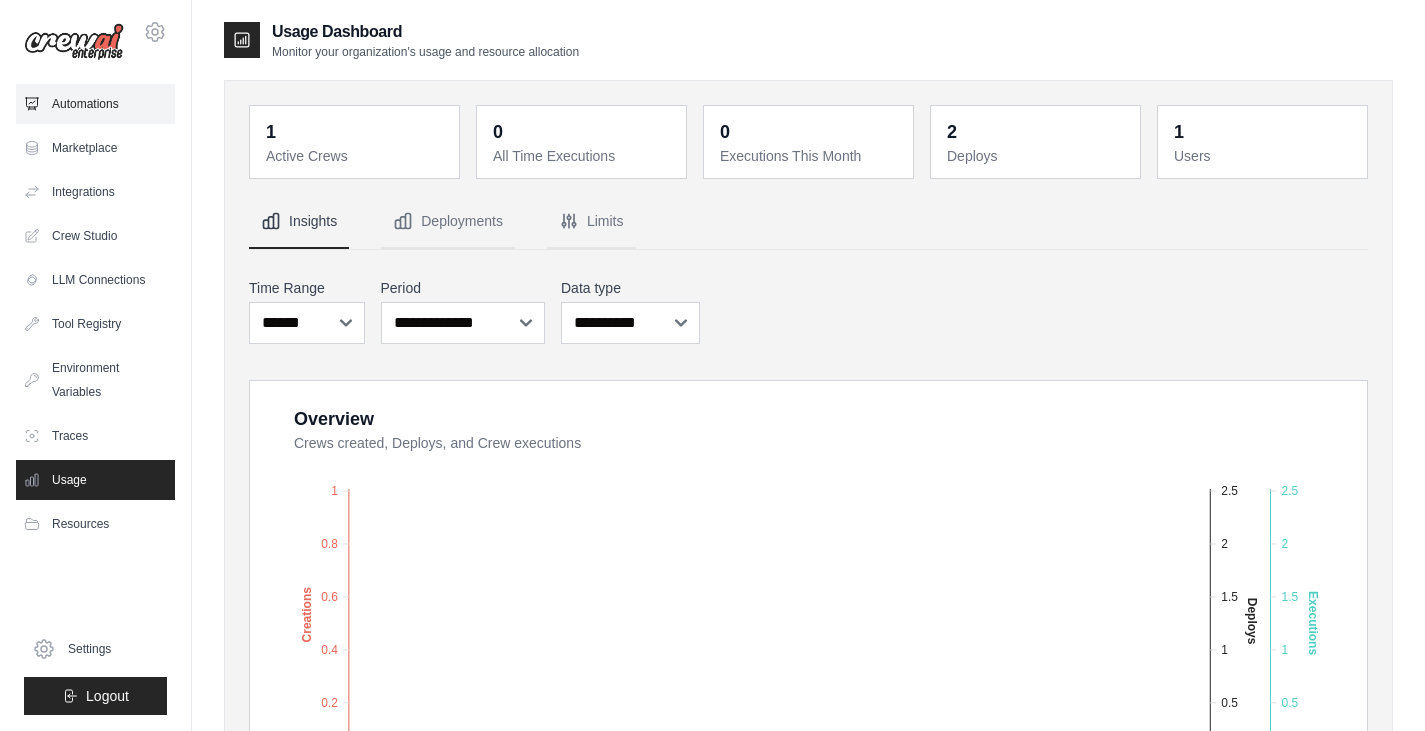 click on "Automations" at bounding box center [95, 104] 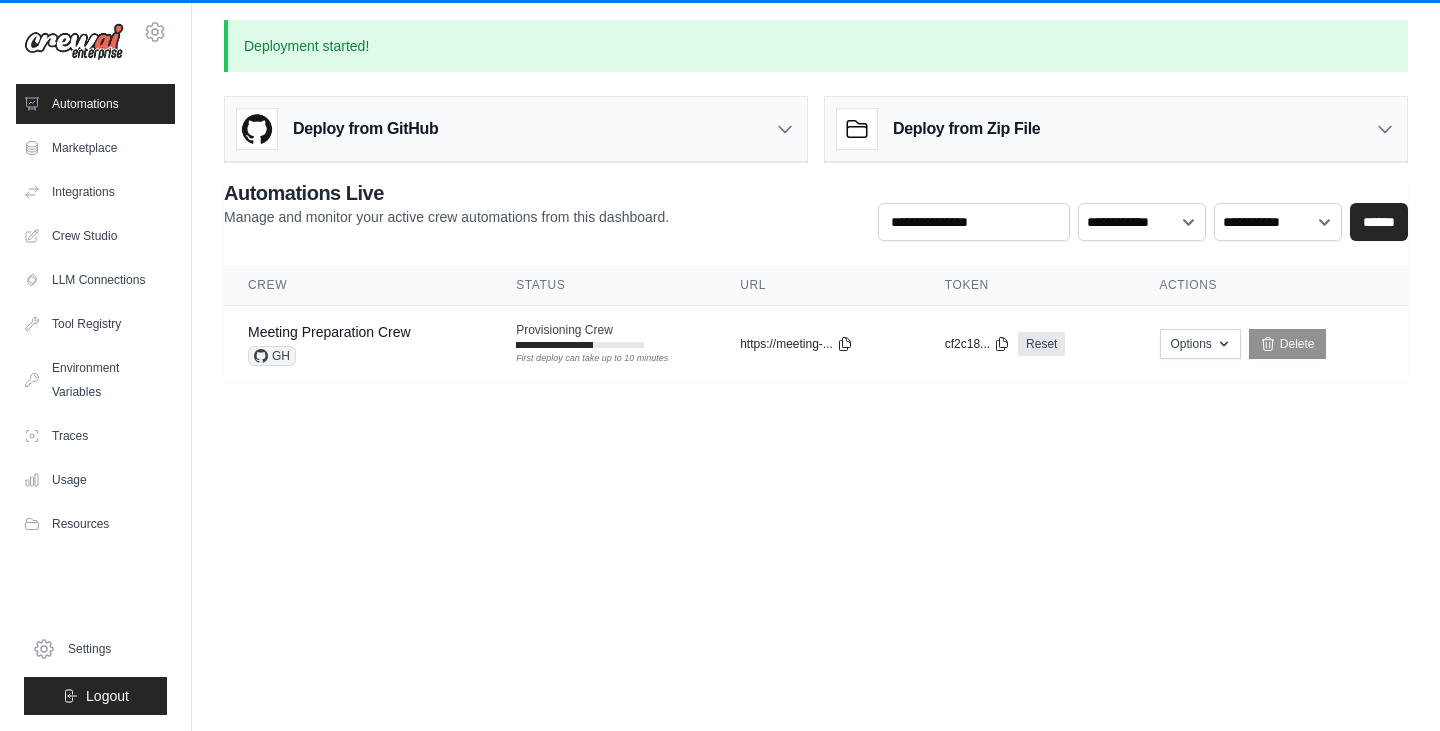 click on "omwankhede369@[DOMAIN]
Settings
Automations
Marketplace
Integrations" at bounding box center (720, 365) 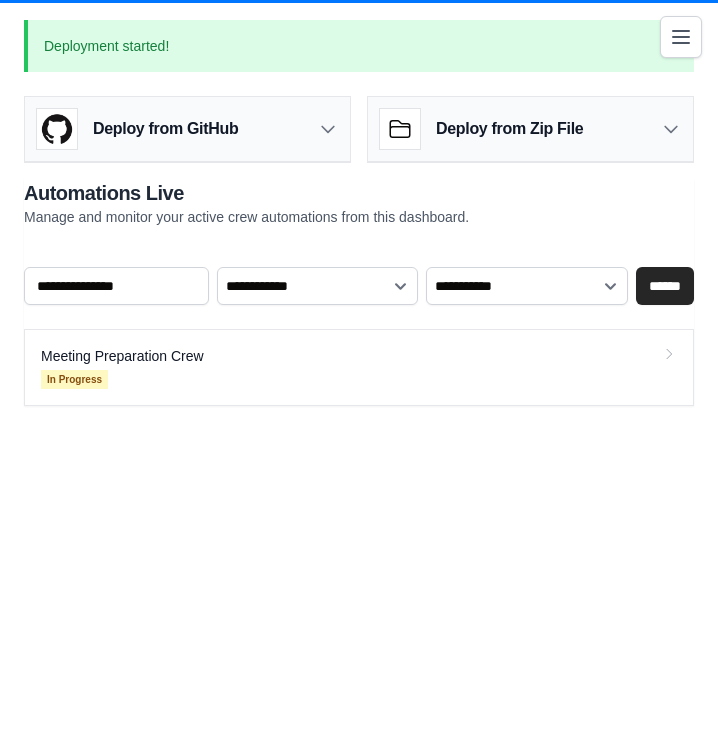 click on "omwankhede369@[DOMAIN]
Settings
Automations
Marketplace
Integrations" at bounding box center [359, 365] 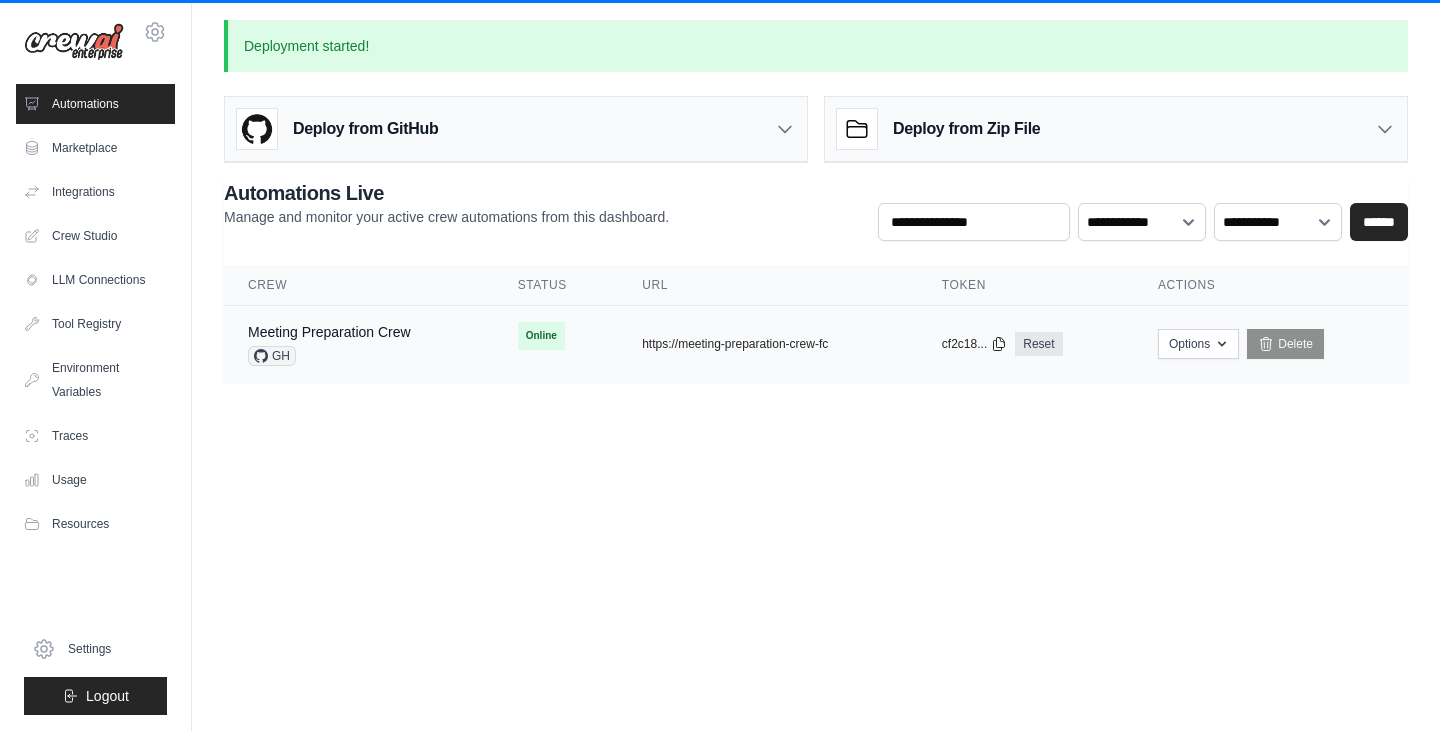 drag, startPoint x: 723, startPoint y: 345, endPoint x: 675, endPoint y: 341, distance: 48.166378 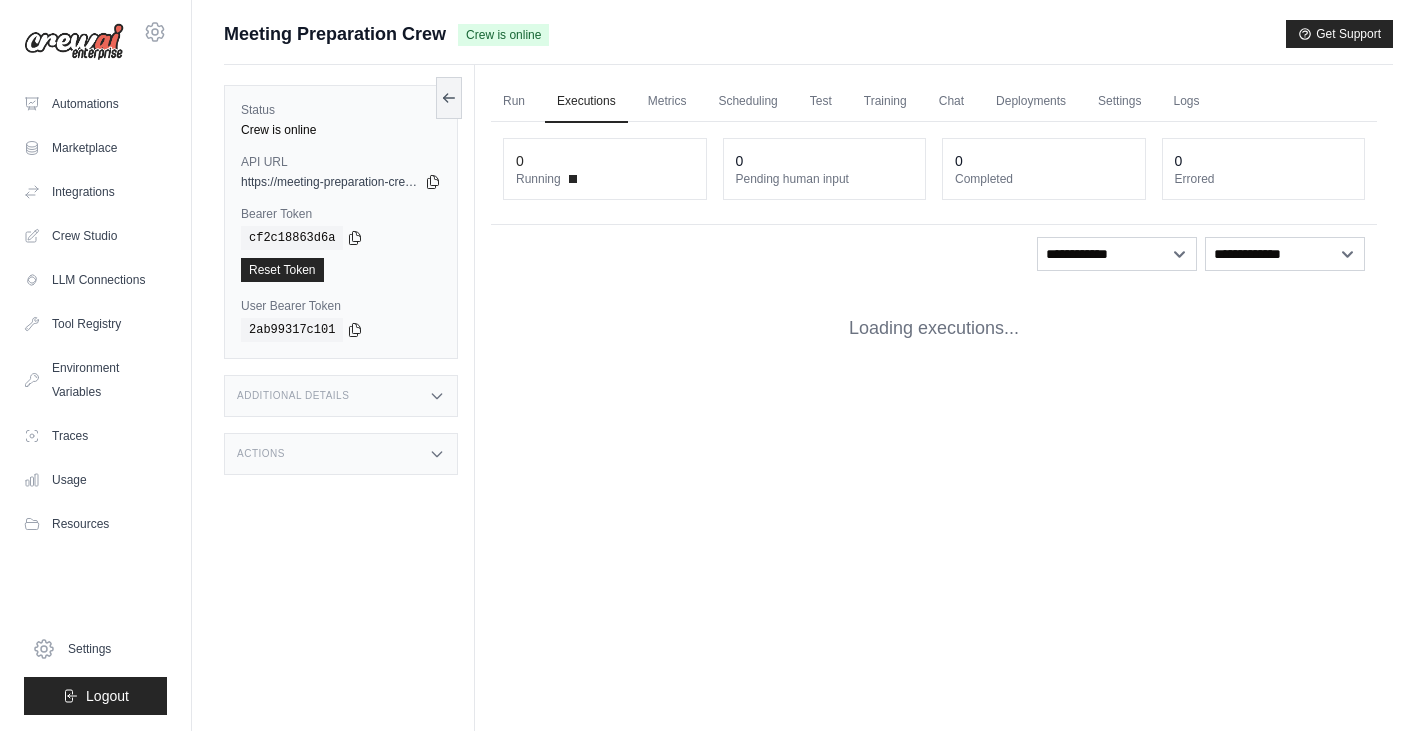 scroll, scrollTop: 0, scrollLeft: 0, axis: both 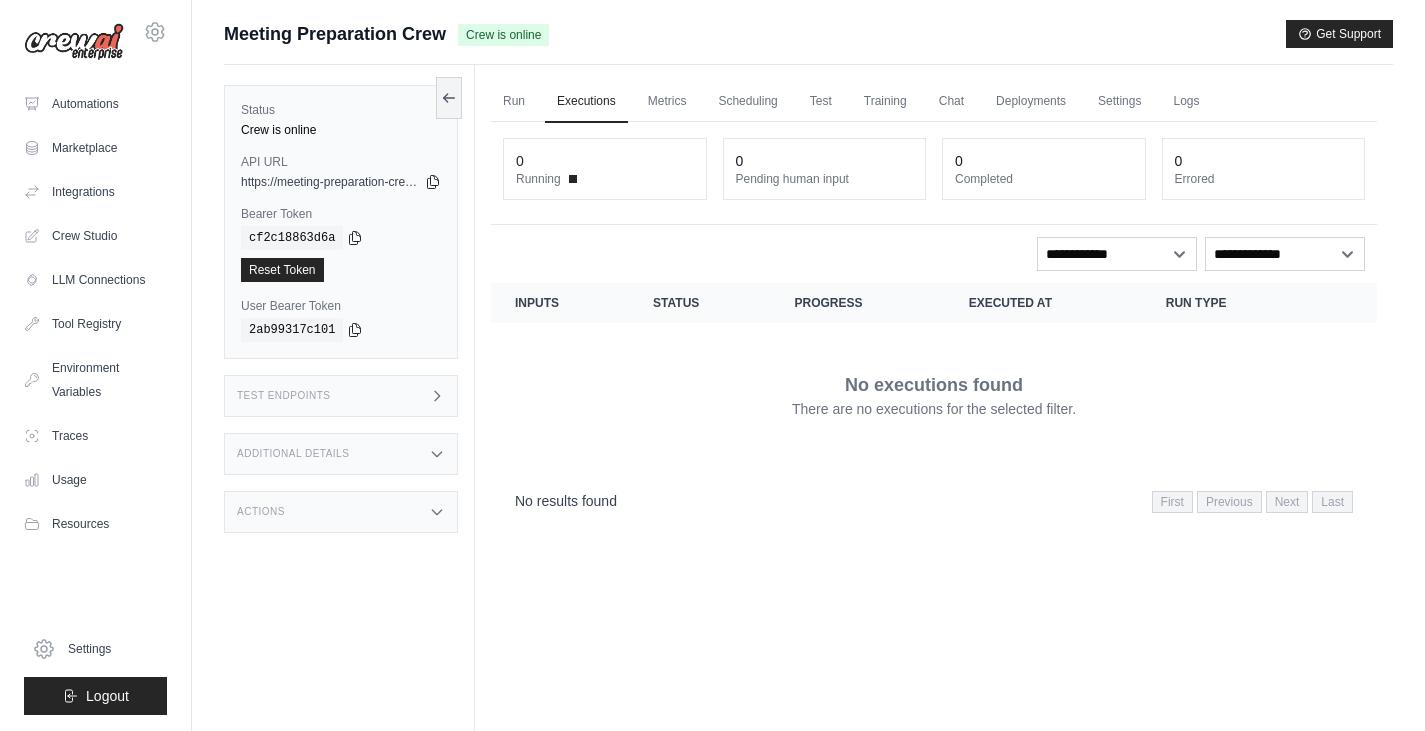 click on "No results found
First
Previous
Next
Last" at bounding box center [934, 500] 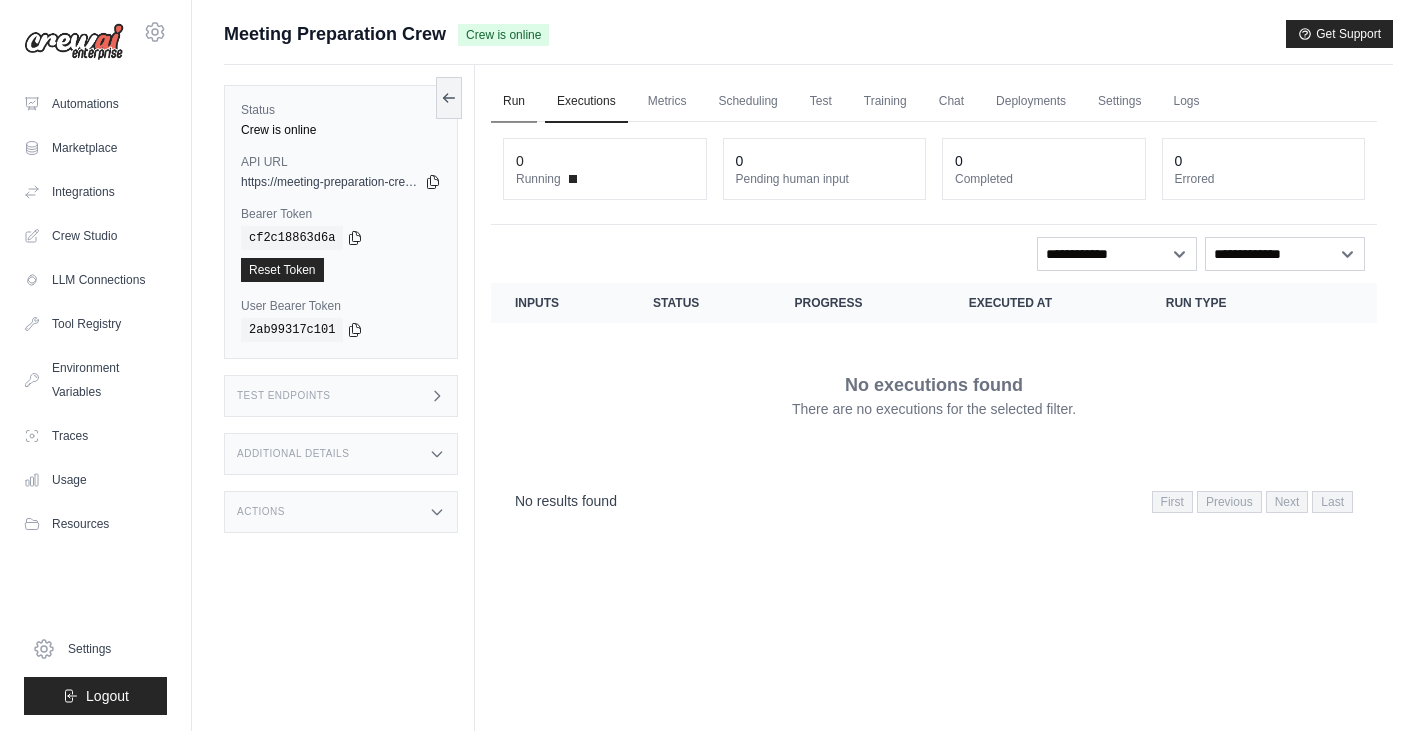 click on "Run" at bounding box center (514, 102) 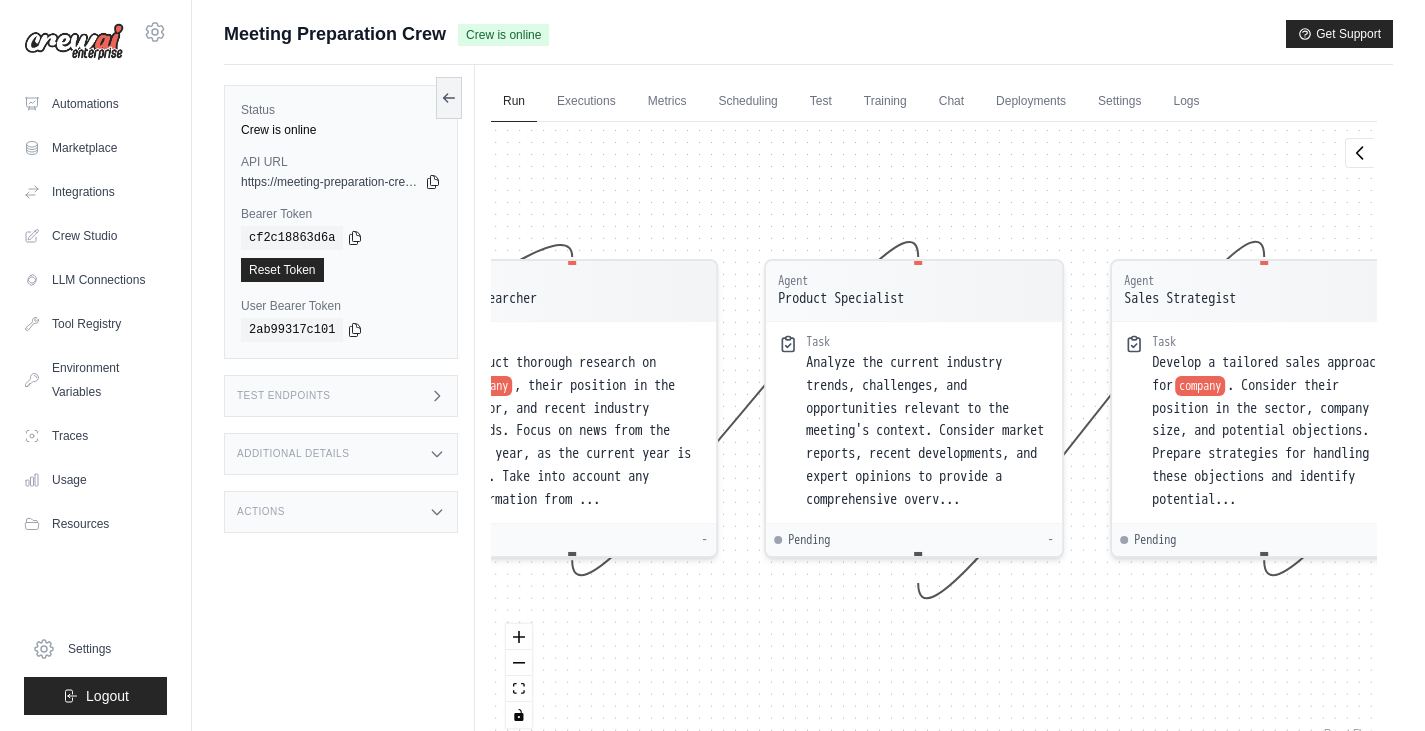 drag, startPoint x: 1091, startPoint y: 251, endPoint x: 752, endPoint y: 173, distance: 347.85773 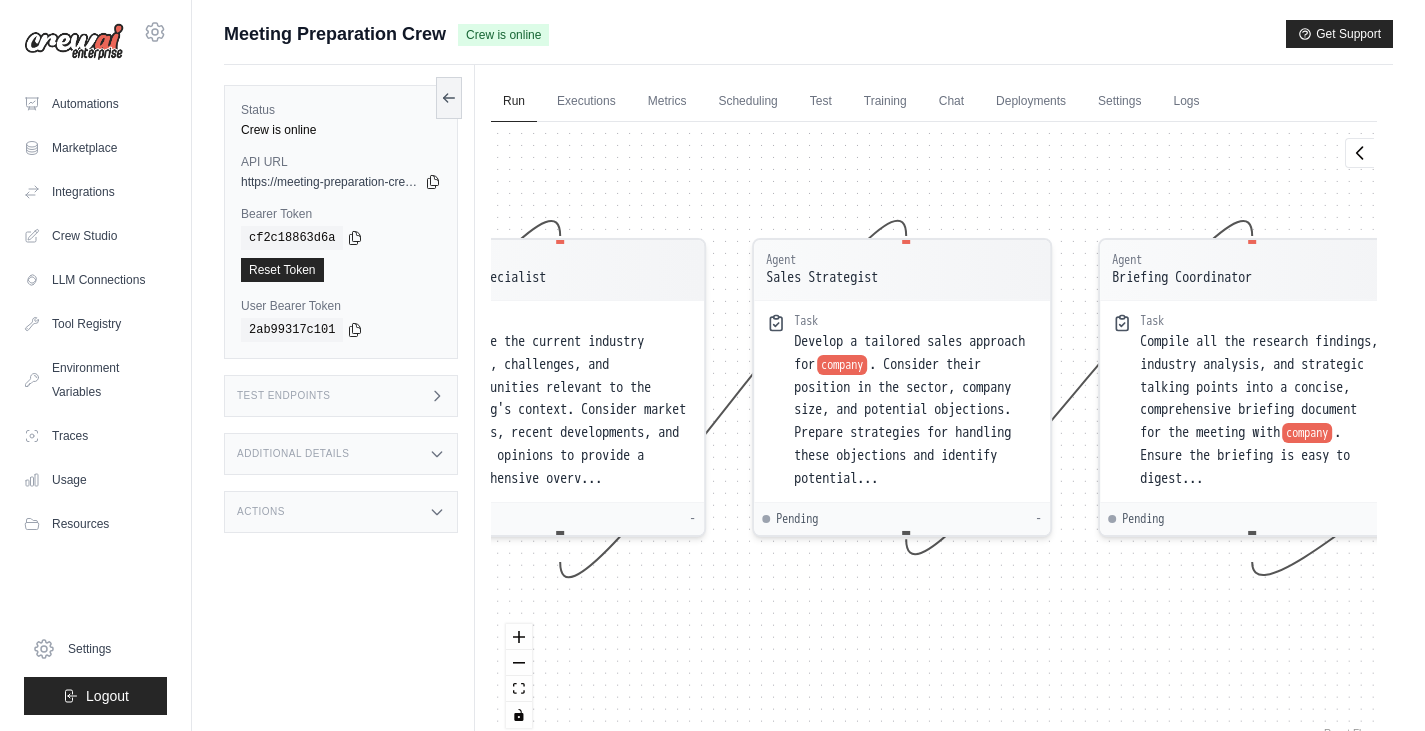 drag, startPoint x: 1056, startPoint y: 168, endPoint x: 698, endPoint y: 147, distance: 358.6154 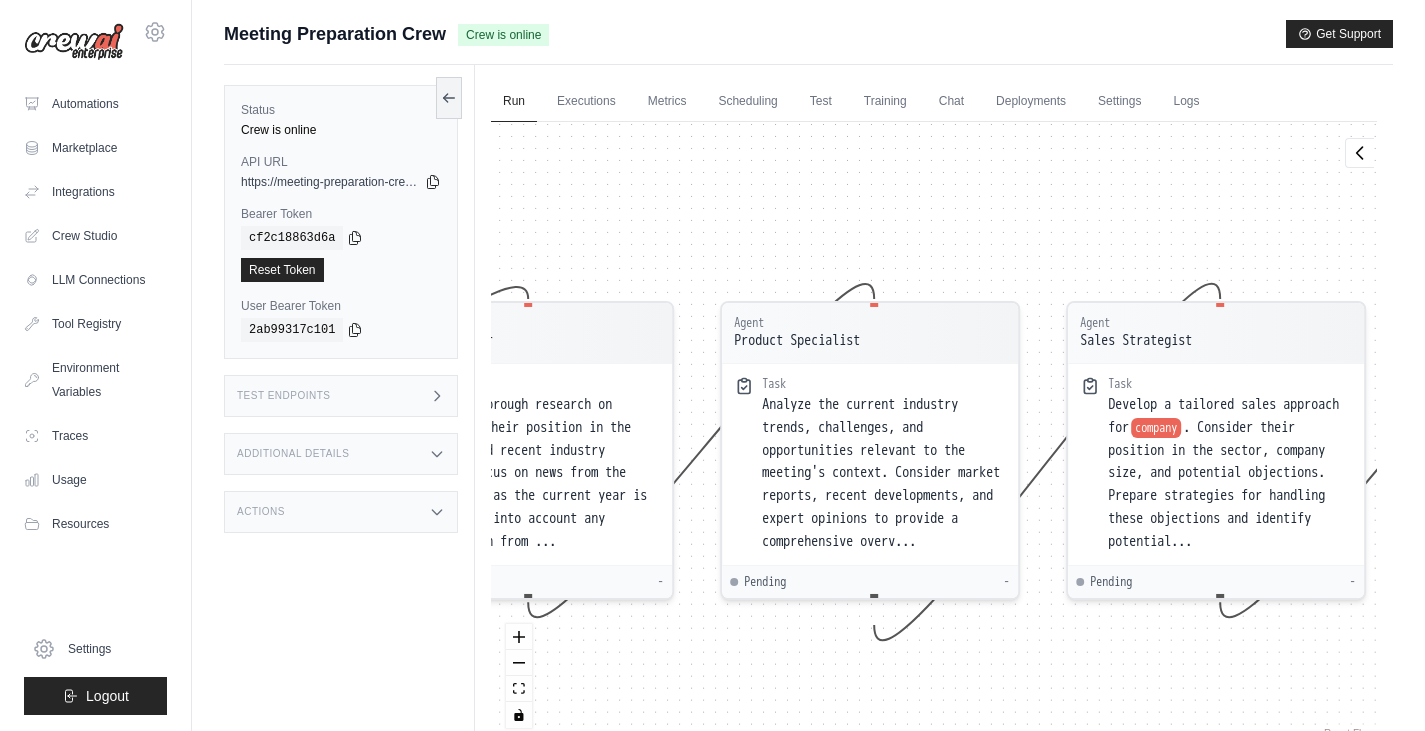 drag, startPoint x: 1125, startPoint y: 156, endPoint x: 1439, endPoint y: 219, distance: 320.25772 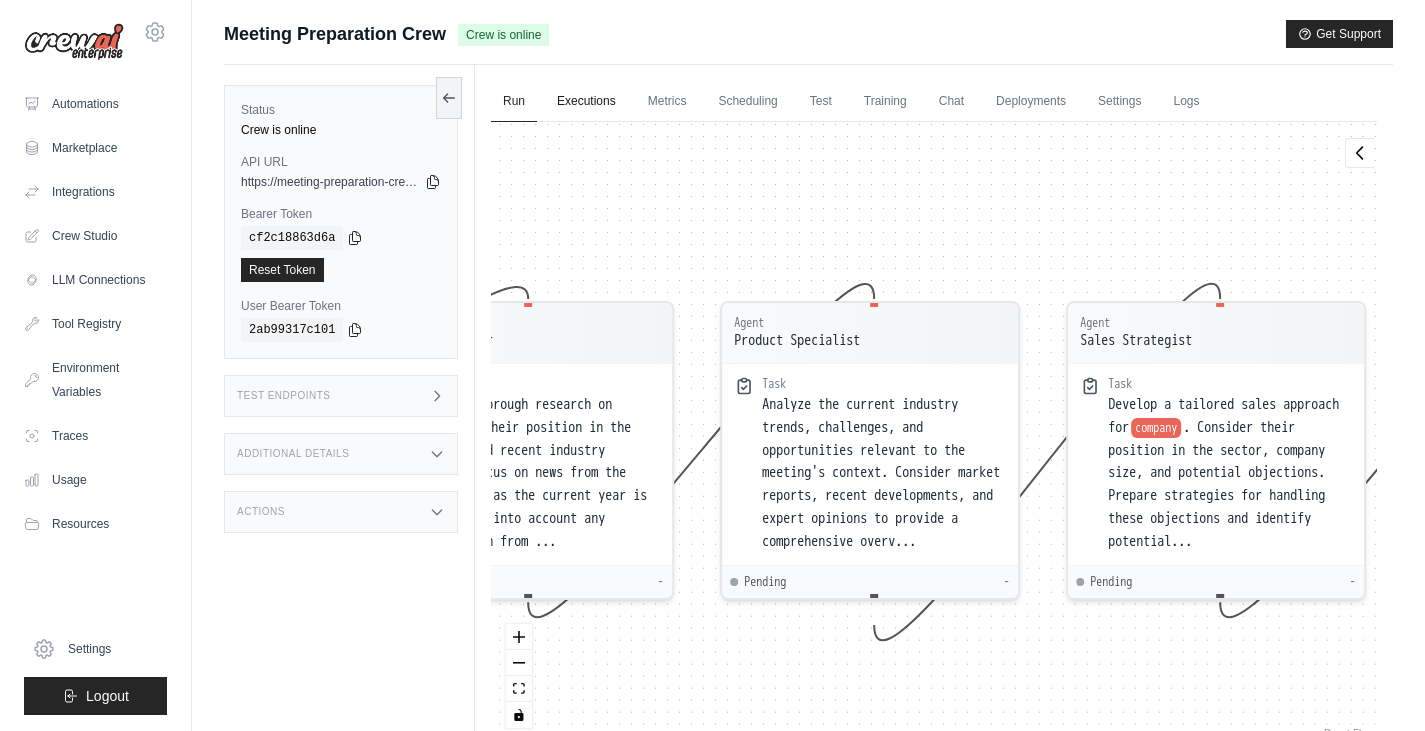 click on "Executions" at bounding box center [586, 102] 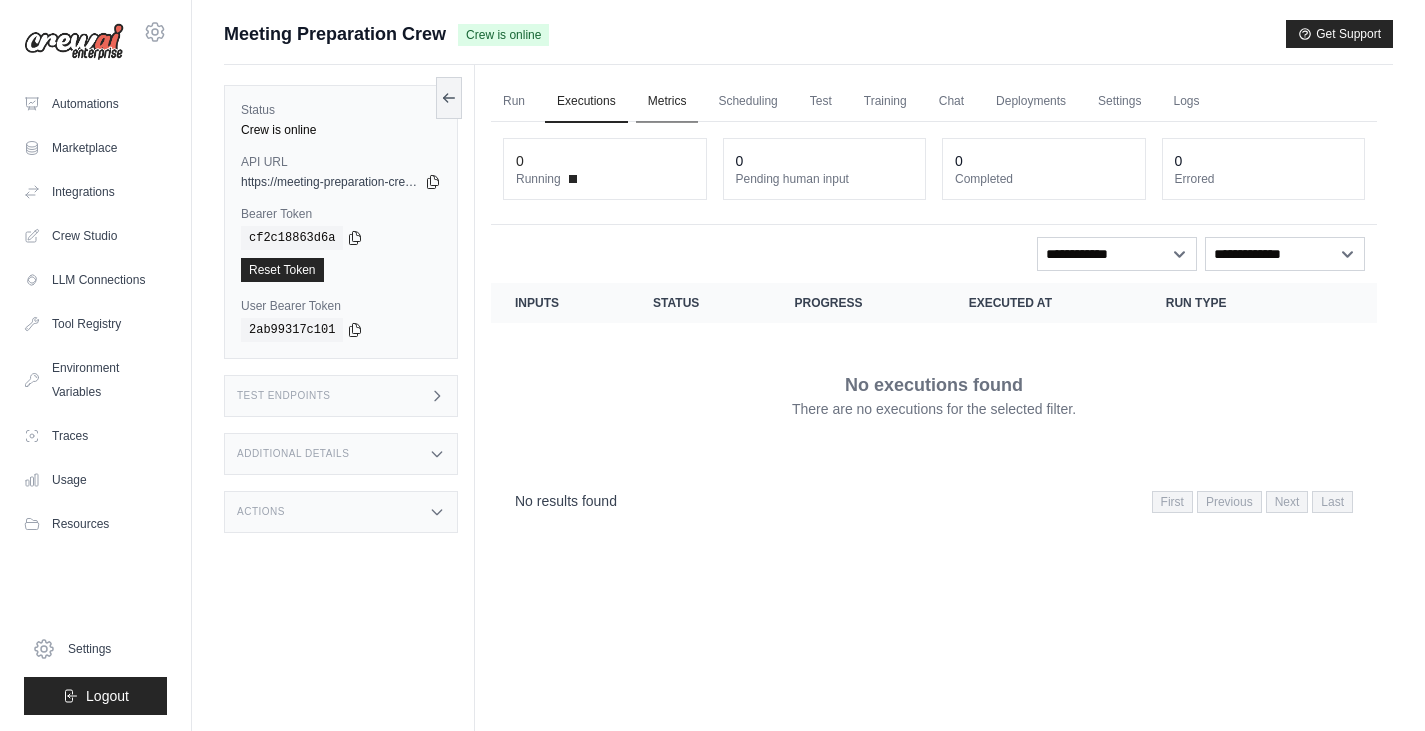 click on "Metrics" at bounding box center (667, 102) 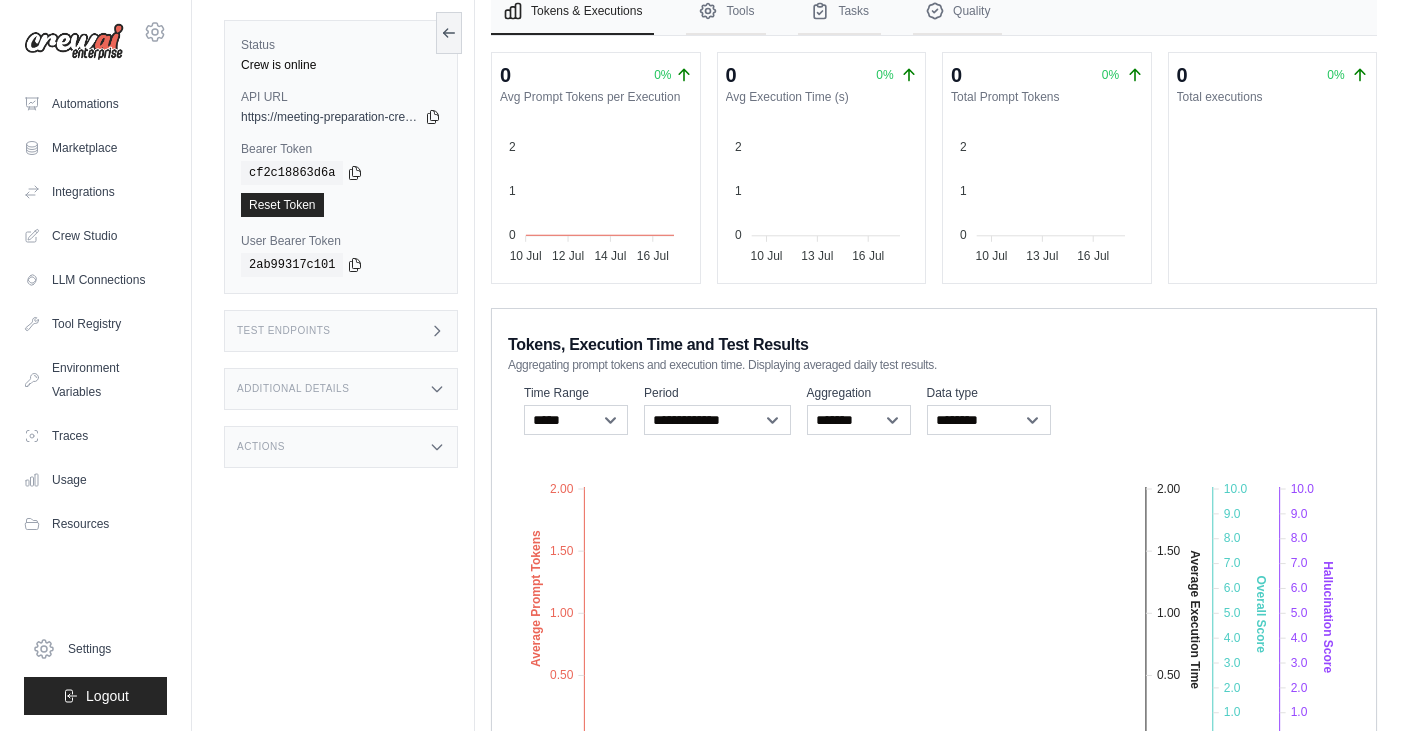 scroll, scrollTop: 0, scrollLeft: 0, axis: both 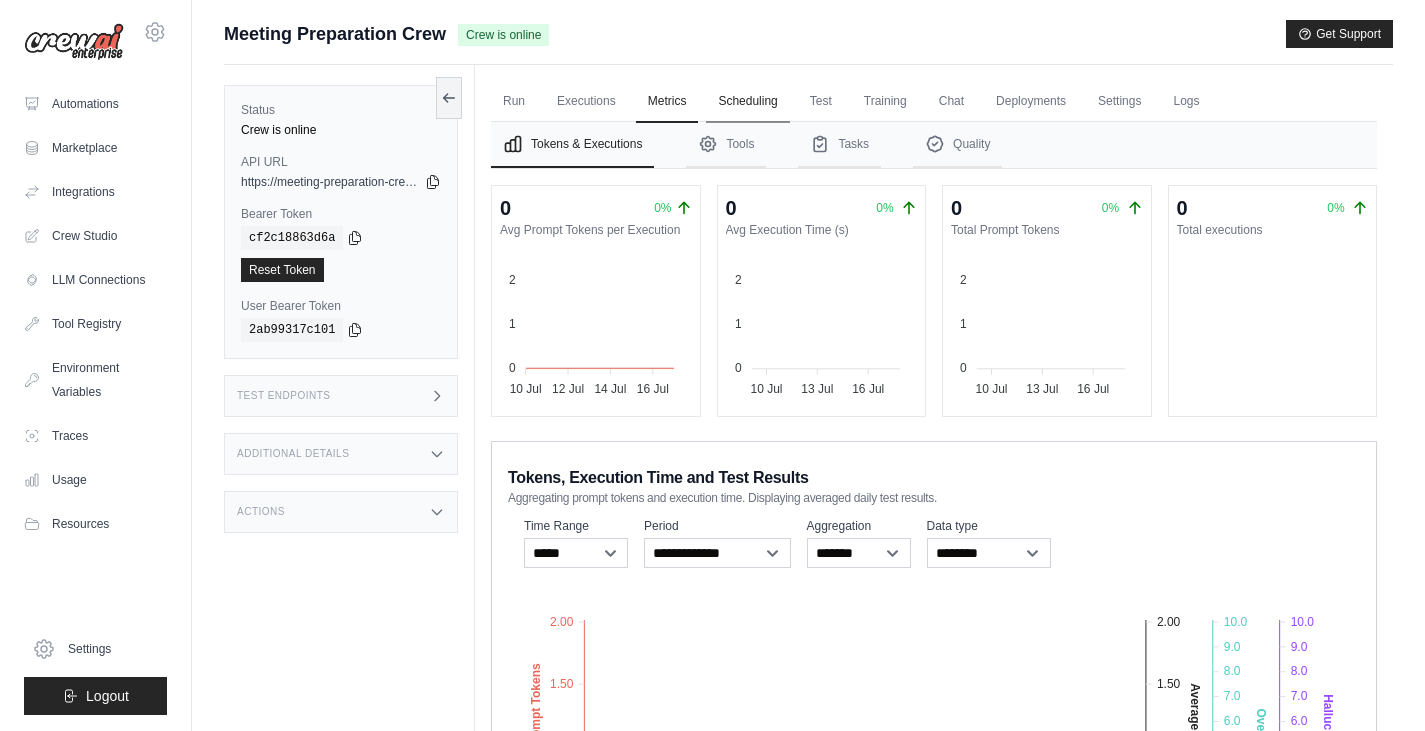 click on "Scheduling" at bounding box center (747, 102) 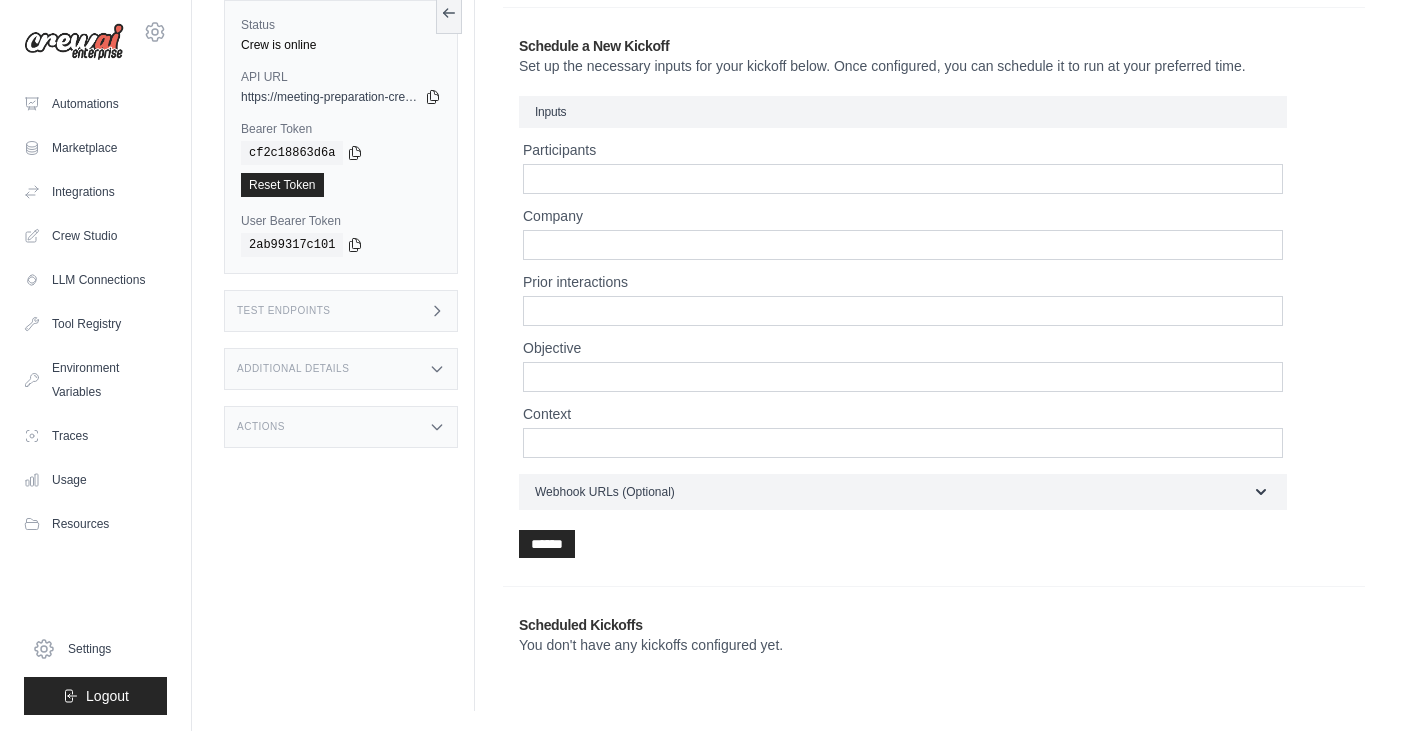 scroll, scrollTop: 0, scrollLeft: 0, axis: both 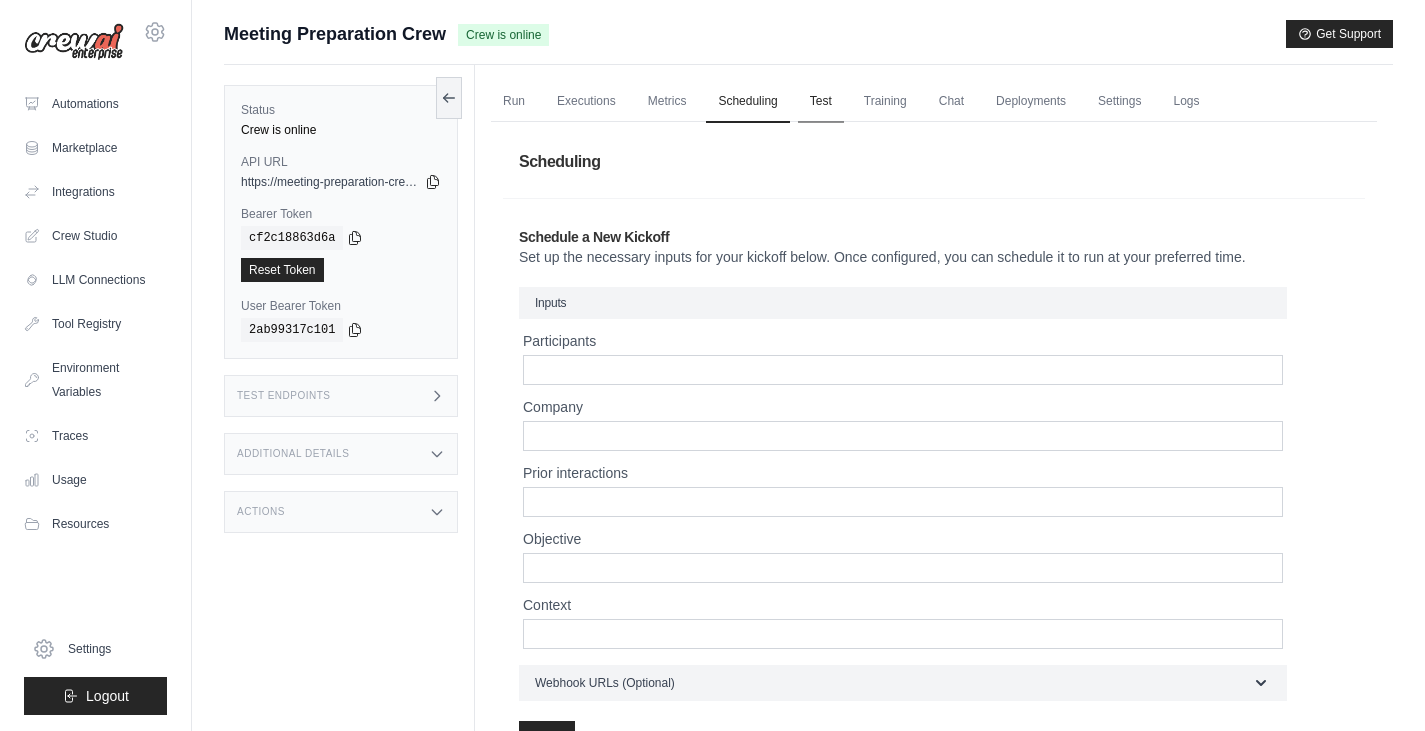 click on "Test" at bounding box center [821, 102] 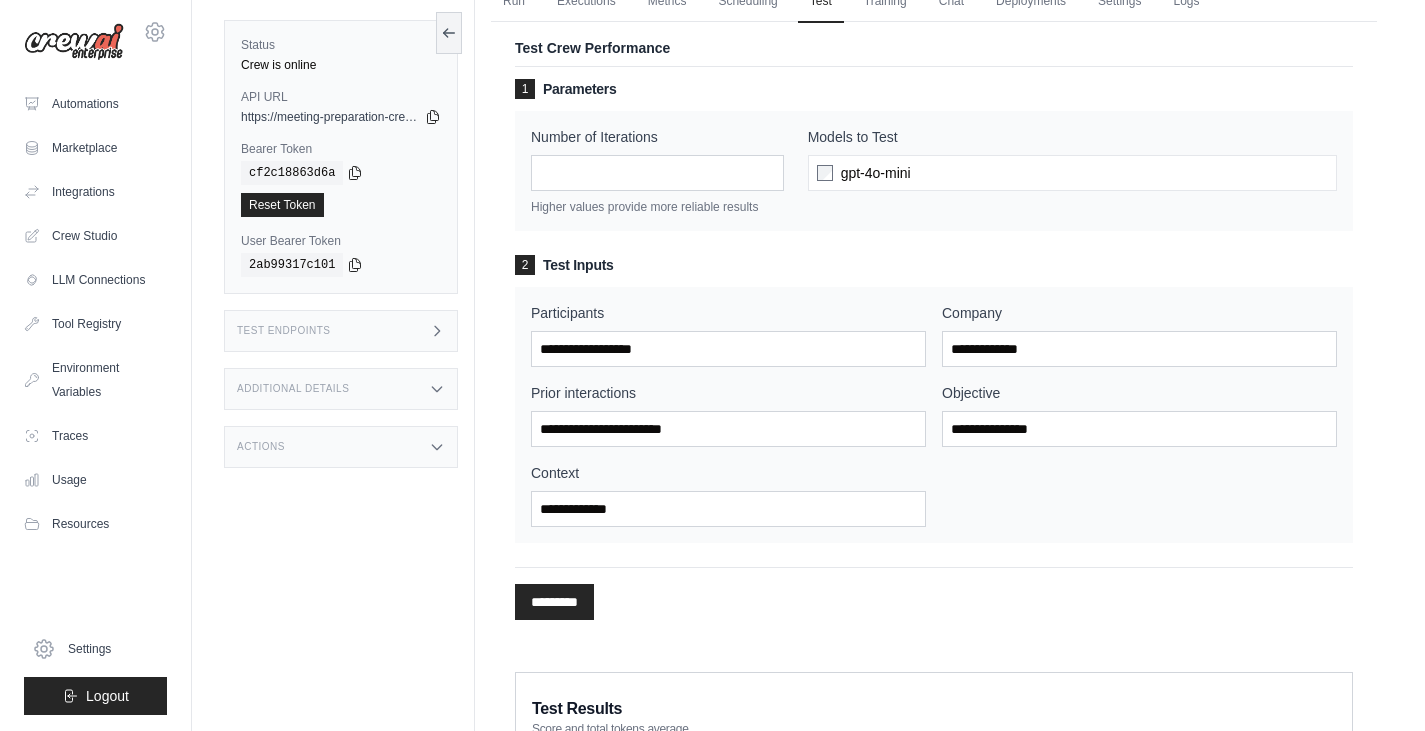 scroll, scrollTop: 0, scrollLeft: 0, axis: both 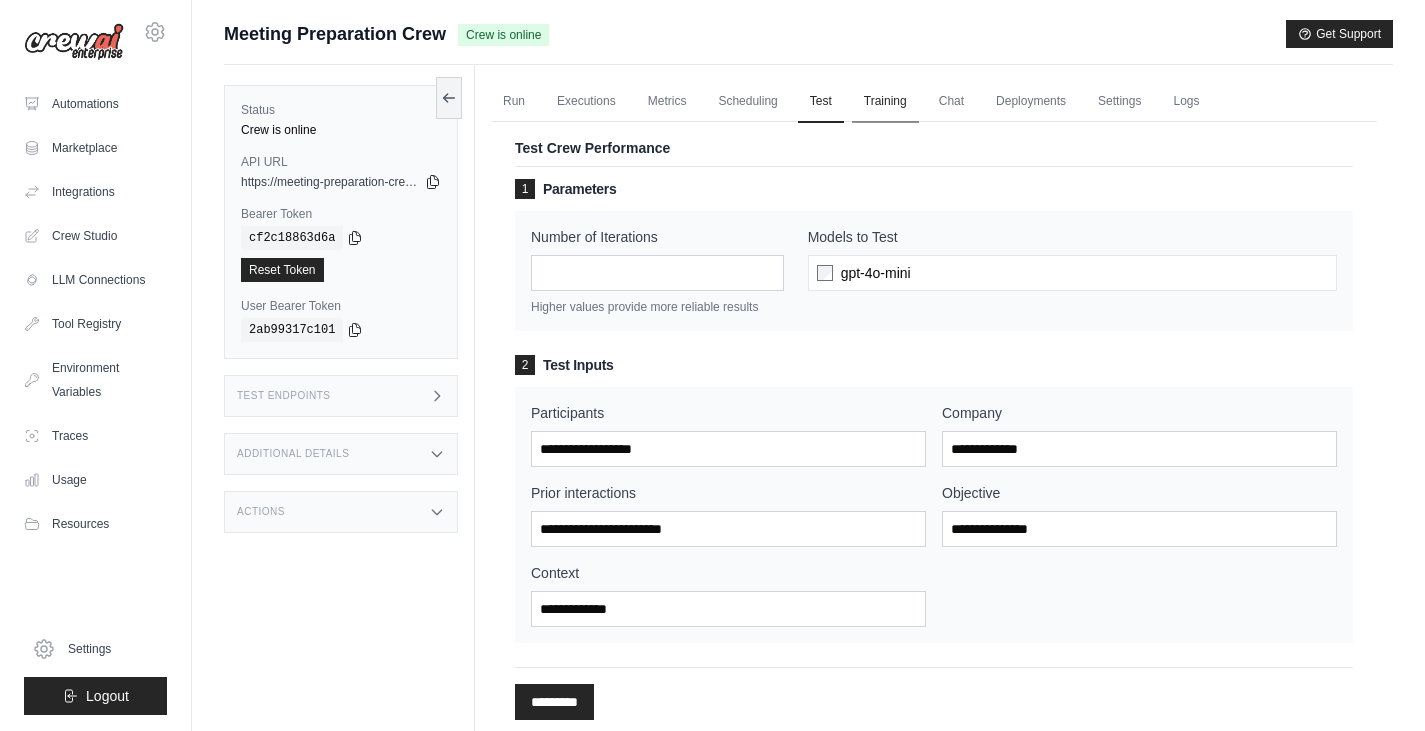 click on "Training" at bounding box center (885, 102) 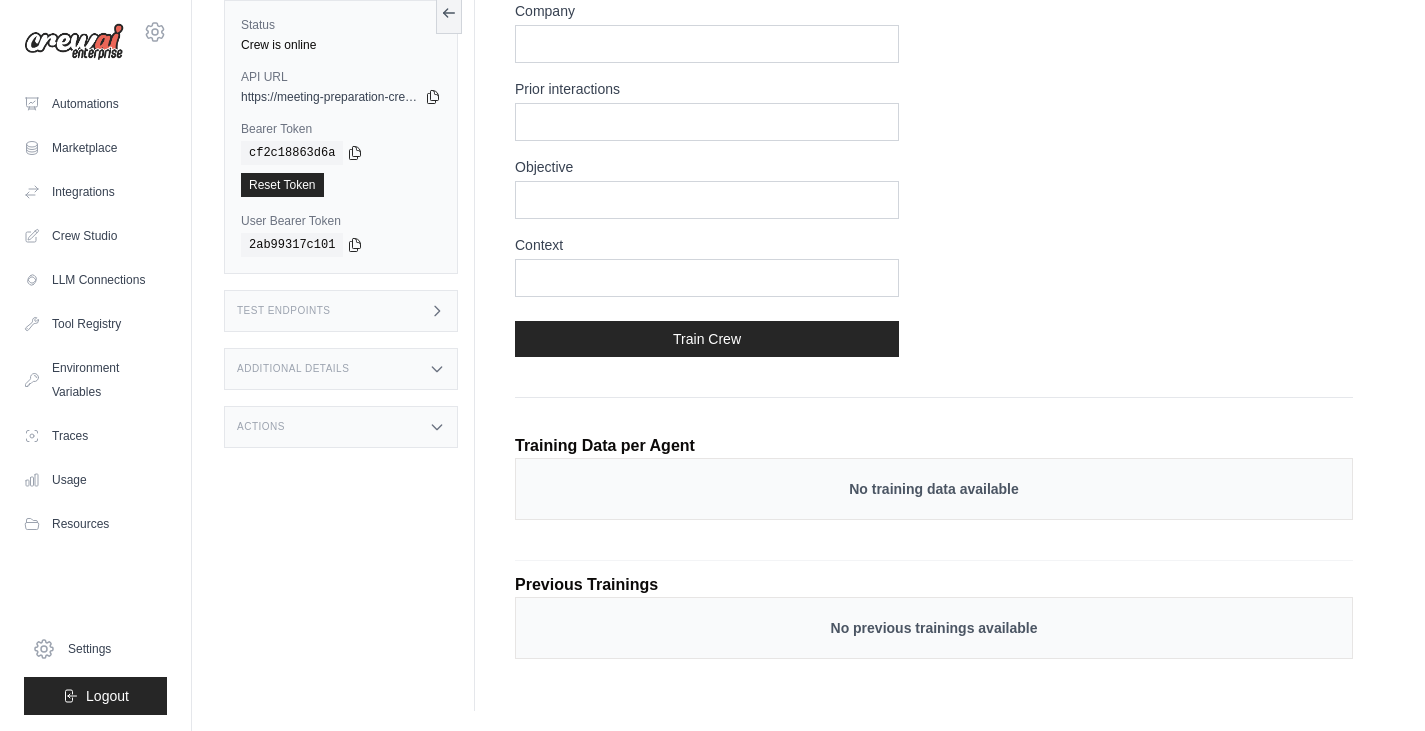 scroll, scrollTop: 0, scrollLeft: 0, axis: both 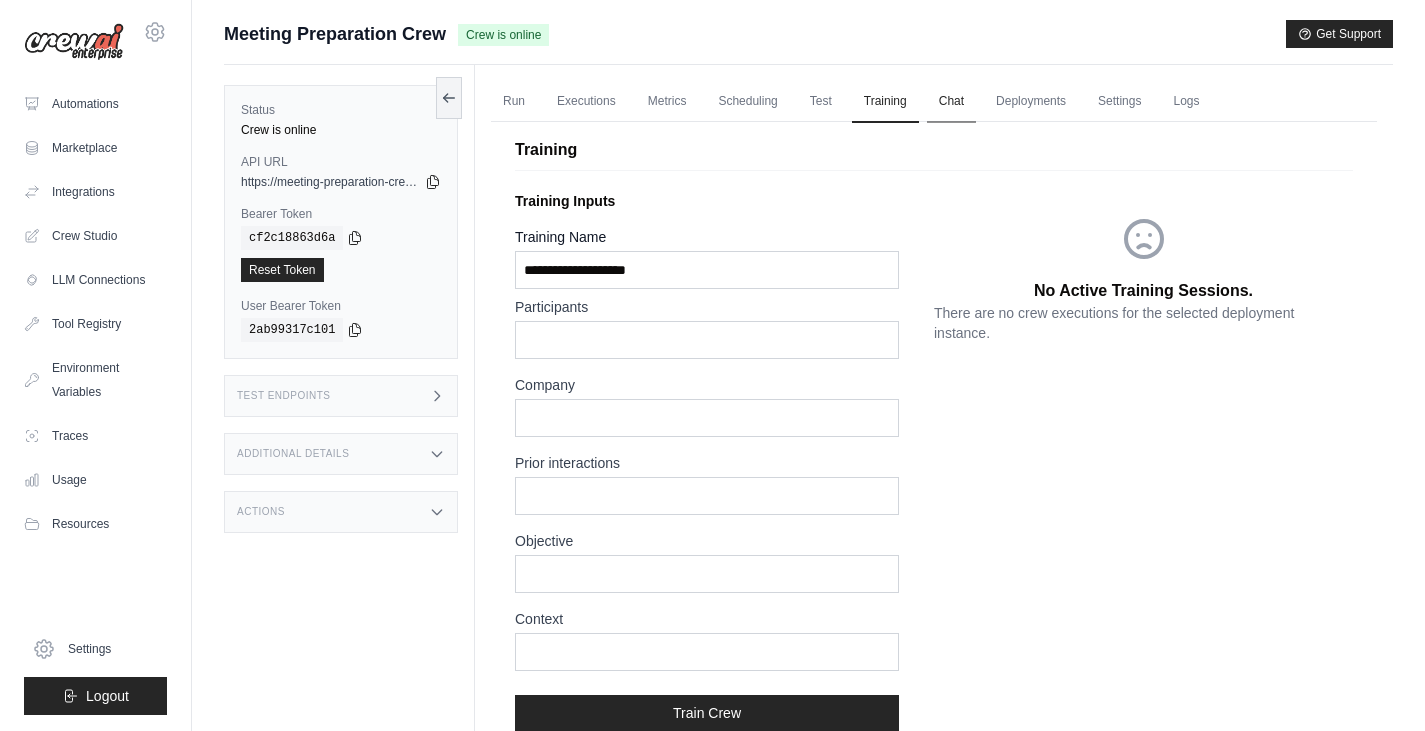 click on "Chat" at bounding box center [951, 102] 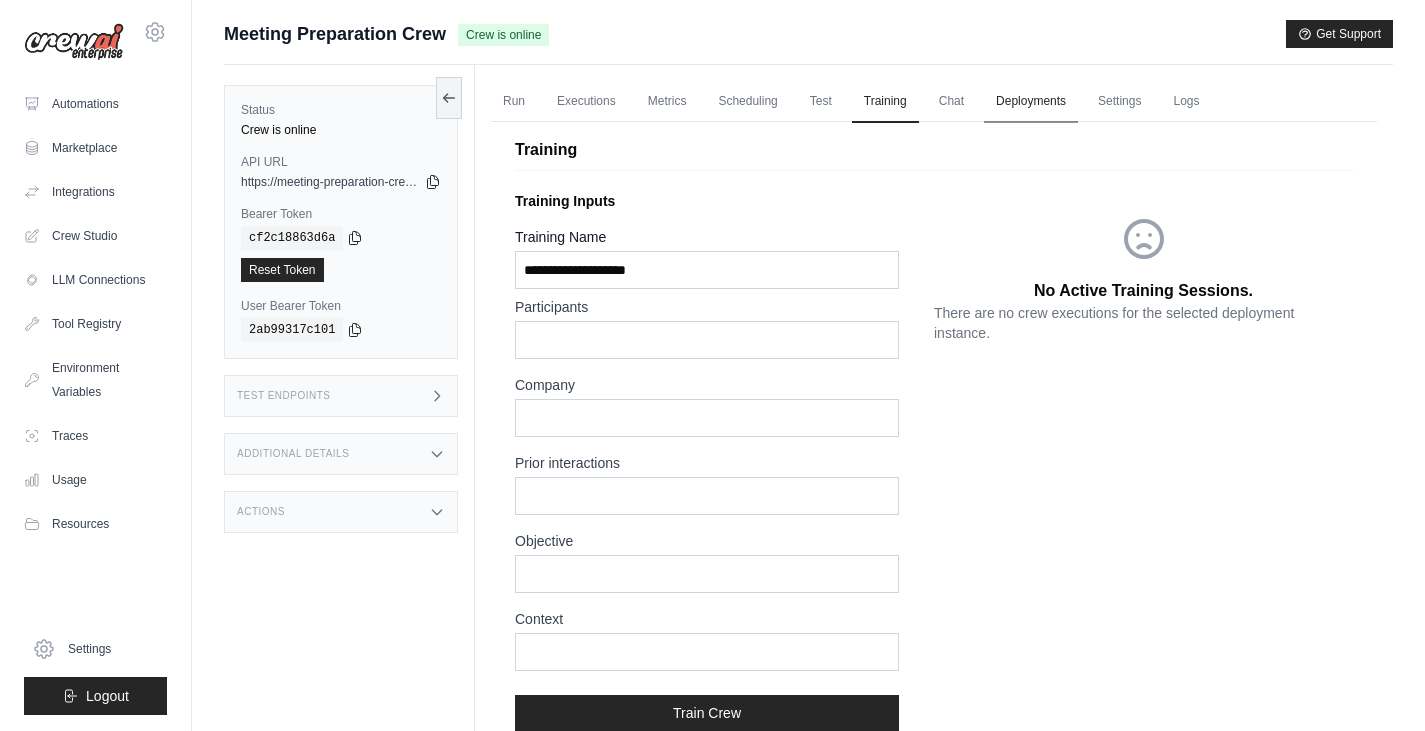 click on "Deployments" at bounding box center [1031, 102] 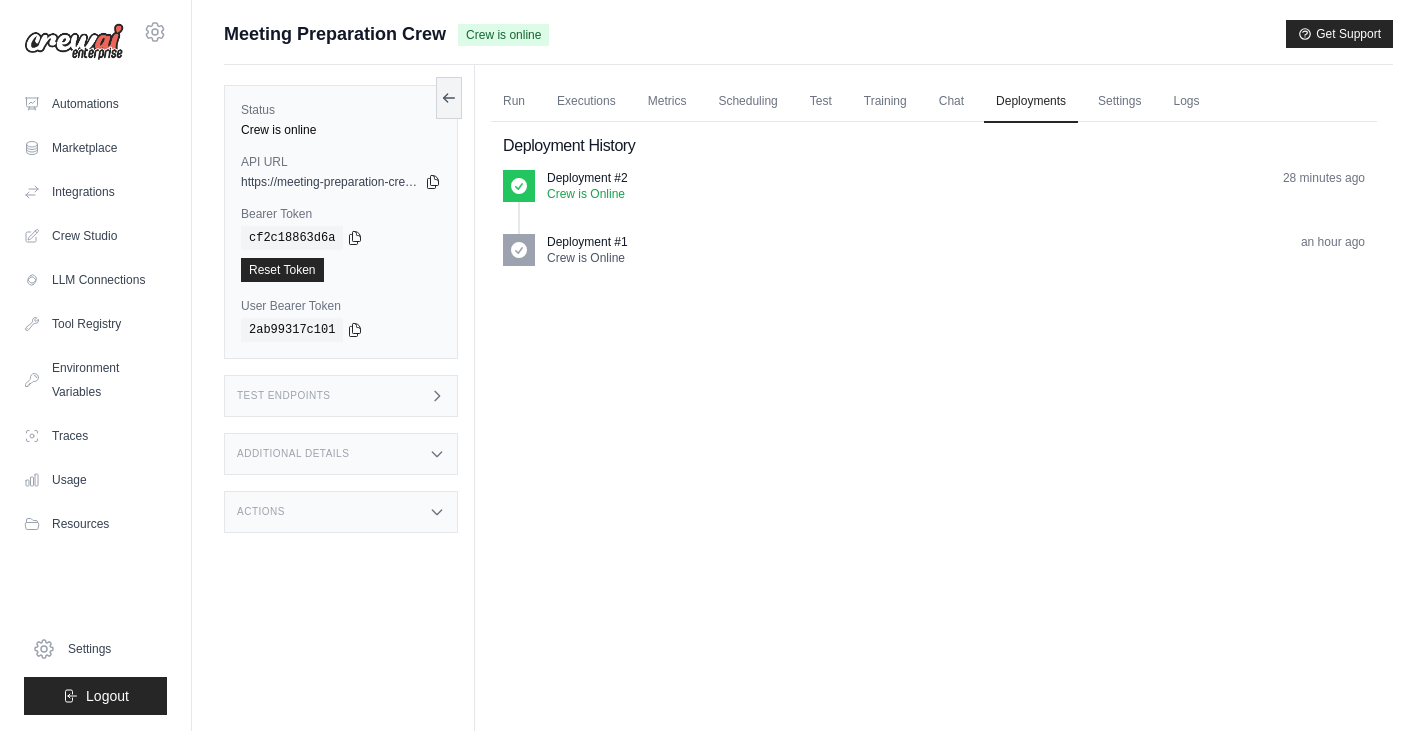click on "Crew is Online" at bounding box center (587, 194) 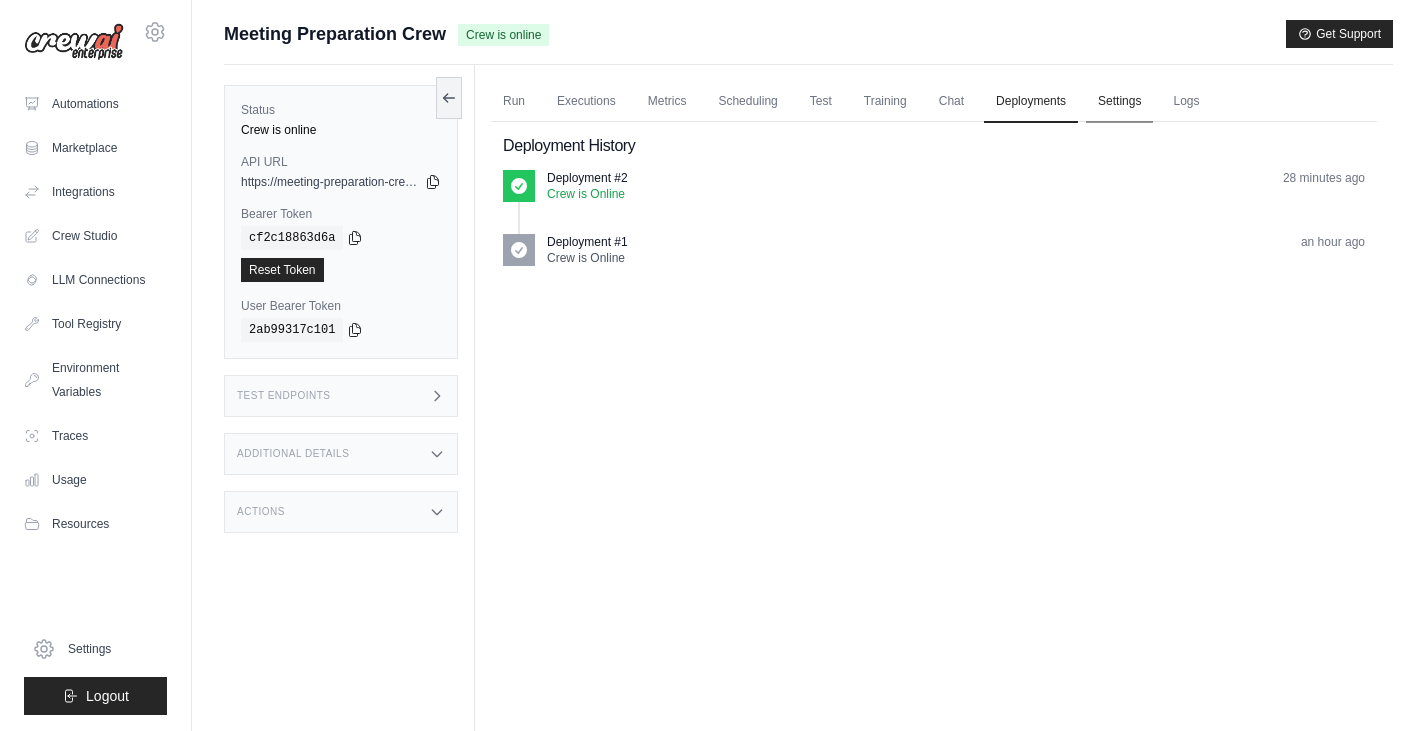 click on "Settings" at bounding box center (1119, 102) 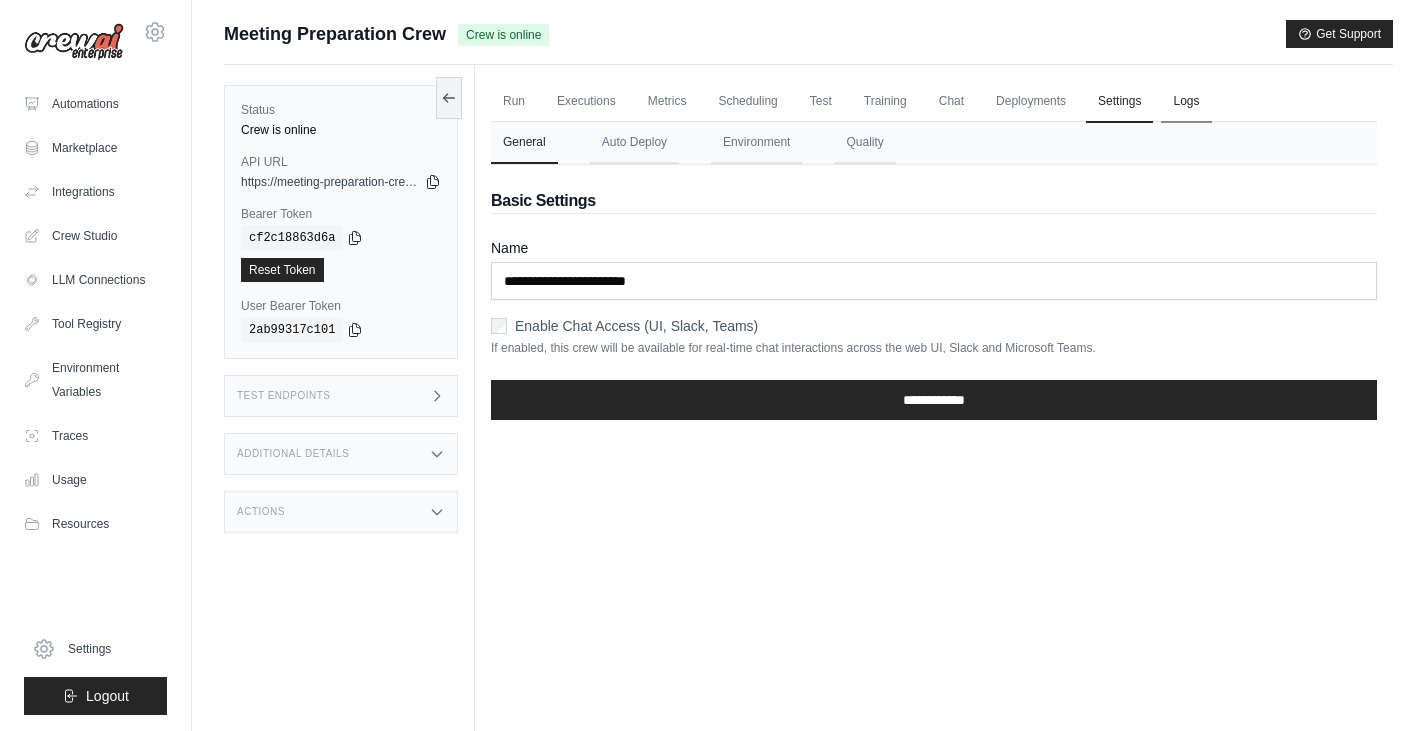 click on "Logs" at bounding box center [1186, 102] 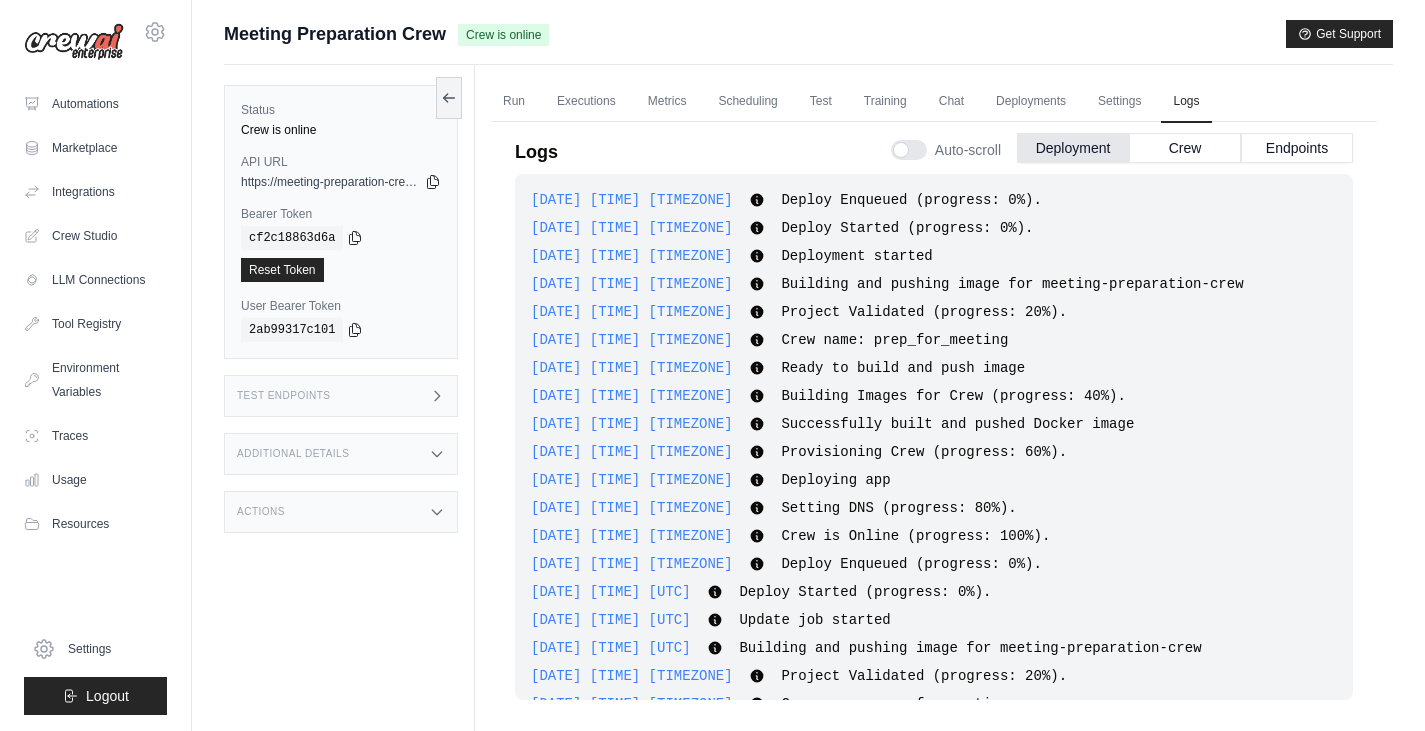 scroll, scrollTop: 233, scrollLeft: 0, axis: vertical 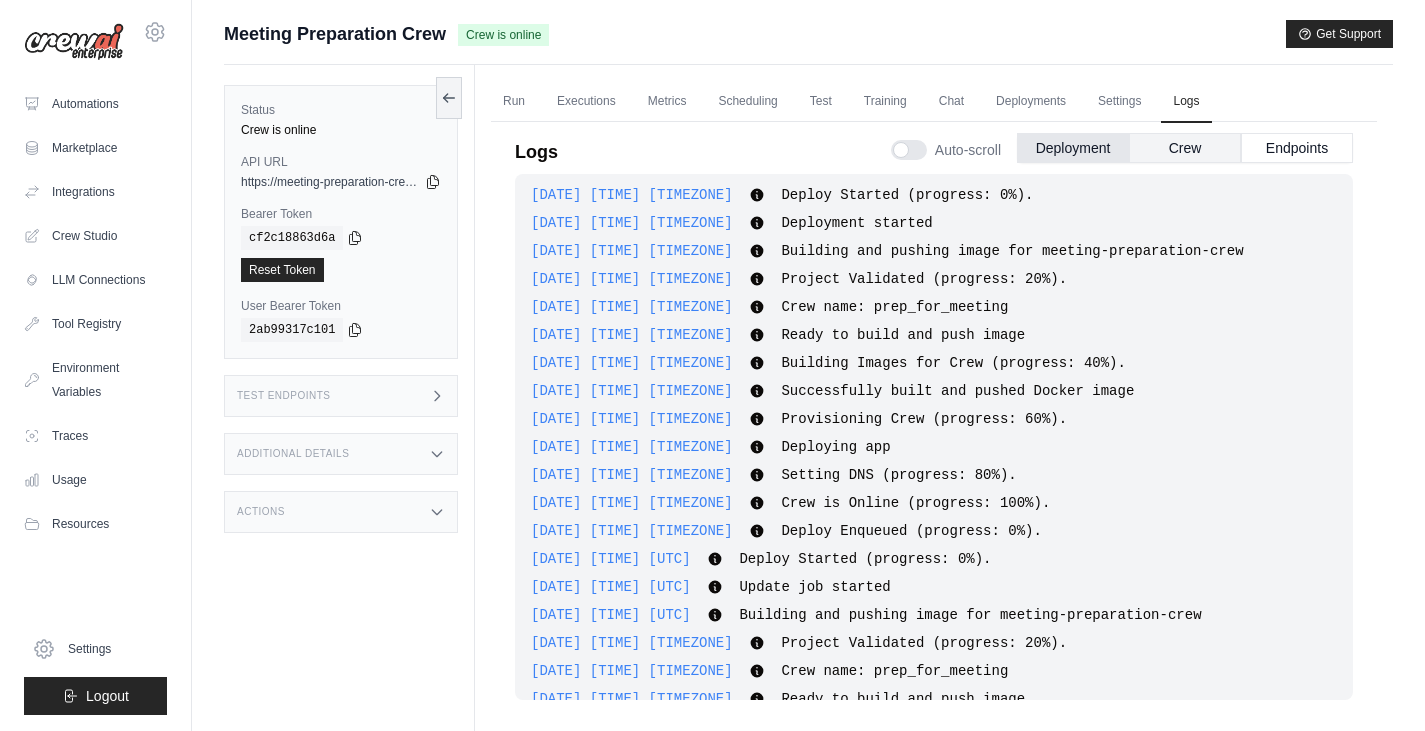click on "Crew" at bounding box center (1185, 148) 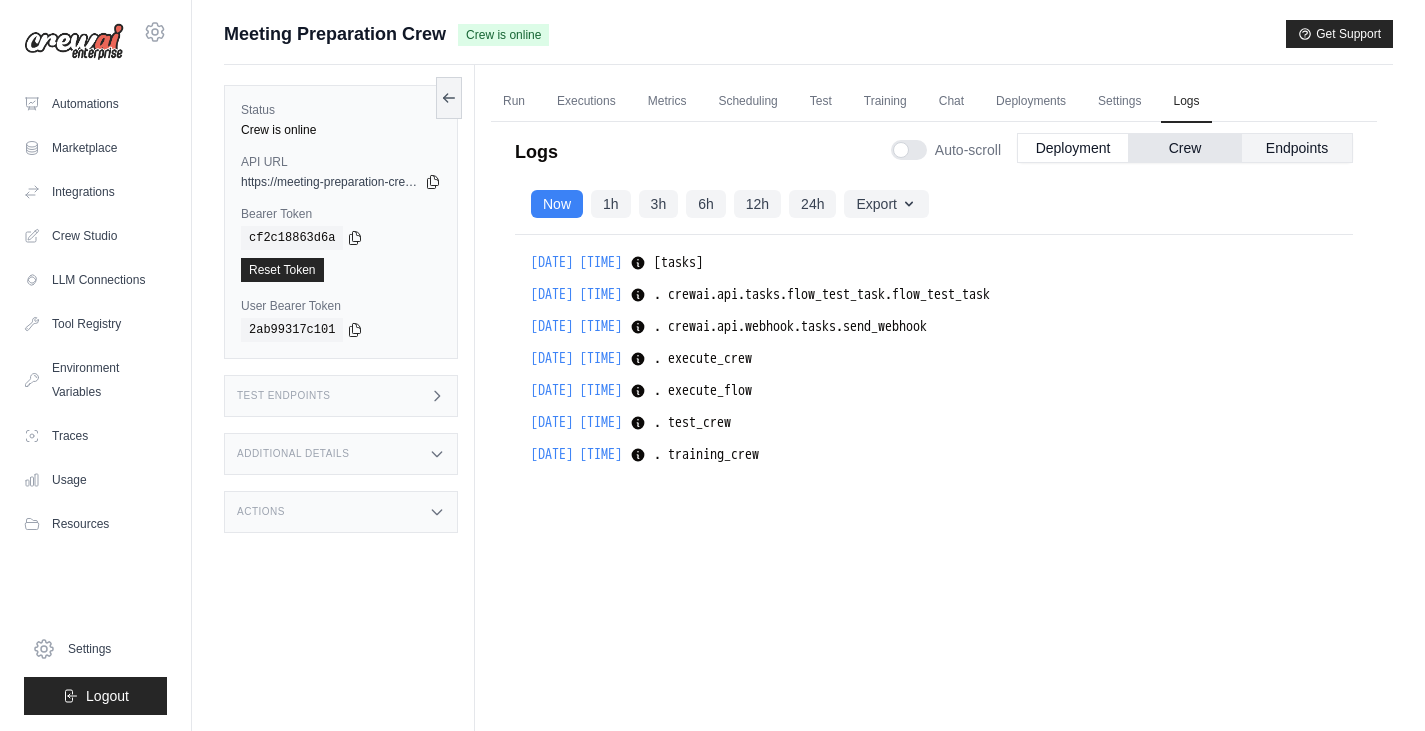 click on "Endpoints" at bounding box center (1297, 148) 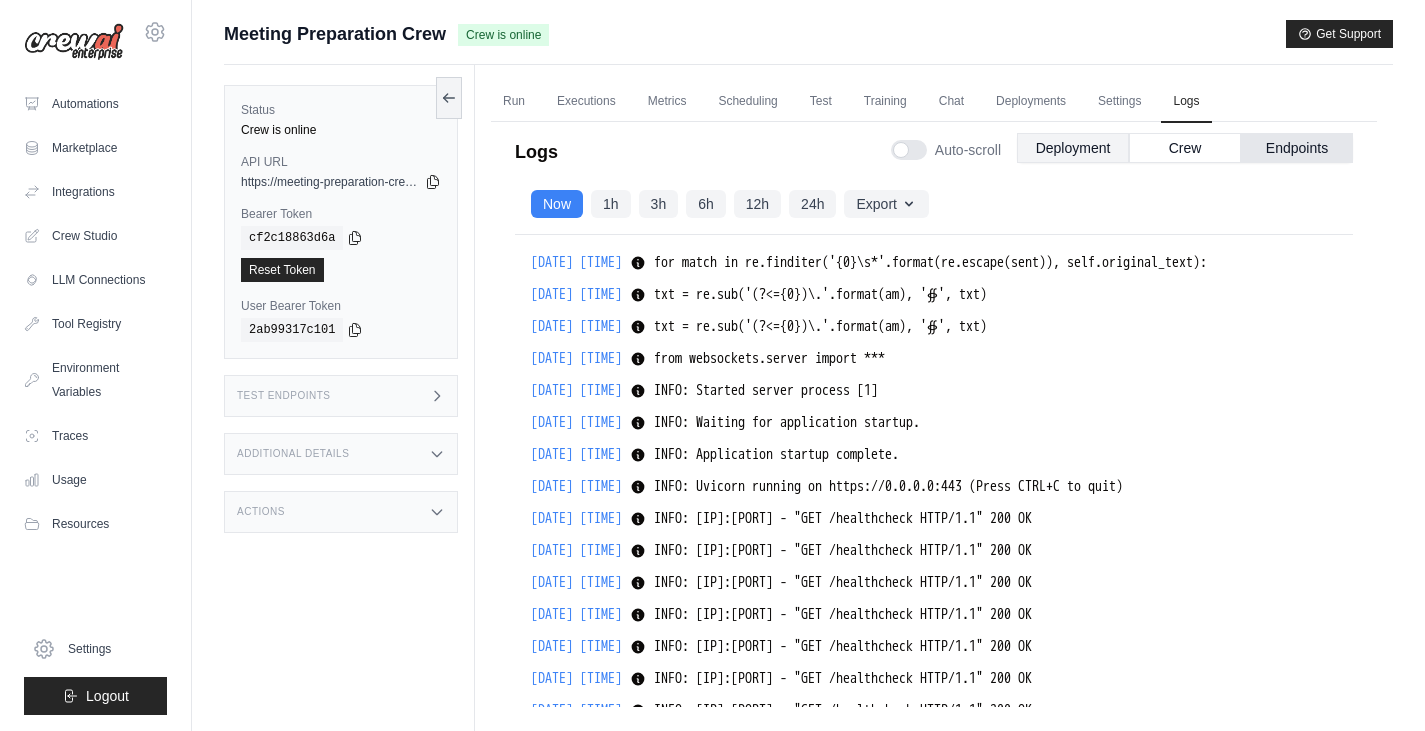 scroll, scrollTop: 4128, scrollLeft: 0, axis: vertical 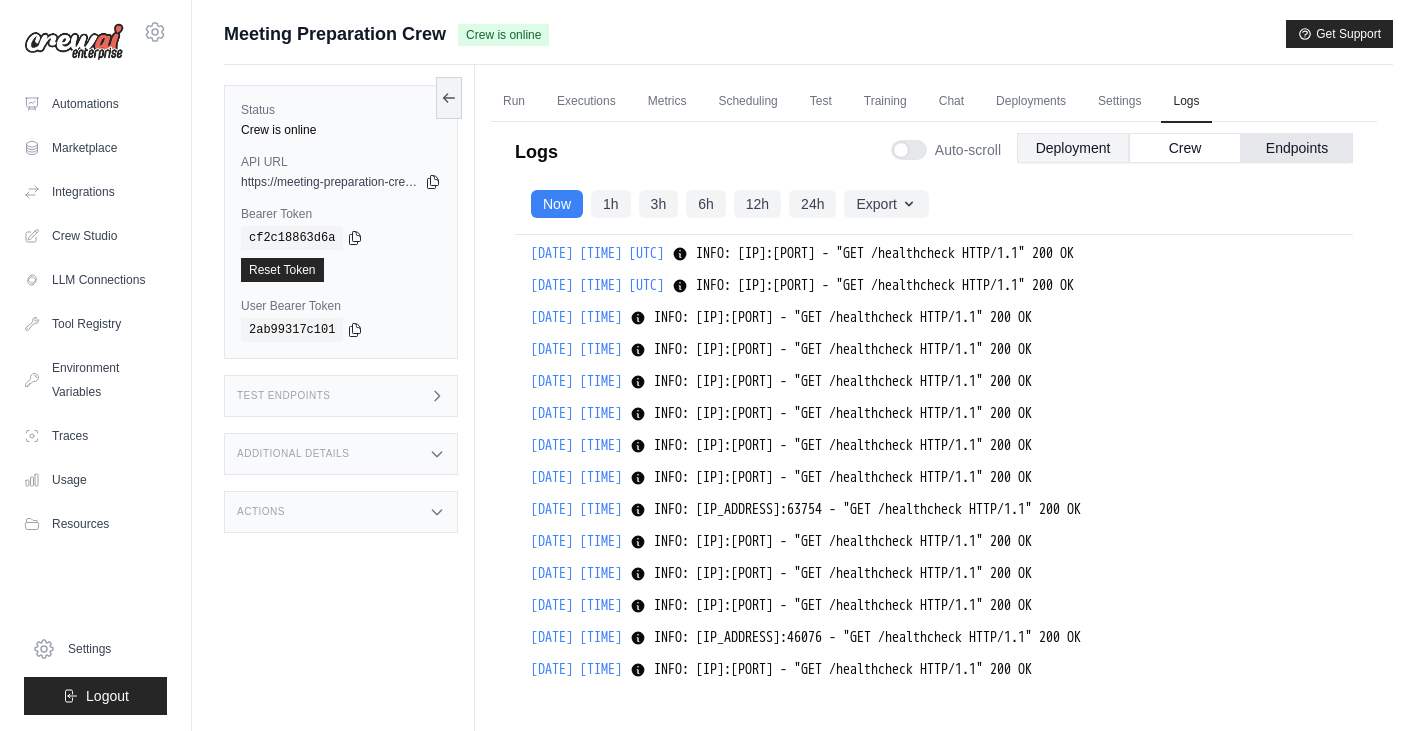 click on "Deployment" at bounding box center [1073, 148] 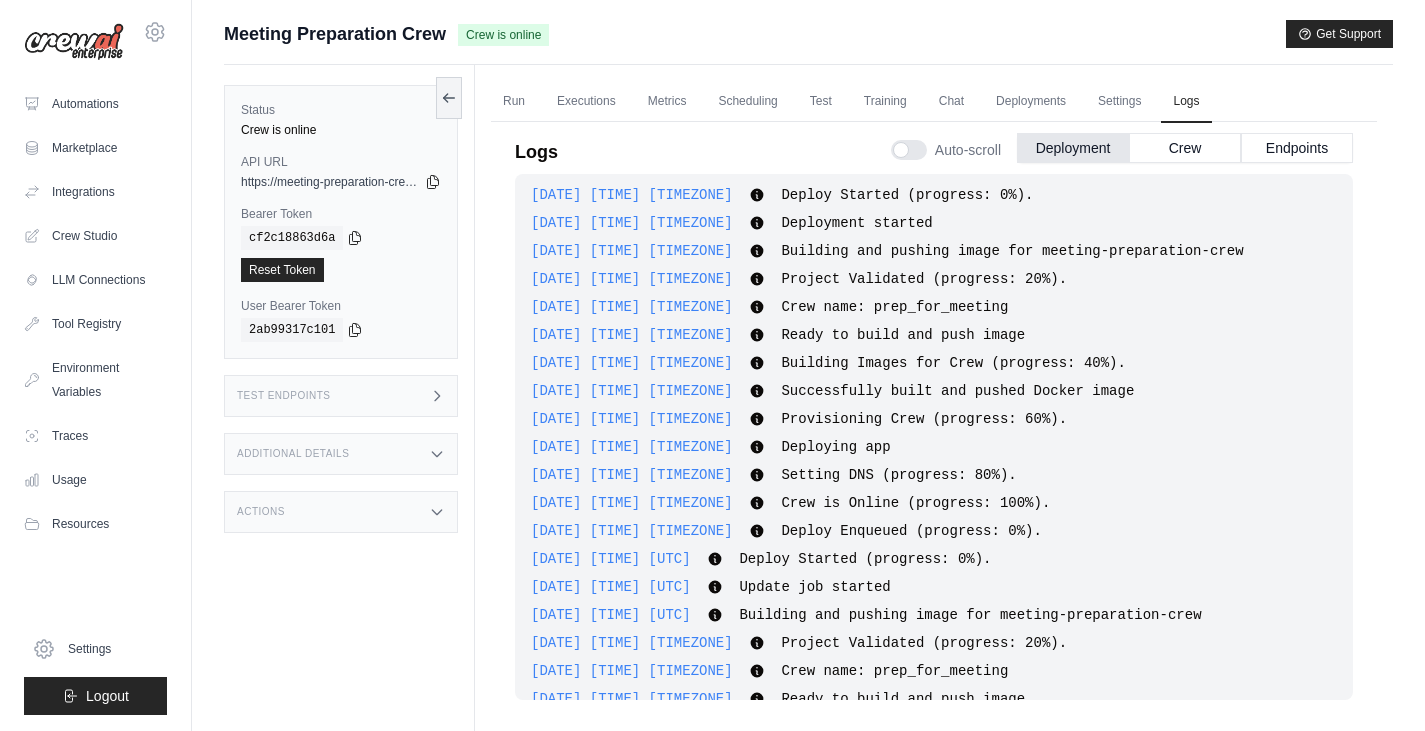 click on "Test Endpoints" at bounding box center [341, 396] 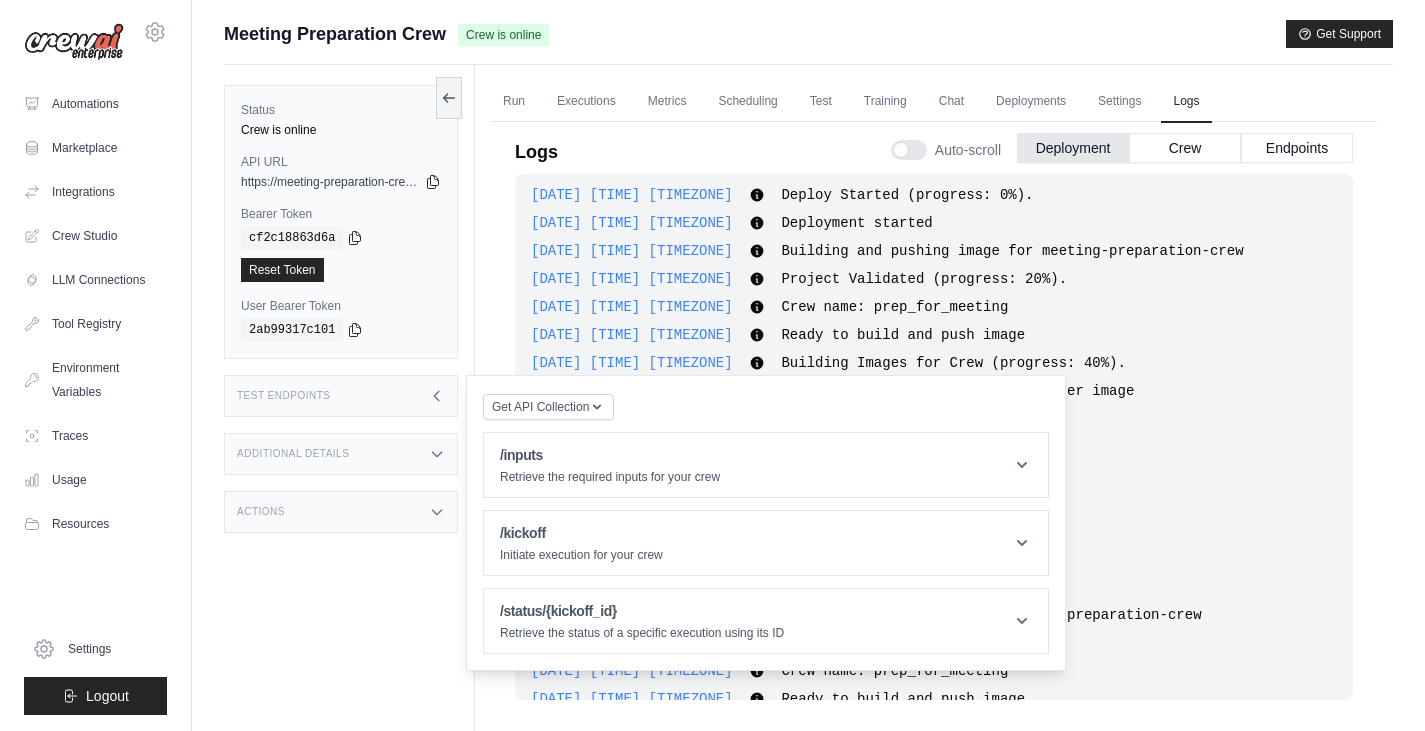 click on "Test Endpoints" at bounding box center [341, 396] 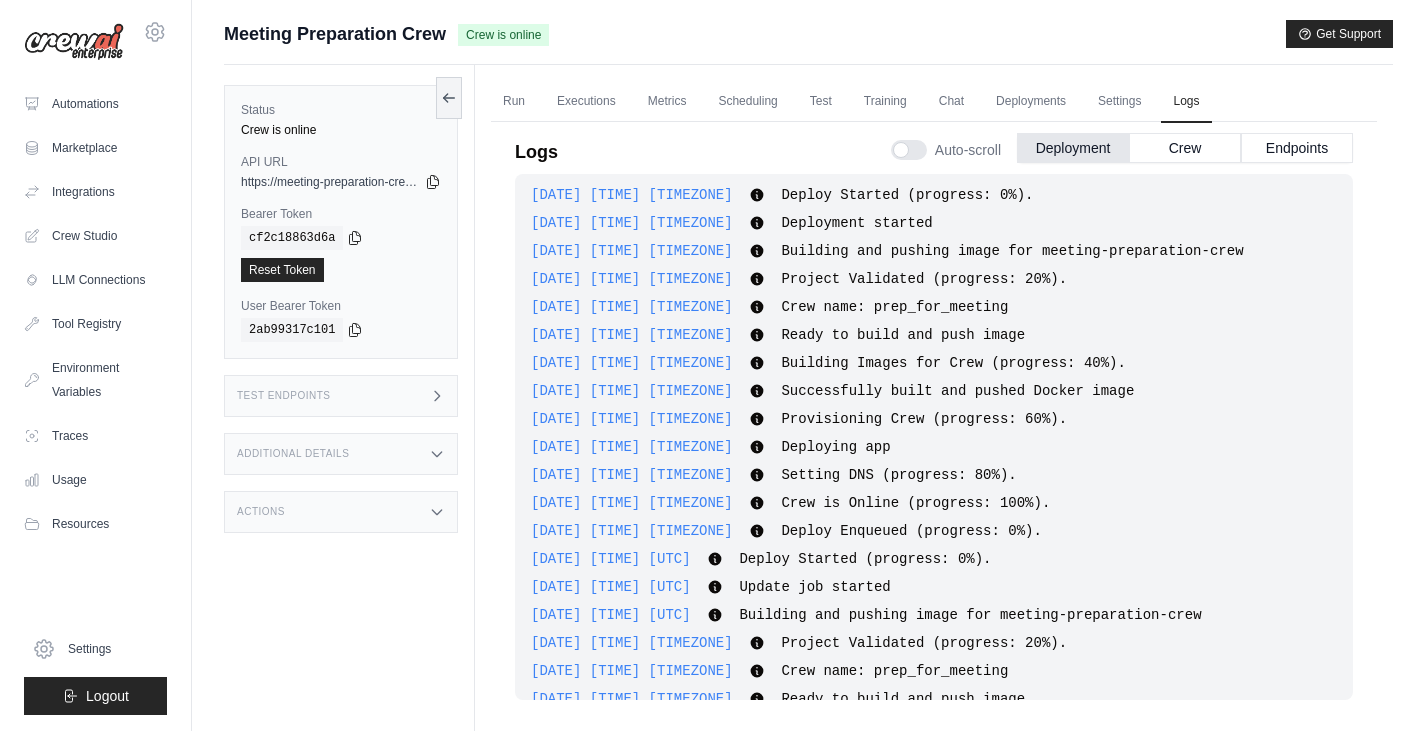 click on "Additional Details" at bounding box center [293, 454] 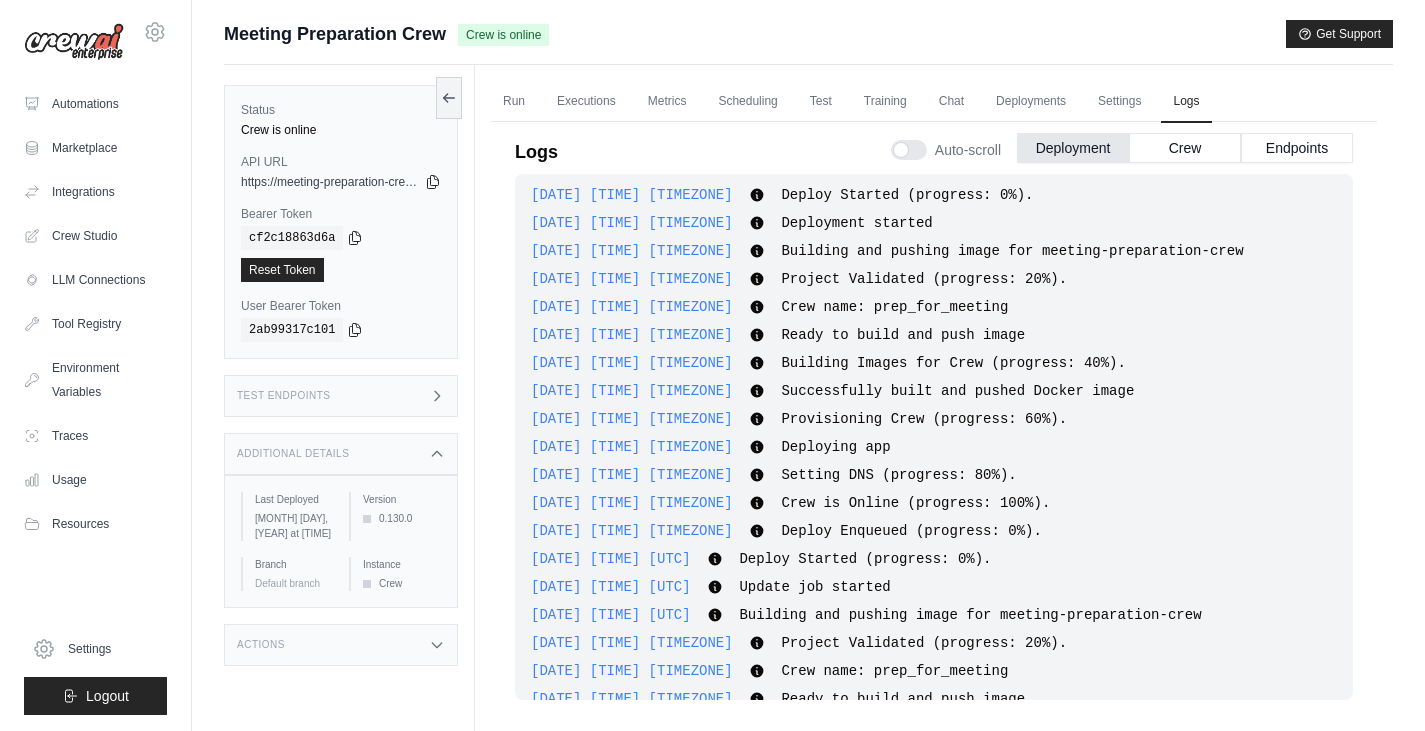 click on "Additional Details" at bounding box center [293, 454] 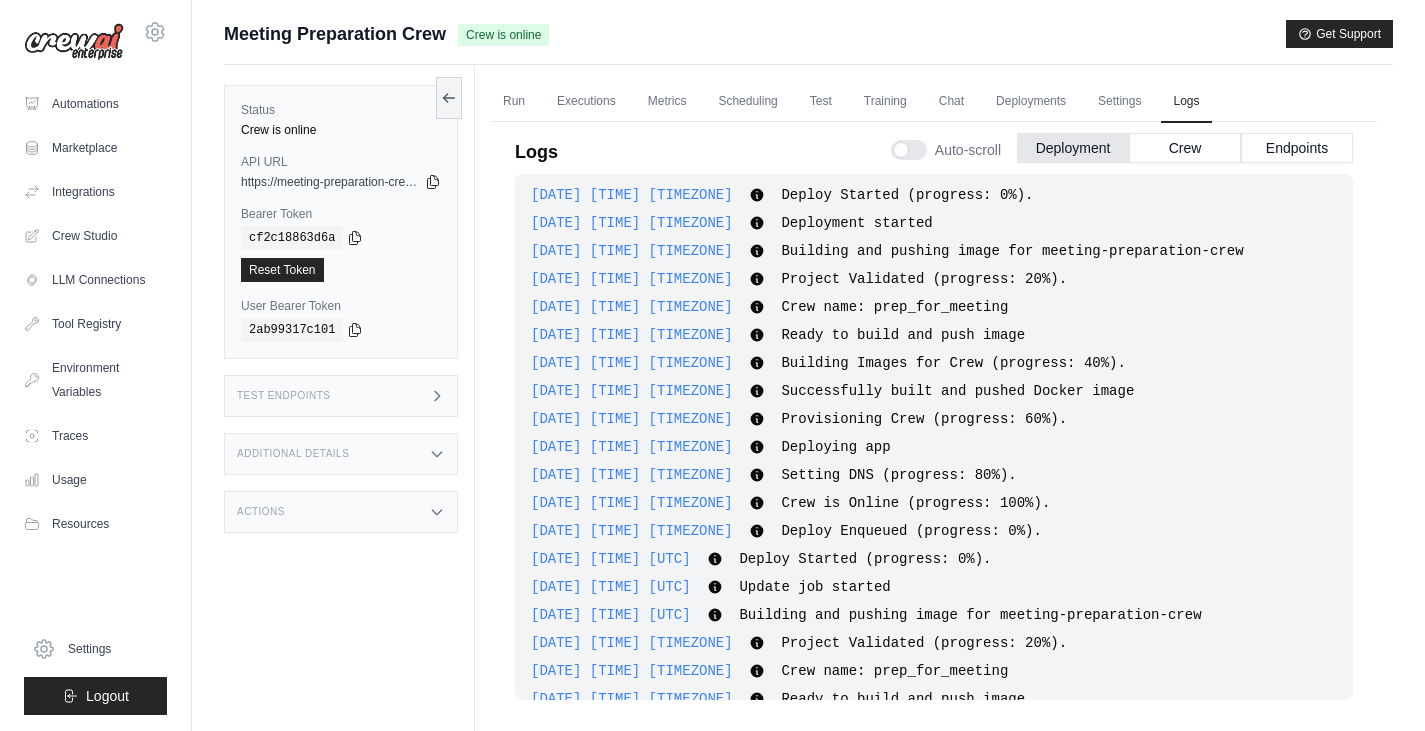 click on "Actions" at bounding box center [341, 512] 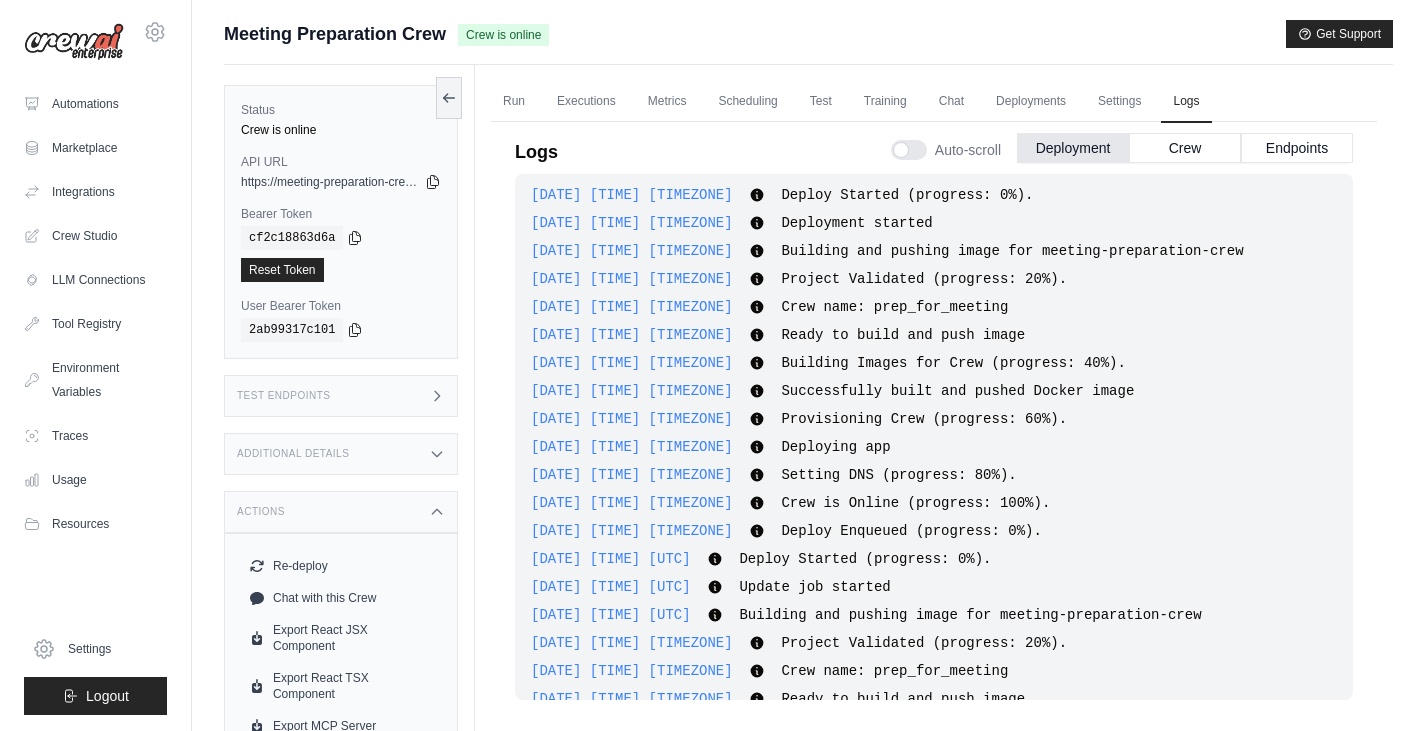 scroll, scrollTop: 85, scrollLeft: 0, axis: vertical 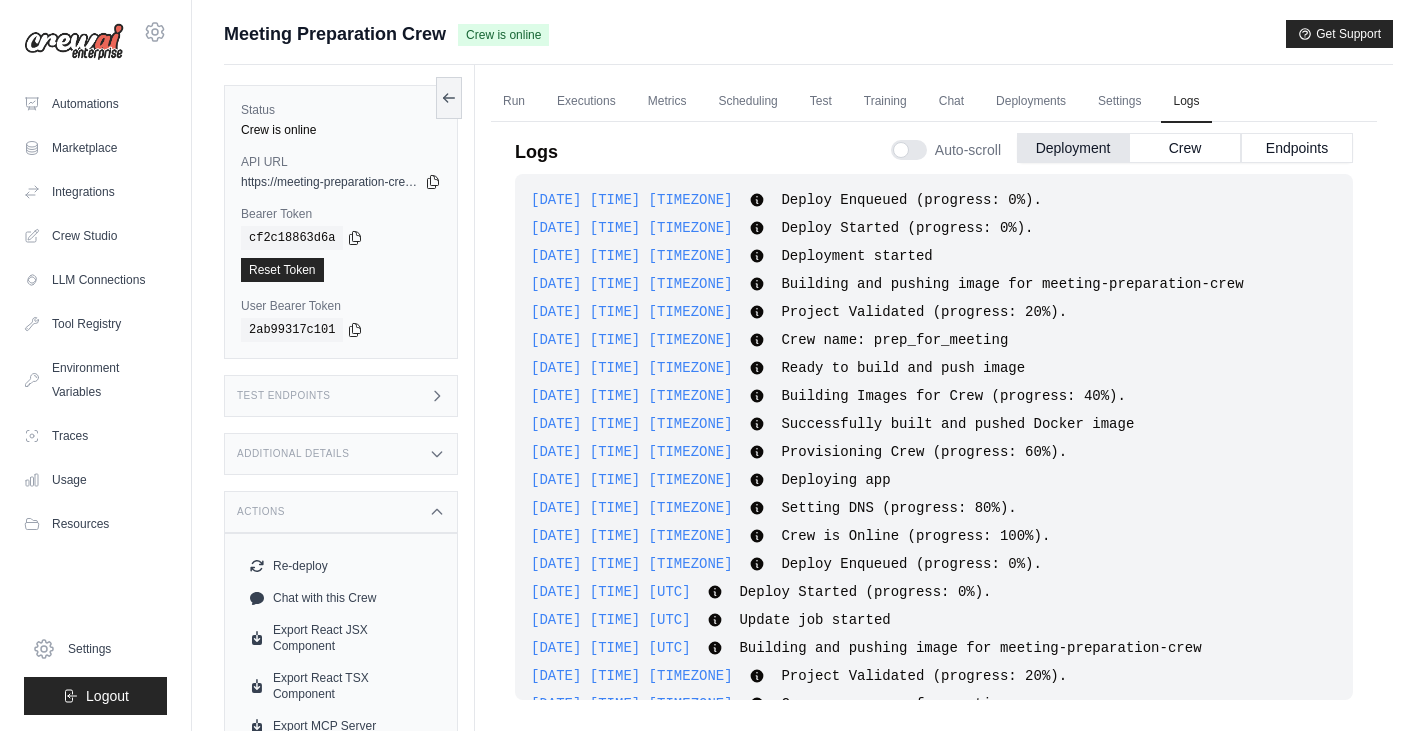 click on "Logs
Auto-scroll
Deployment
Crew
Endpoints" at bounding box center [934, 146] 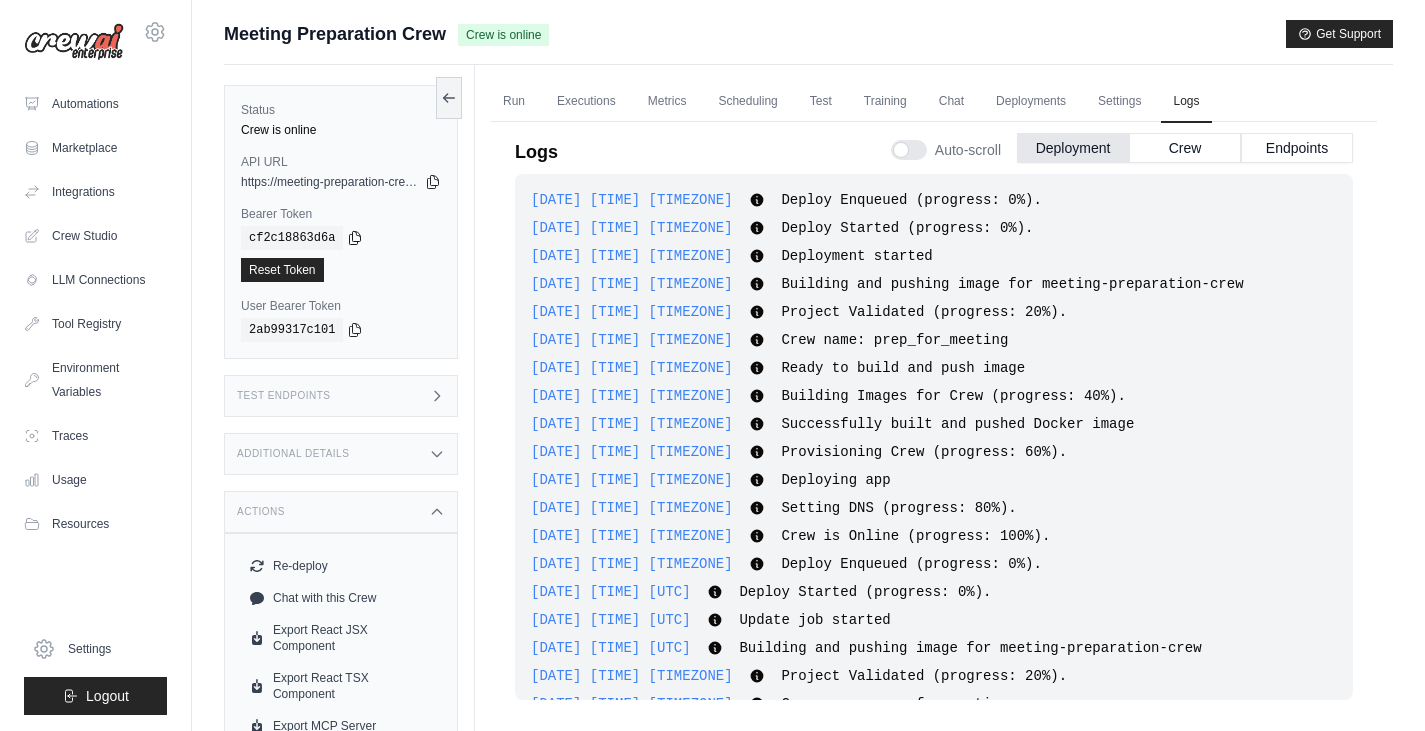 click 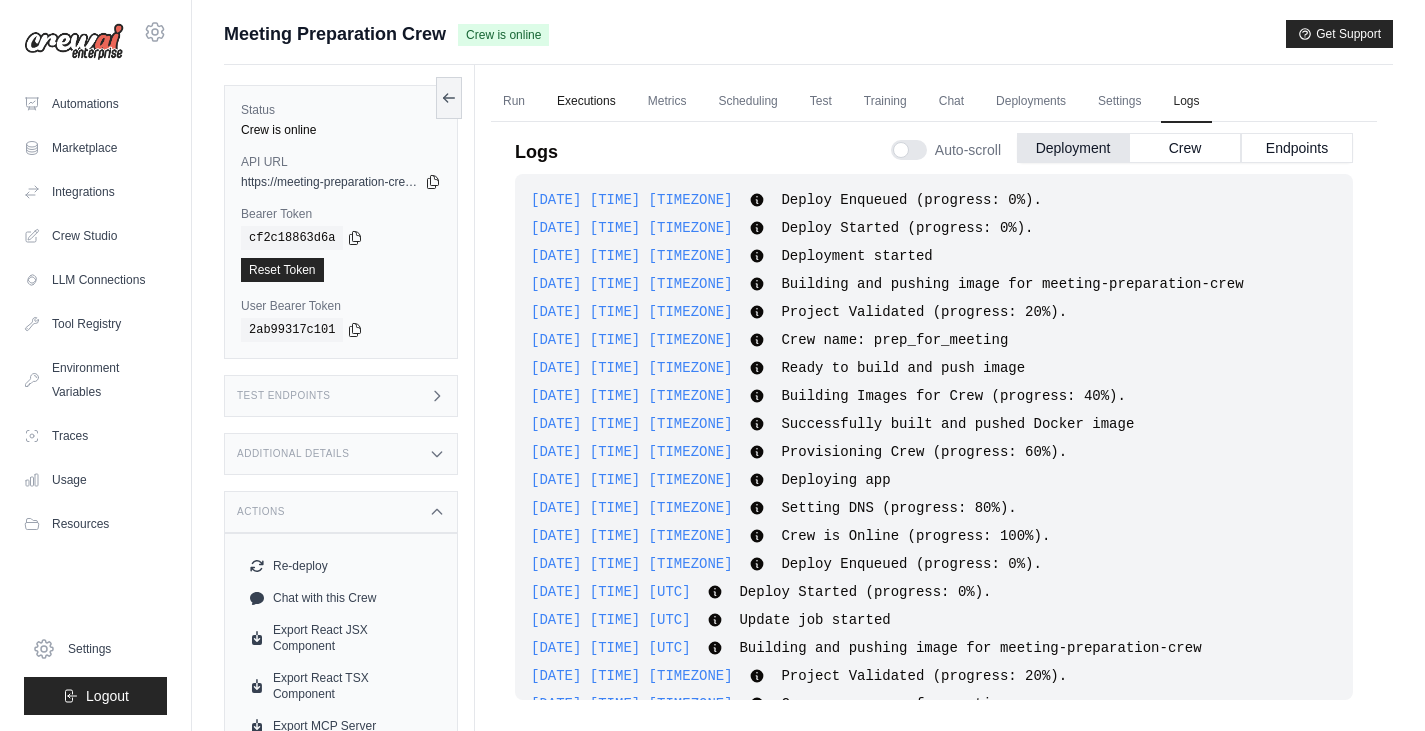 click on "Executions" at bounding box center [586, 102] 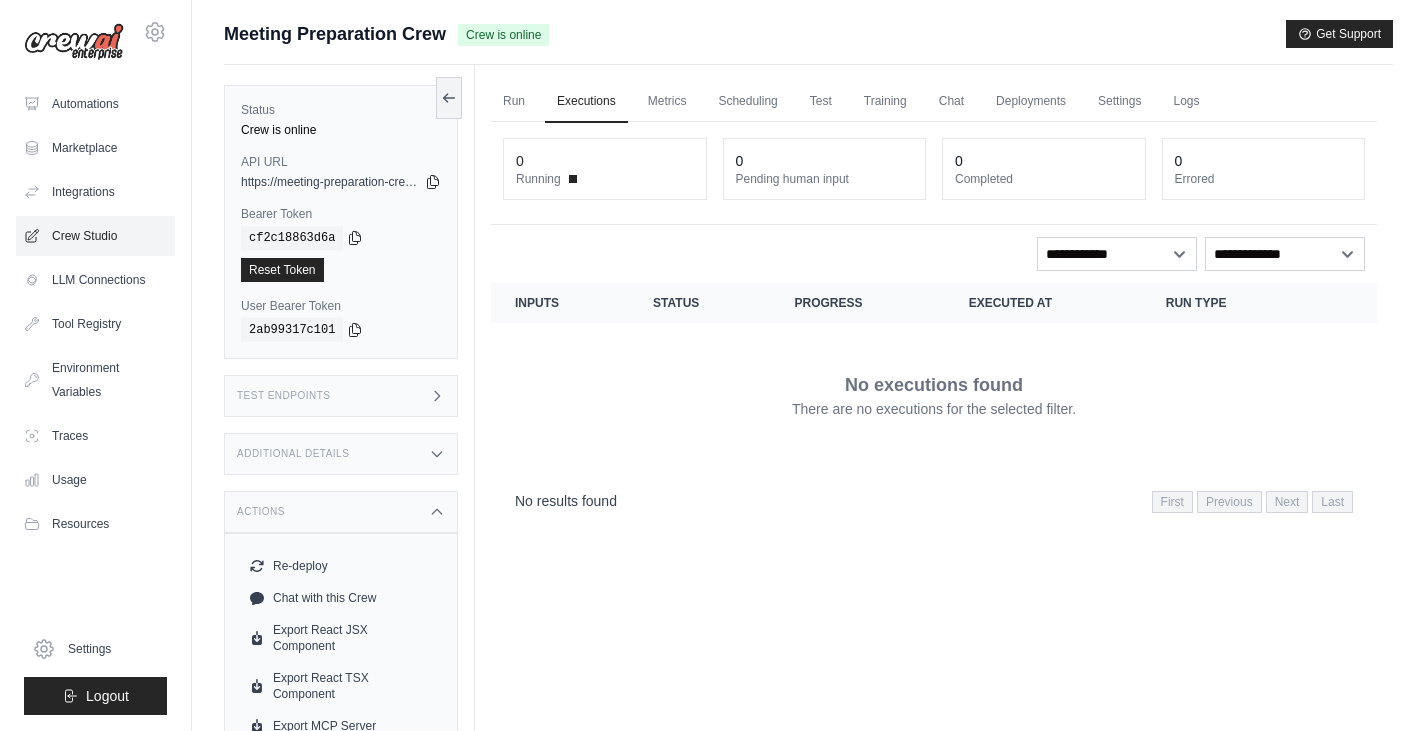 click on "Crew Studio" at bounding box center [95, 236] 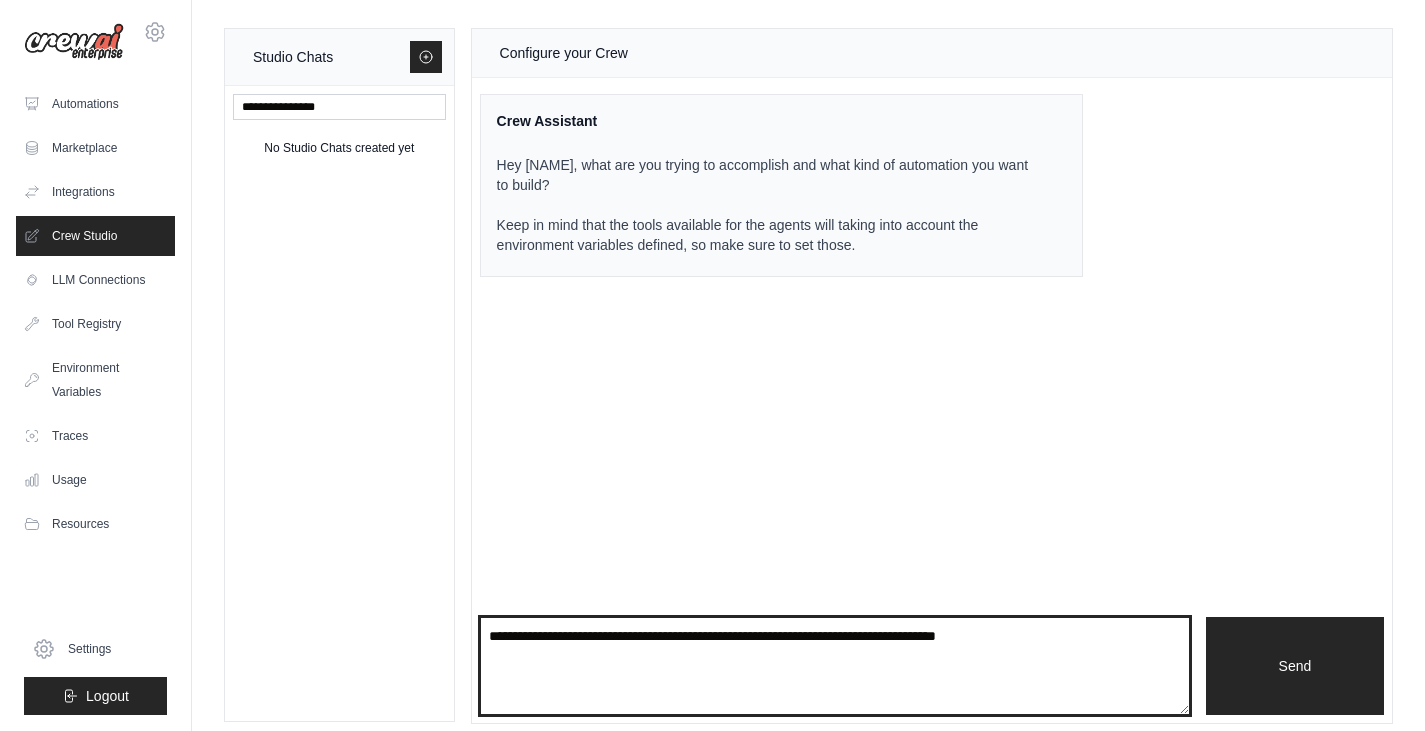 click at bounding box center [835, 666] 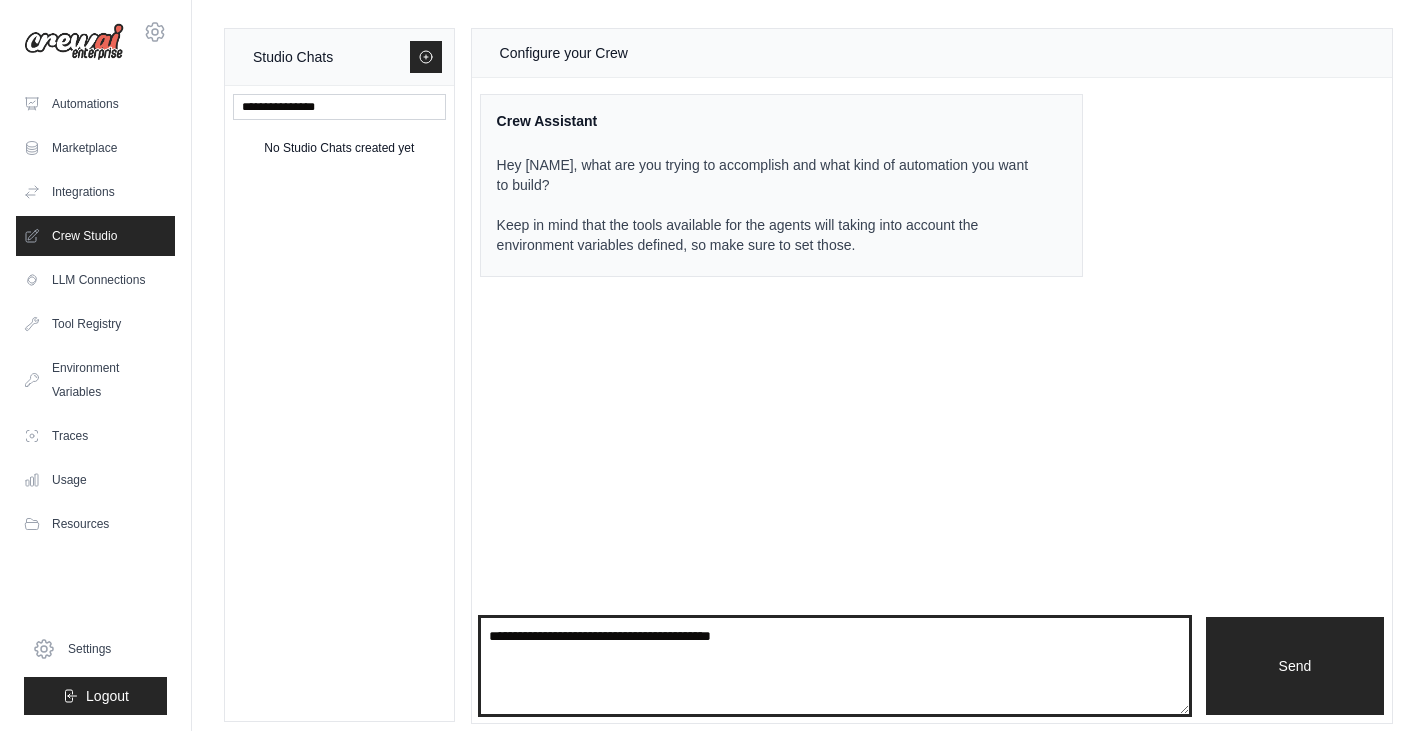 type on "**********" 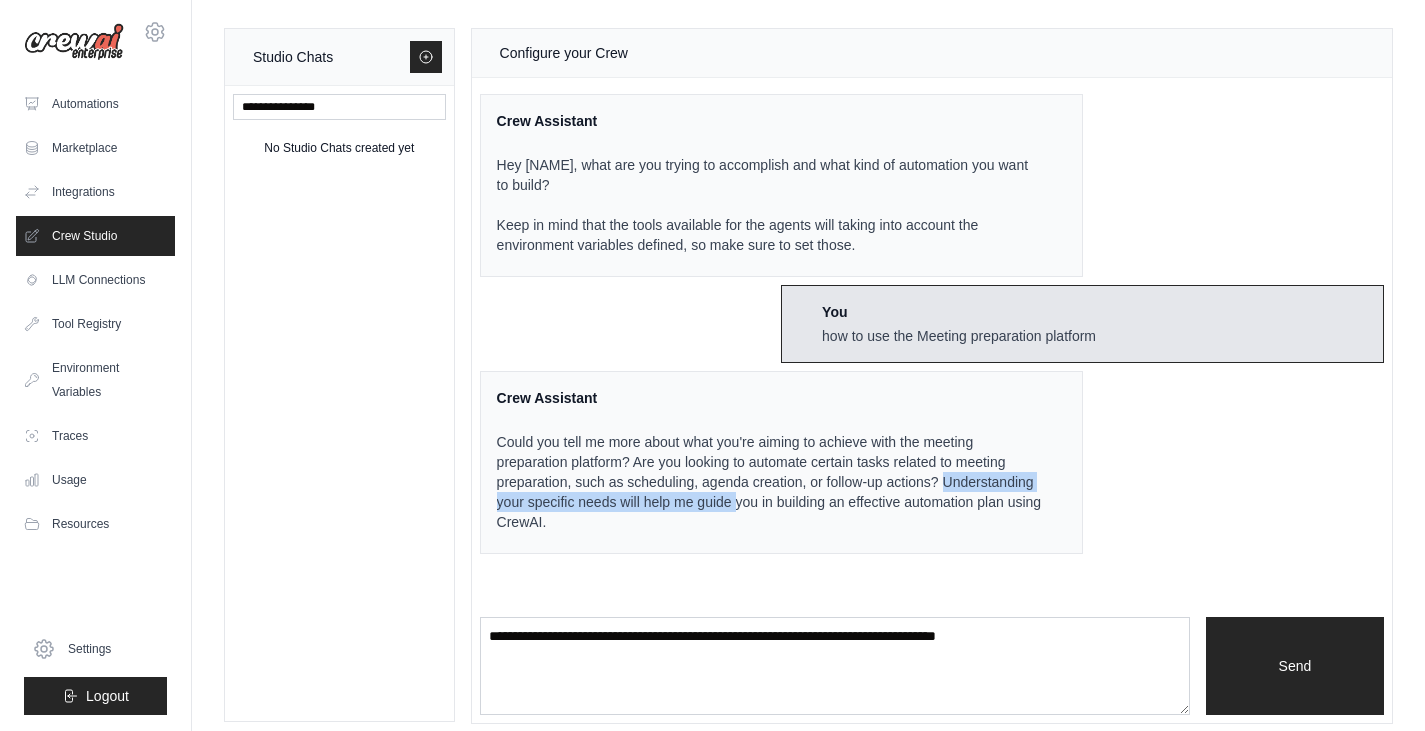 drag, startPoint x: 500, startPoint y: 501, endPoint x: 857, endPoint y: 511, distance: 357.14 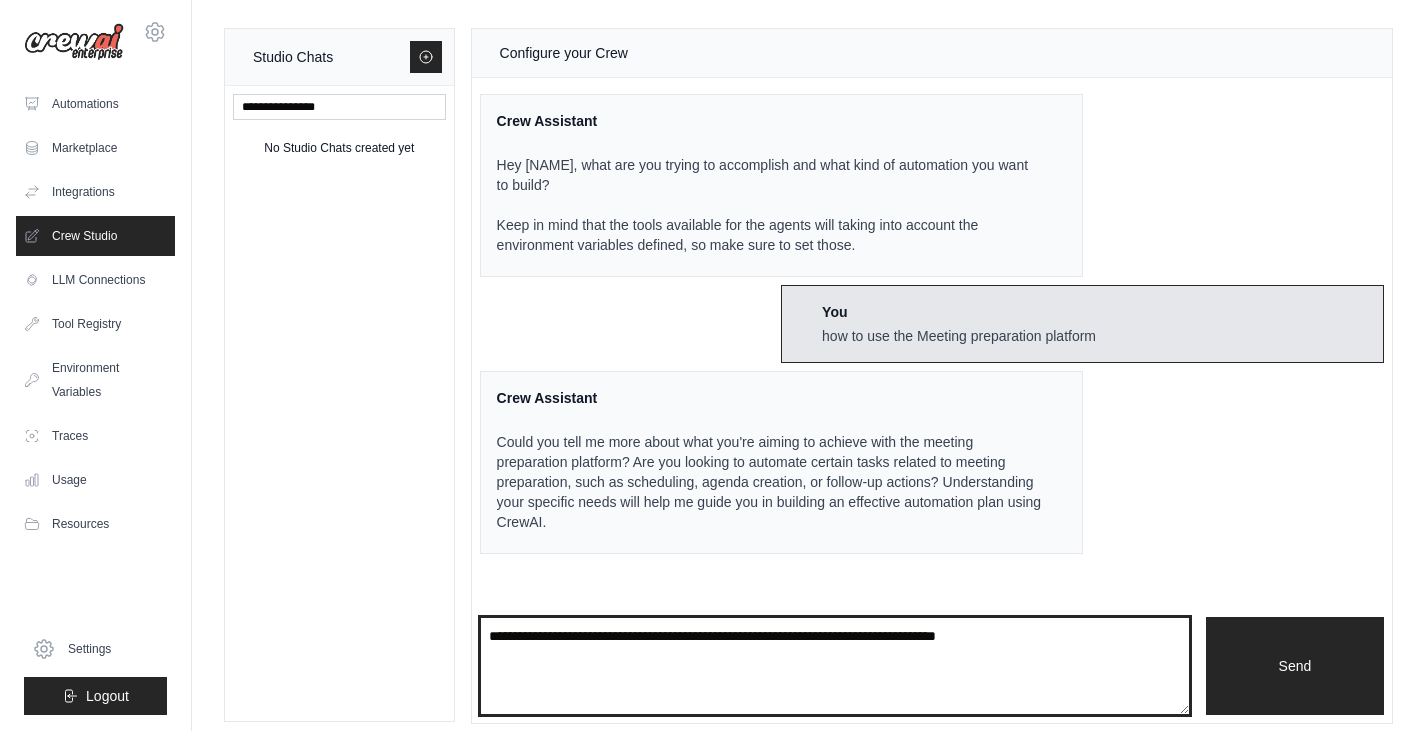 click at bounding box center [835, 666] 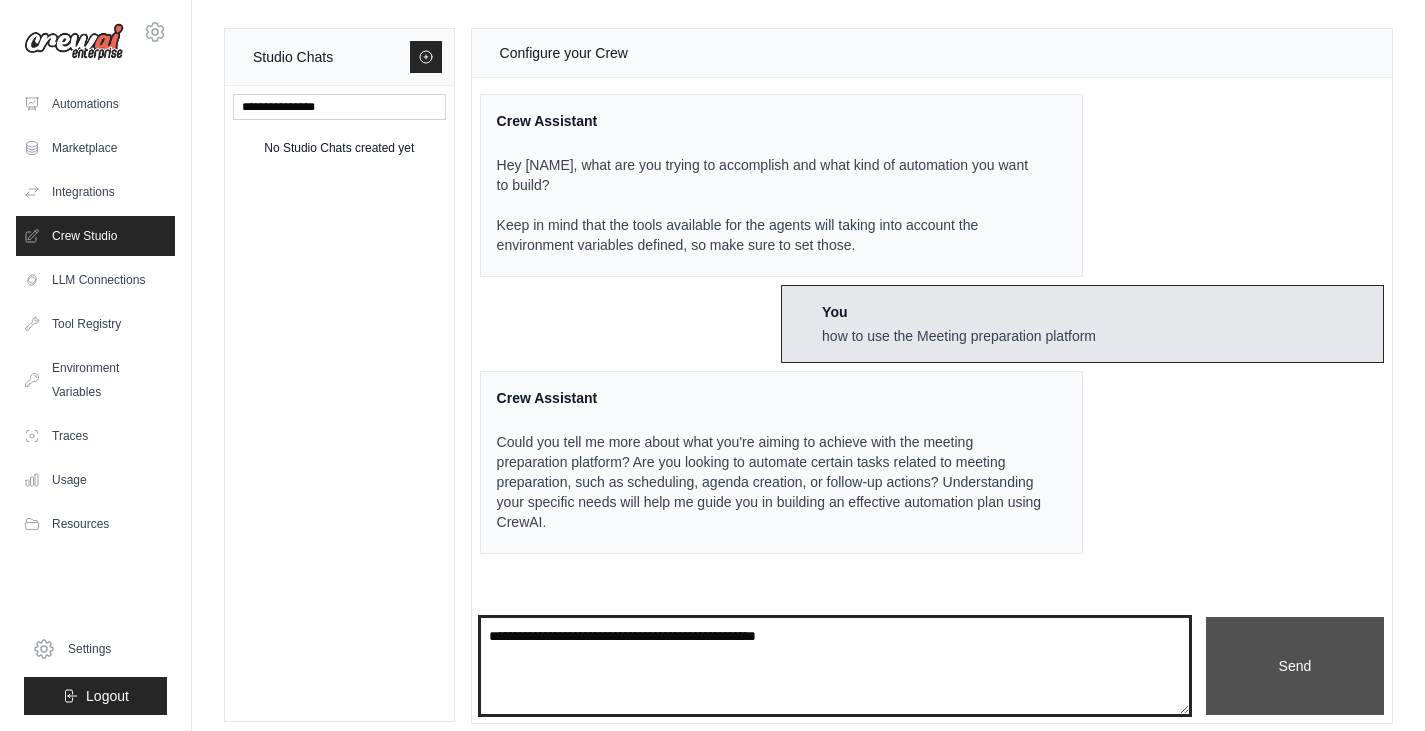 type on "**********" 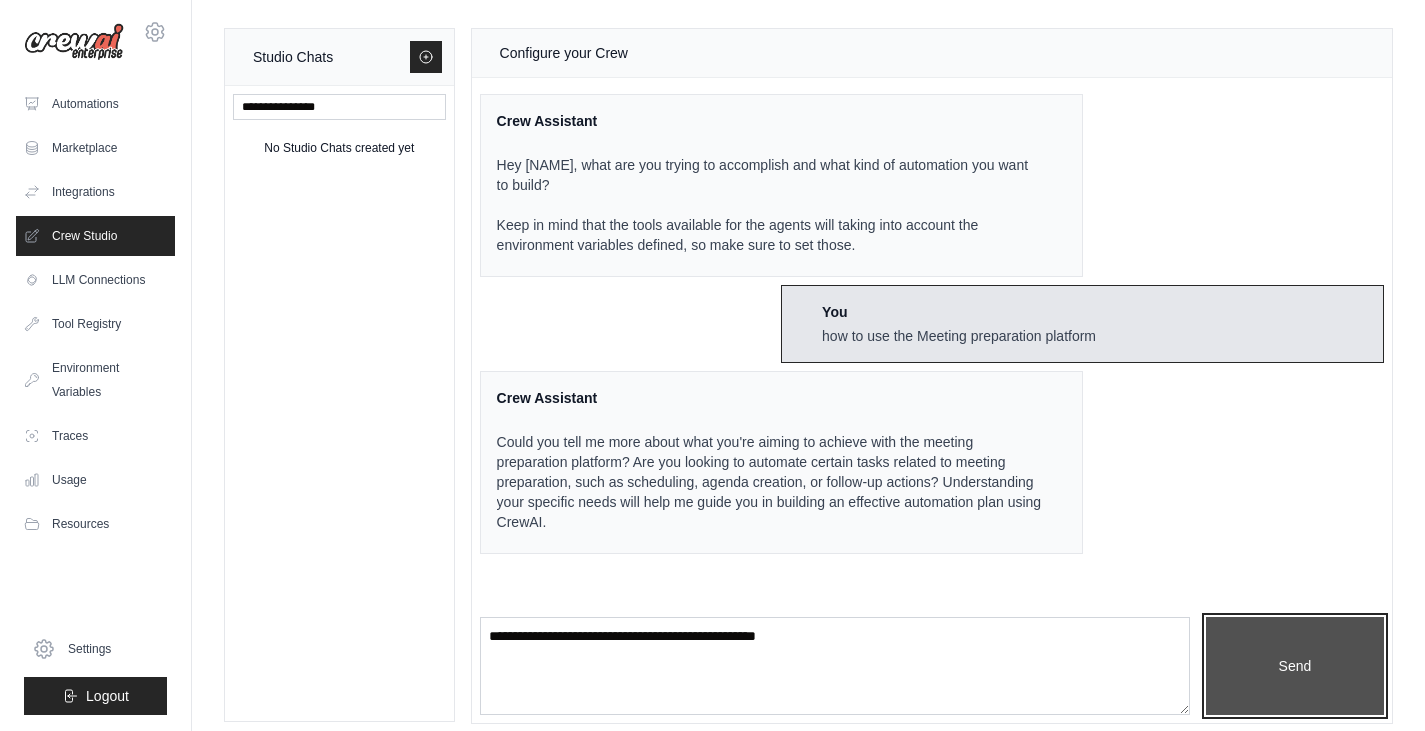 click on "Send" at bounding box center (1295, 666) 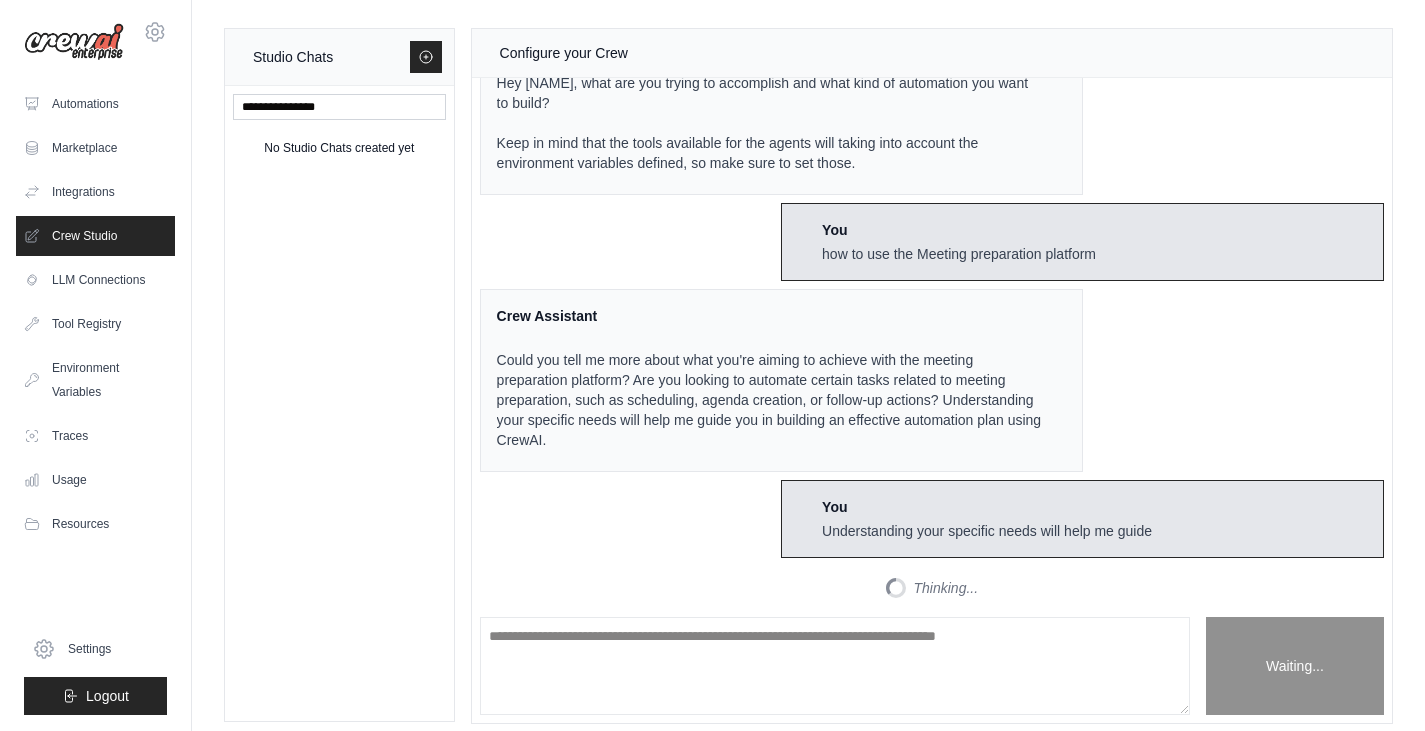 scroll, scrollTop: 273, scrollLeft: 0, axis: vertical 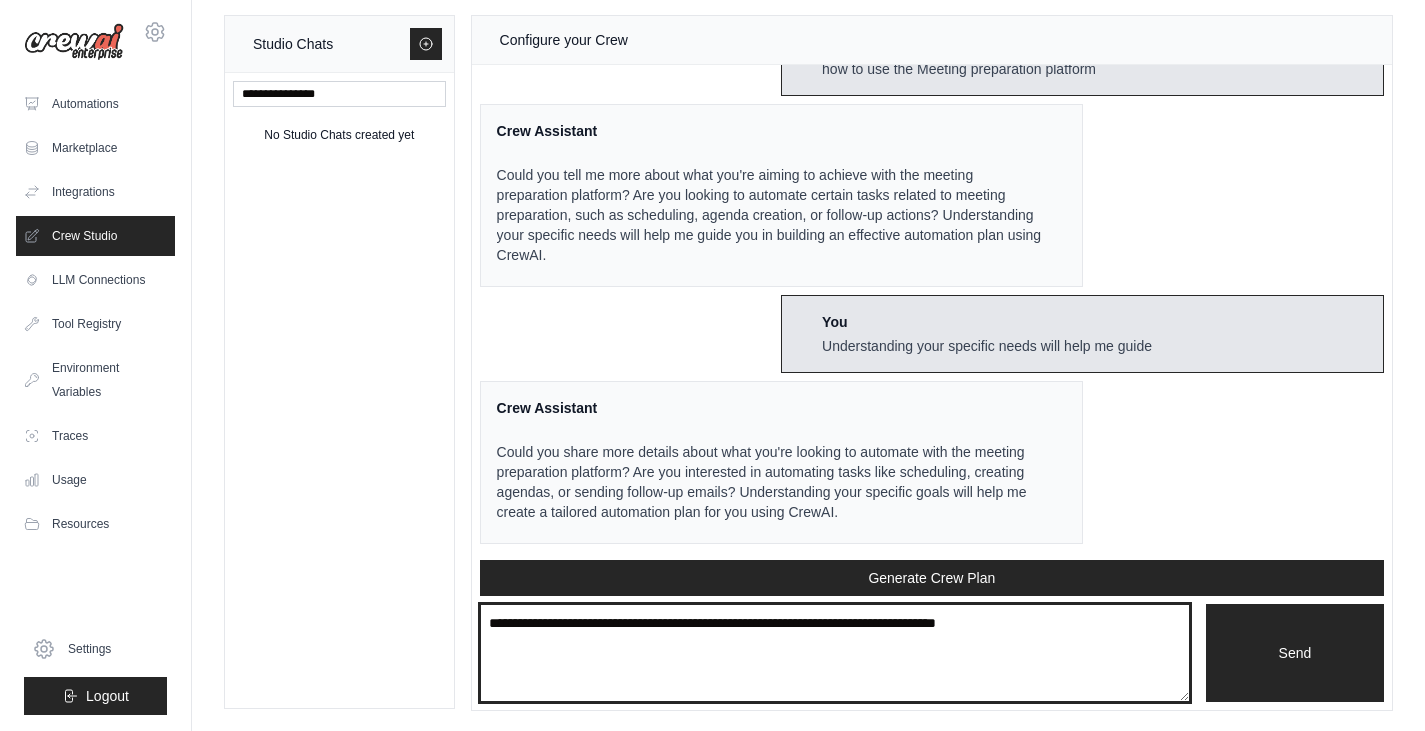 click at bounding box center (835, 653) 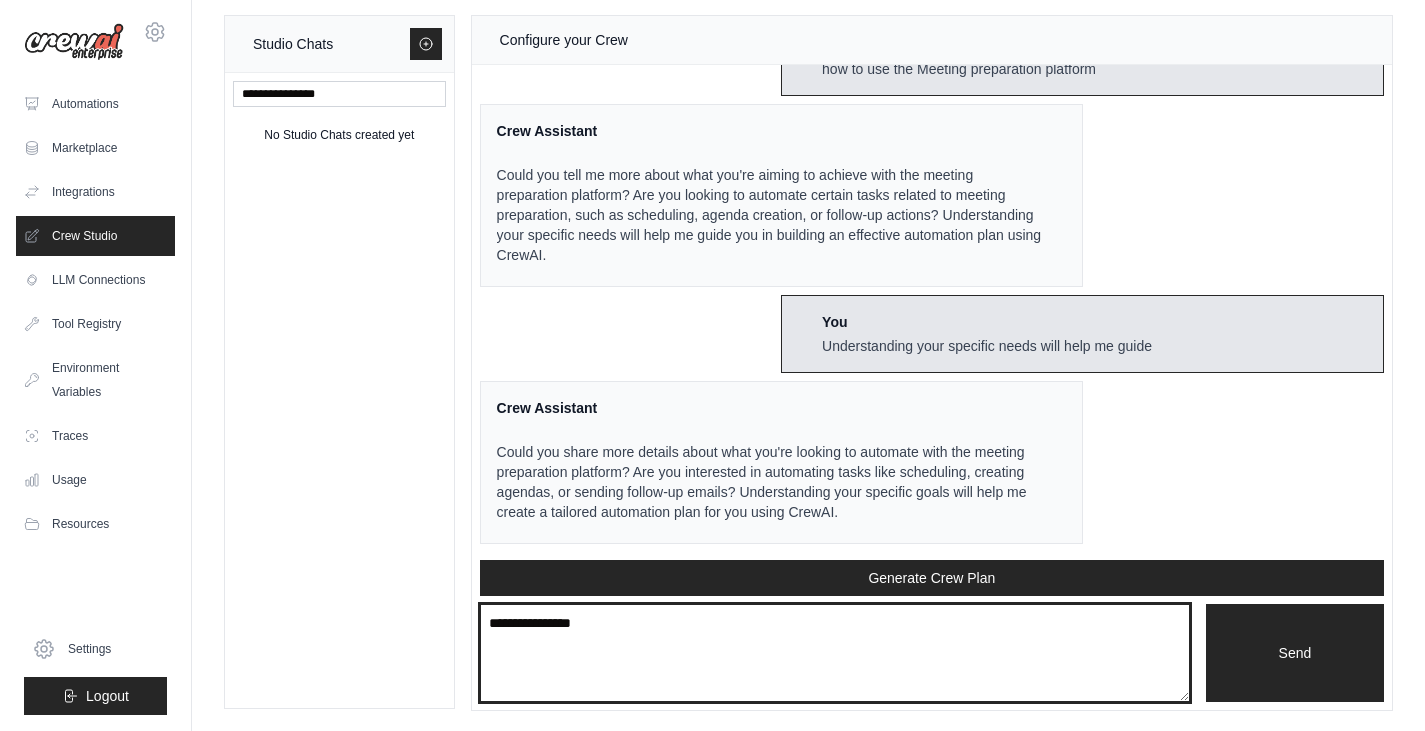 type on "**********" 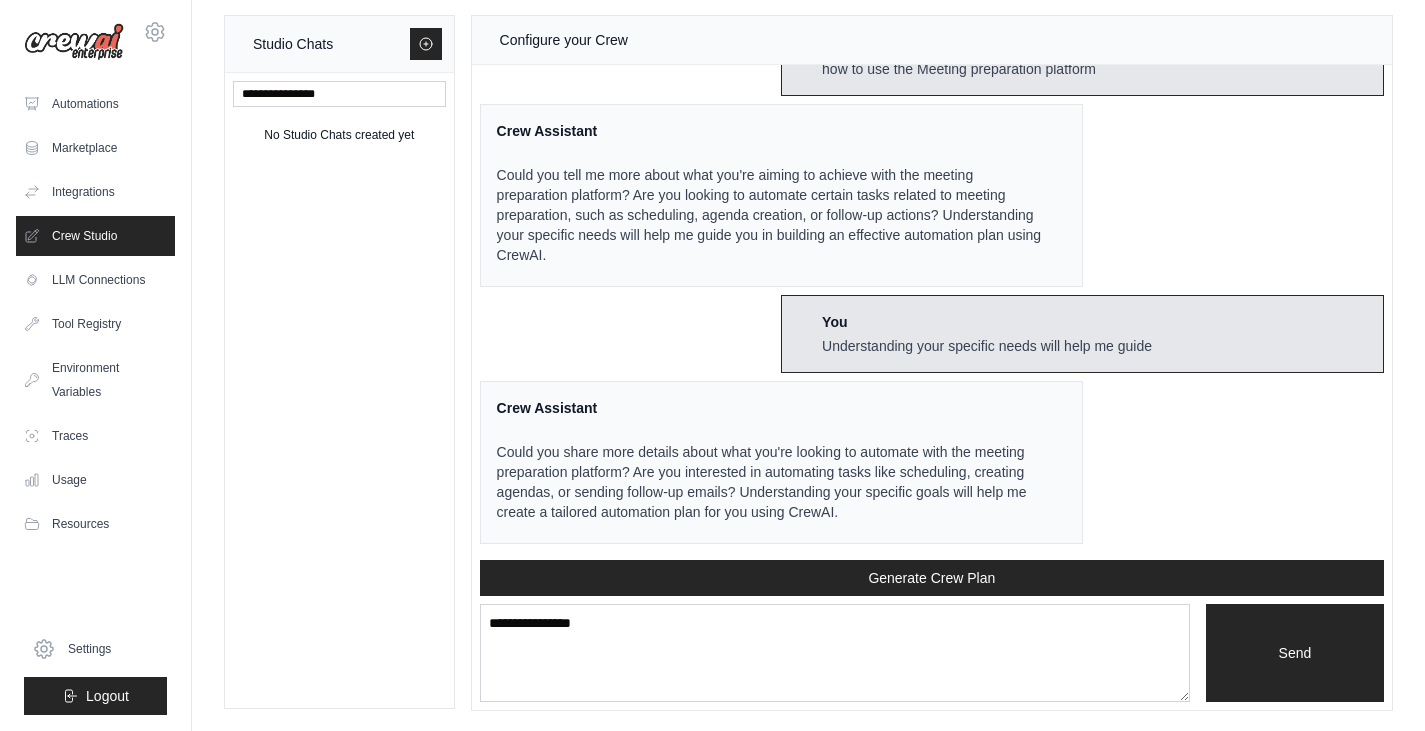 type 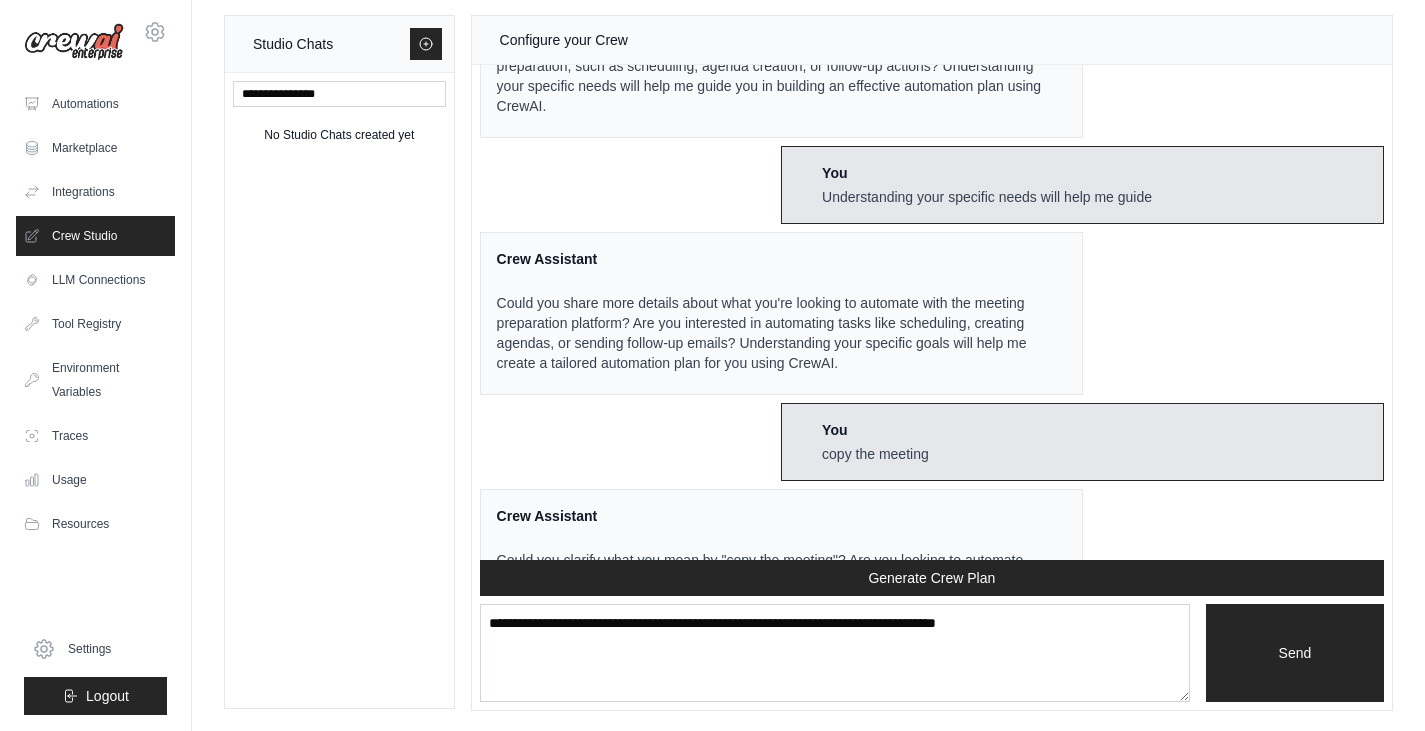 scroll, scrollTop: 530, scrollLeft: 0, axis: vertical 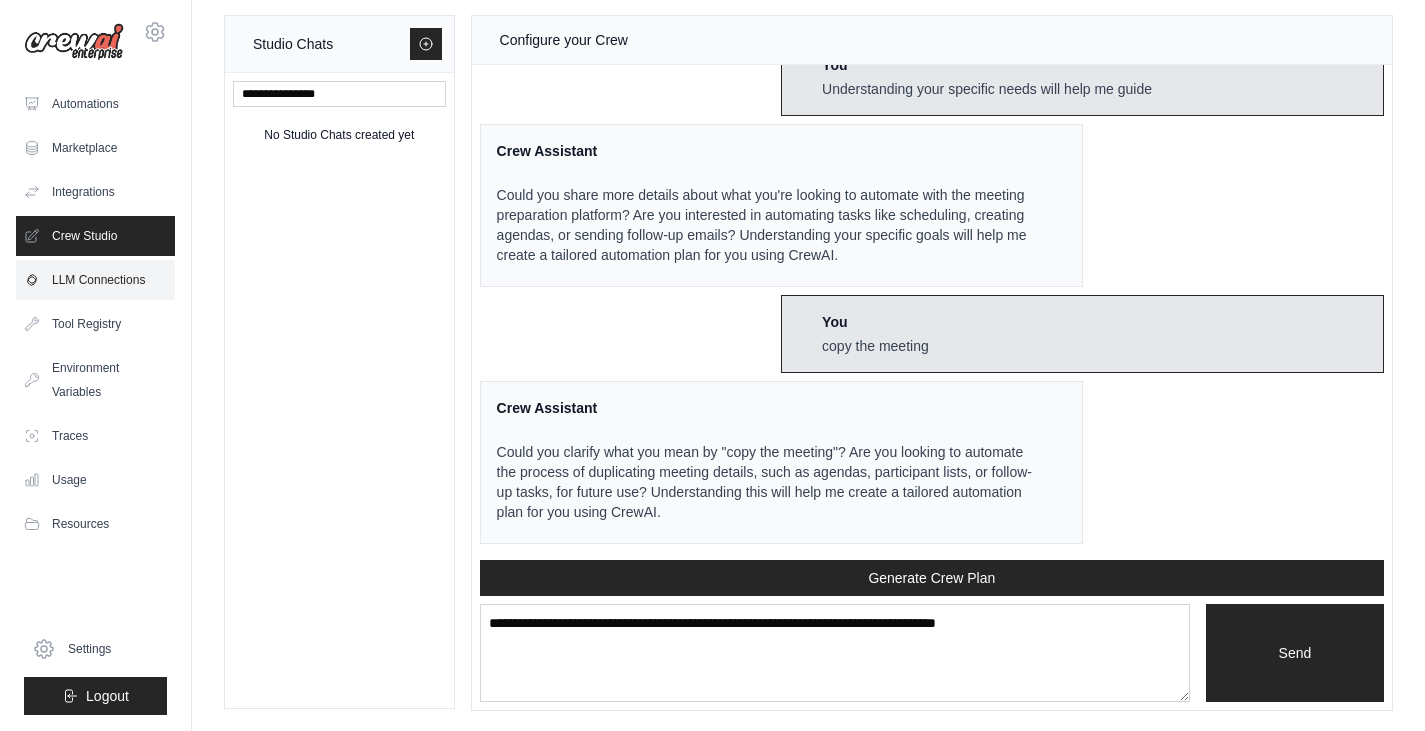 click on "LLM Connections" at bounding box center [95, 280] 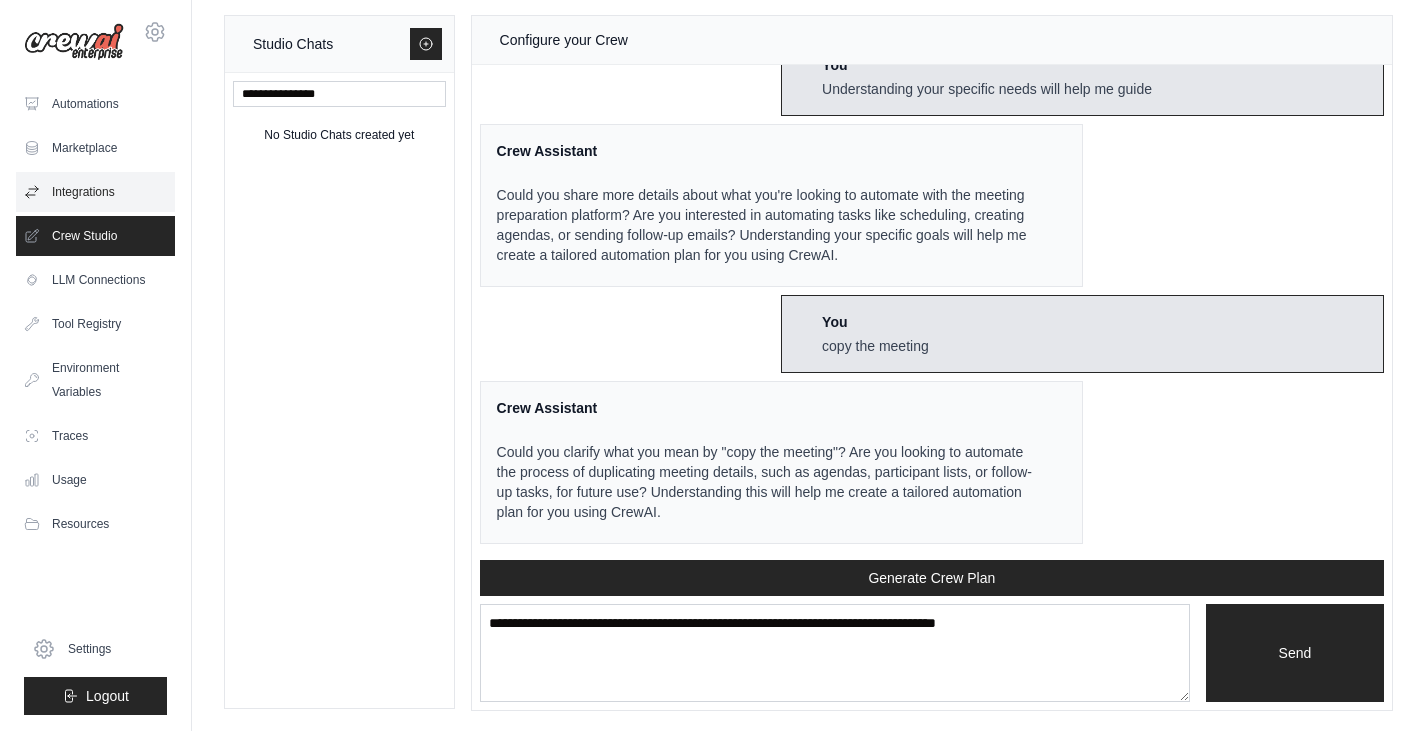 click on "Integrations" at bounding box center (95, 192) 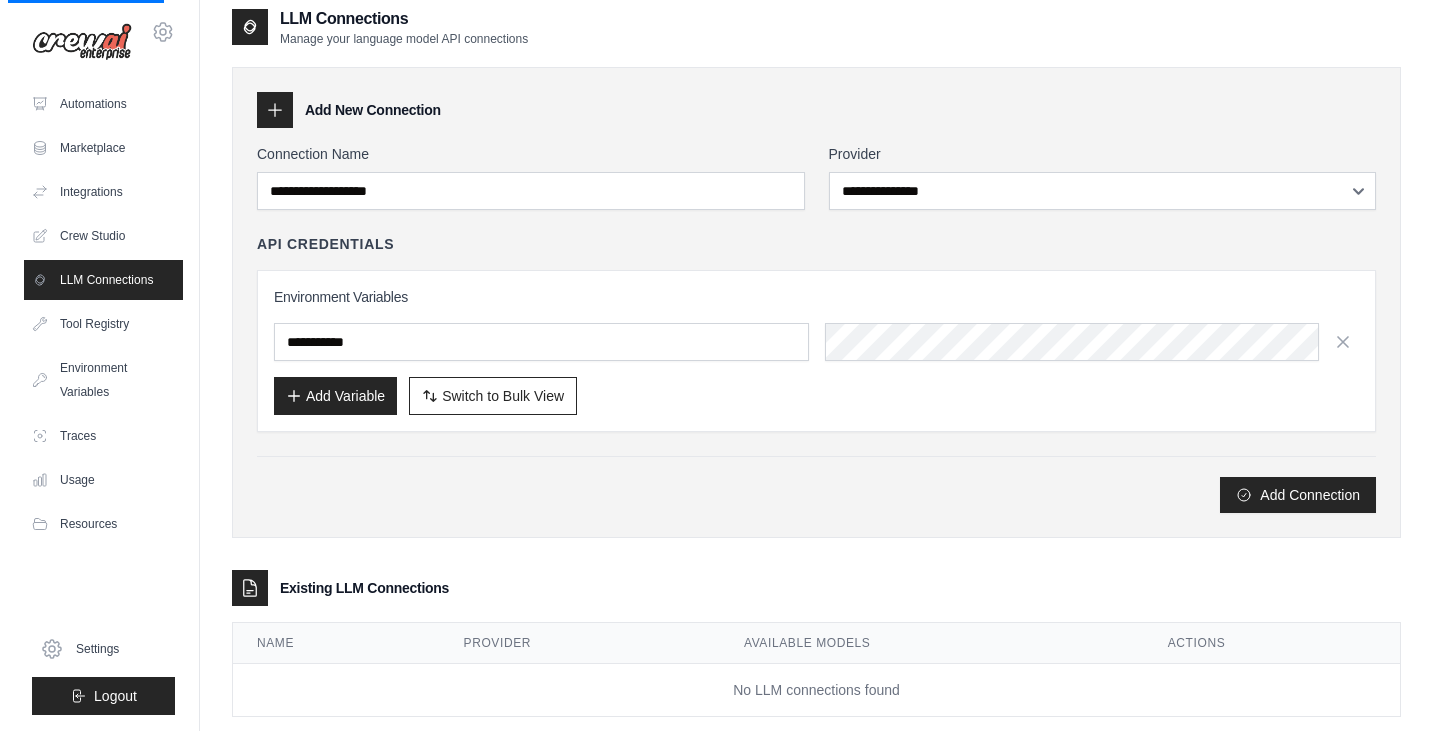 scroll, scrollTop: 0, scrollLeft: 0, axis: both 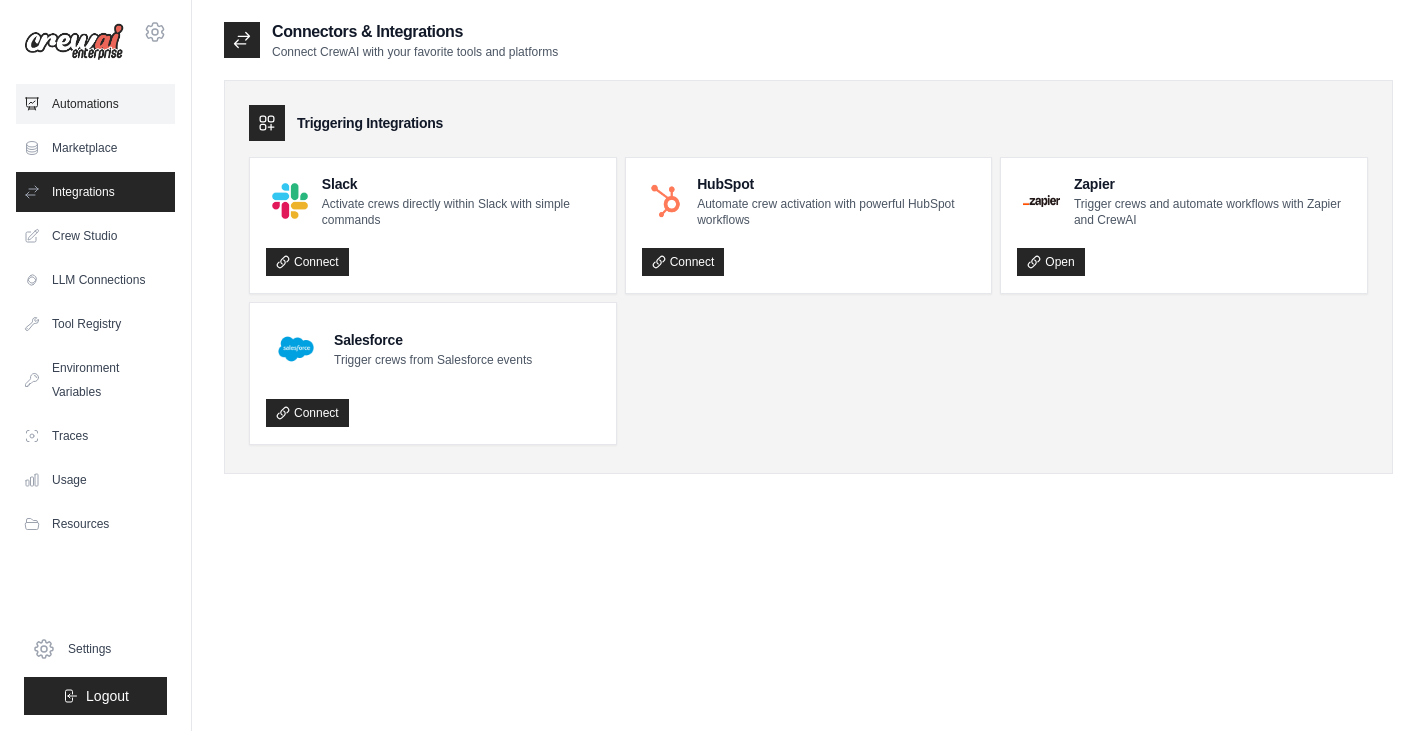 click on "Automations" at bounding box center (95, 104) 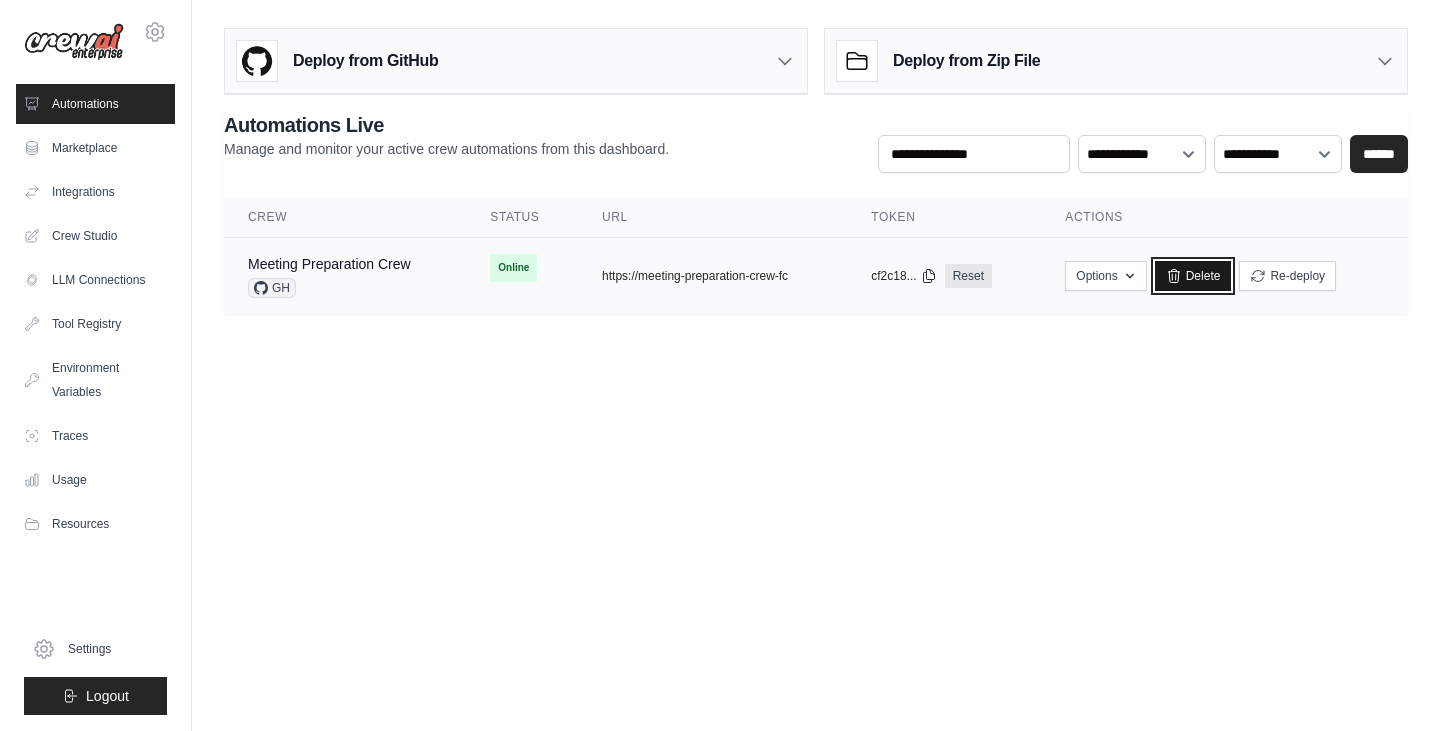 click on "Delete" at bounding box center (1193, 276) 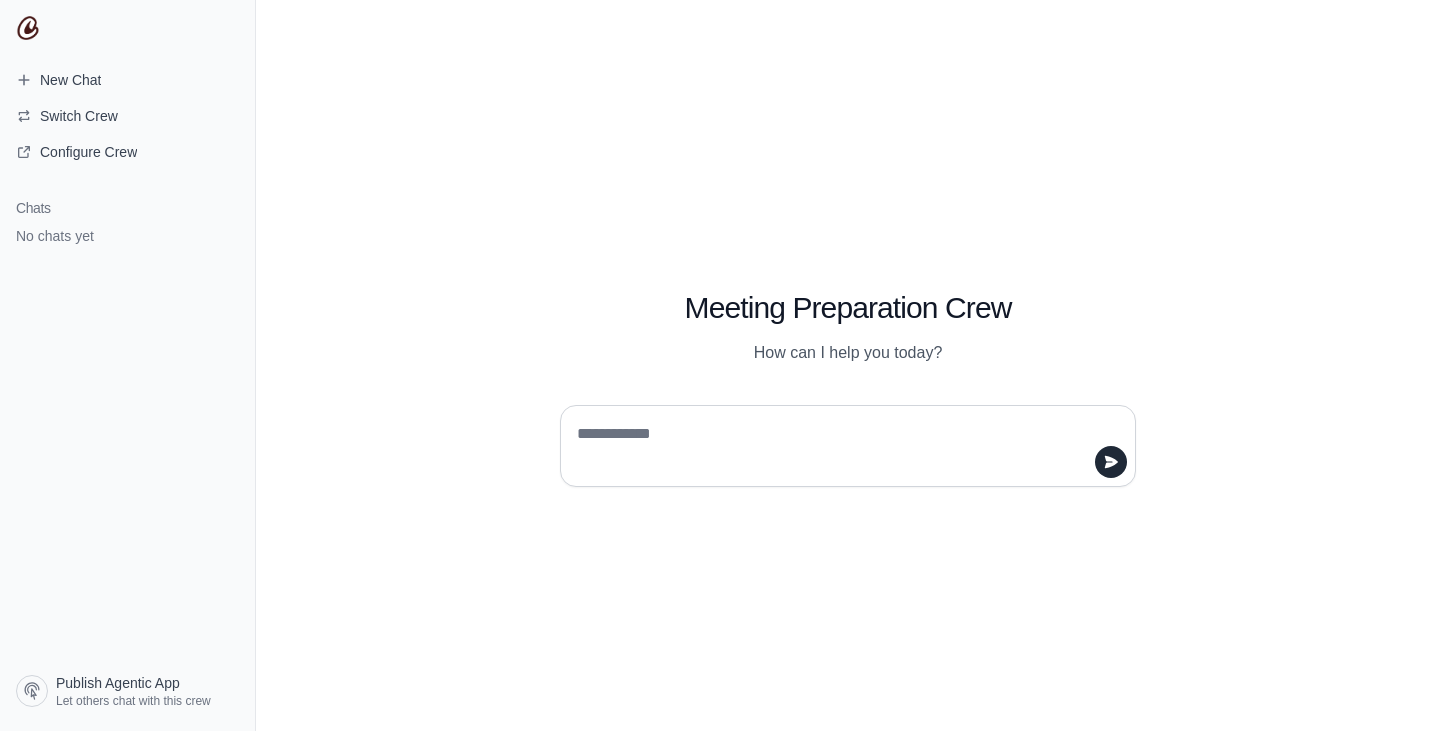 scroll, scrollTop: 0, scrollLeft: 0, axis: both 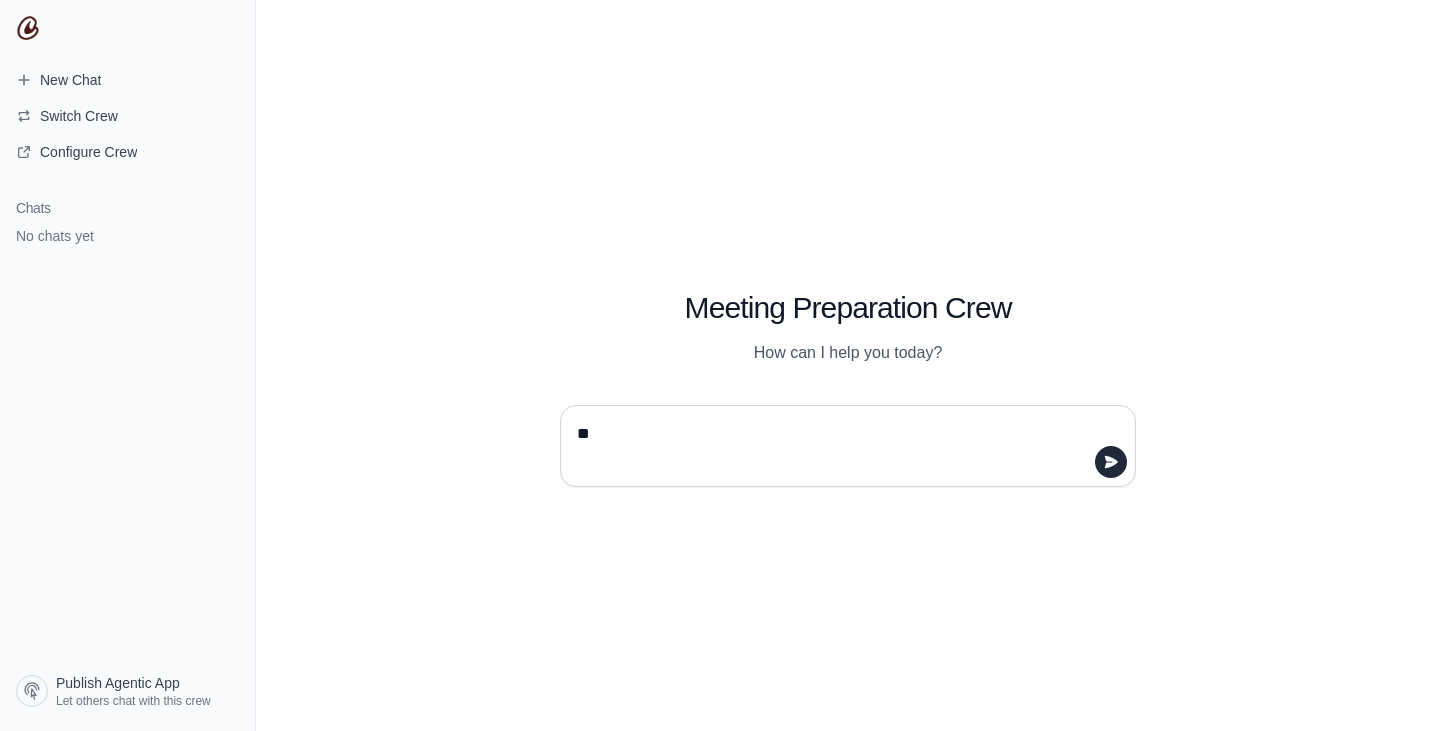 type on "*" 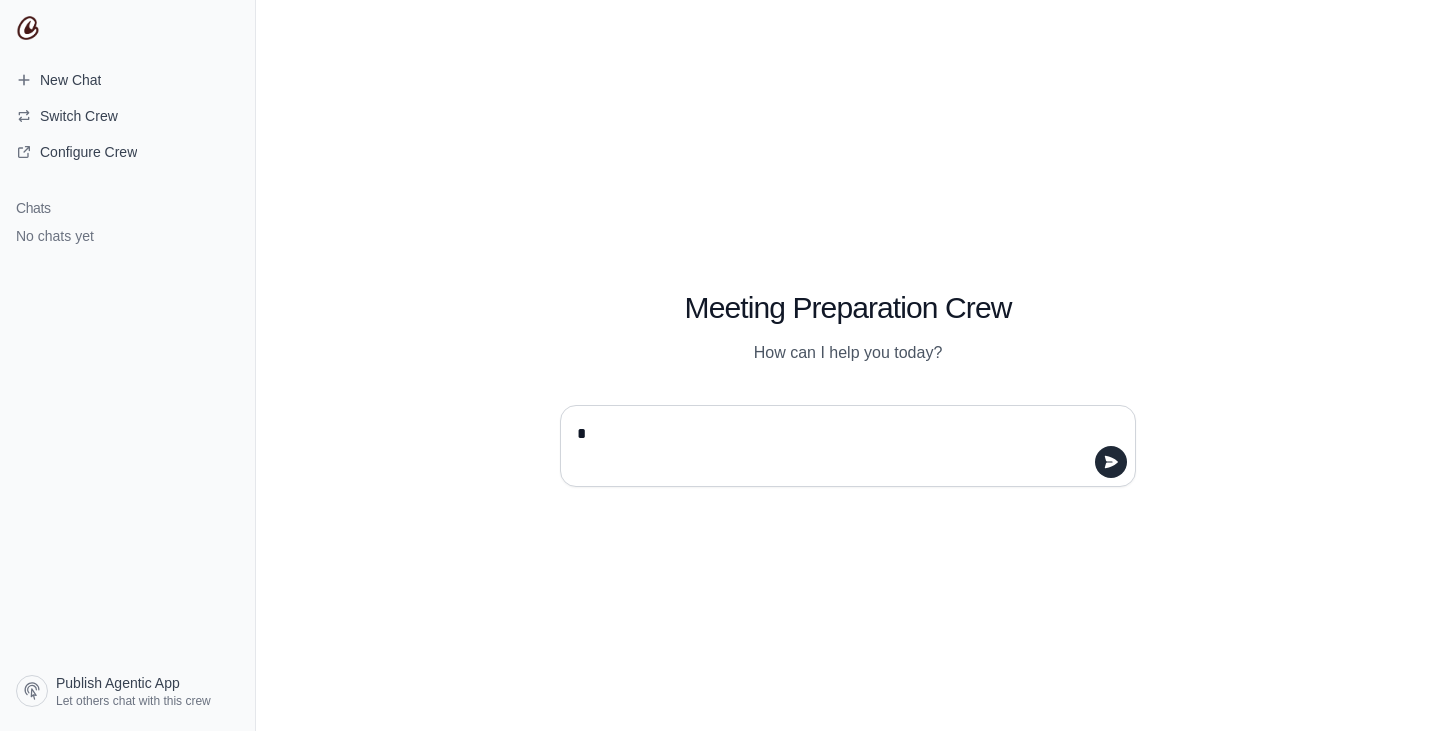 type on "**" 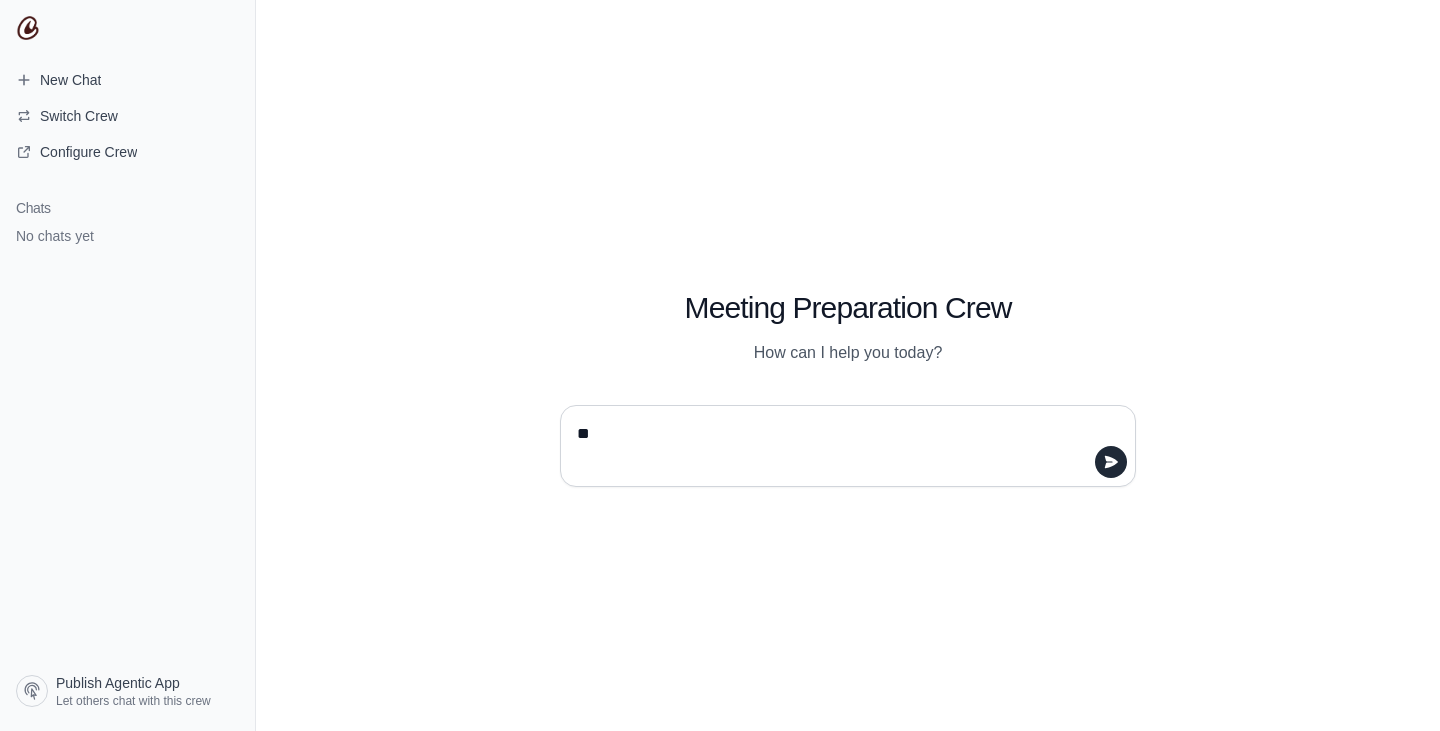 type 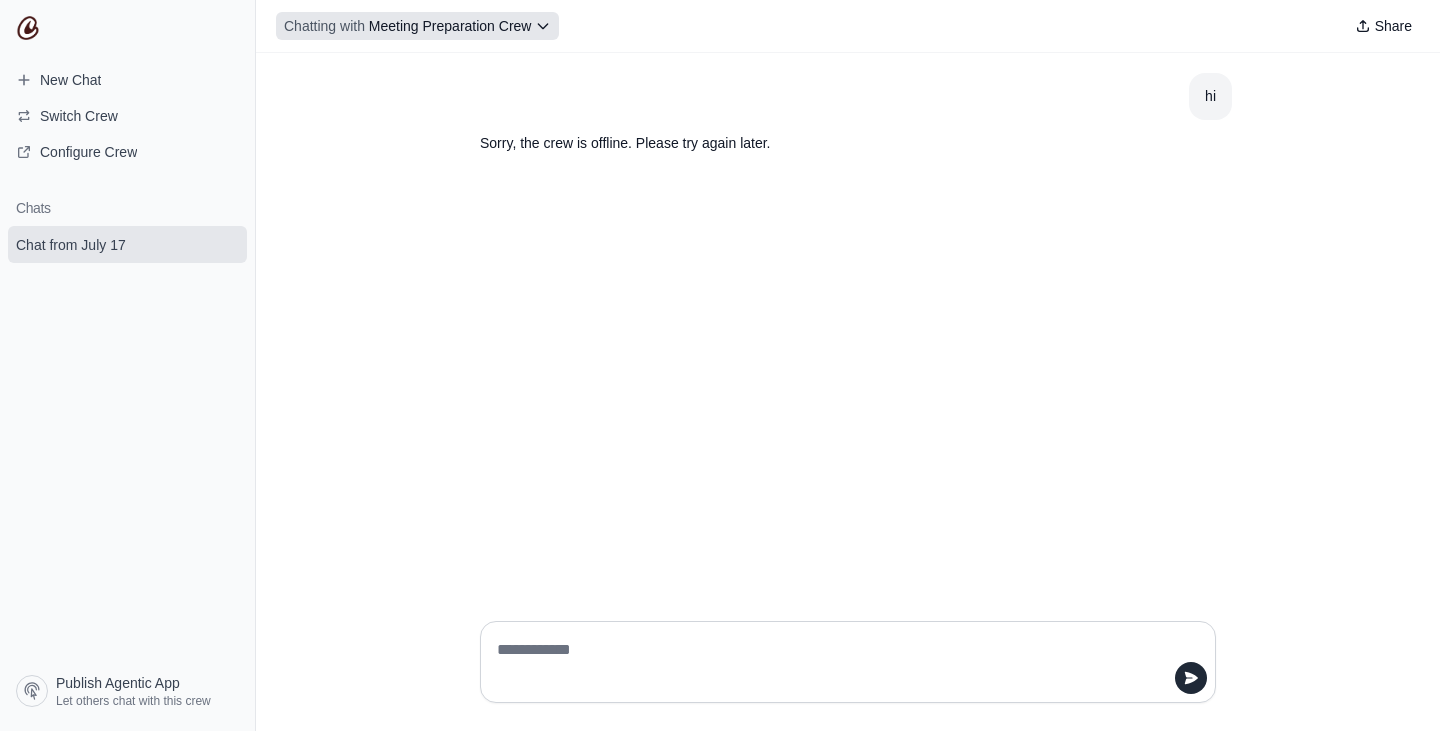 click 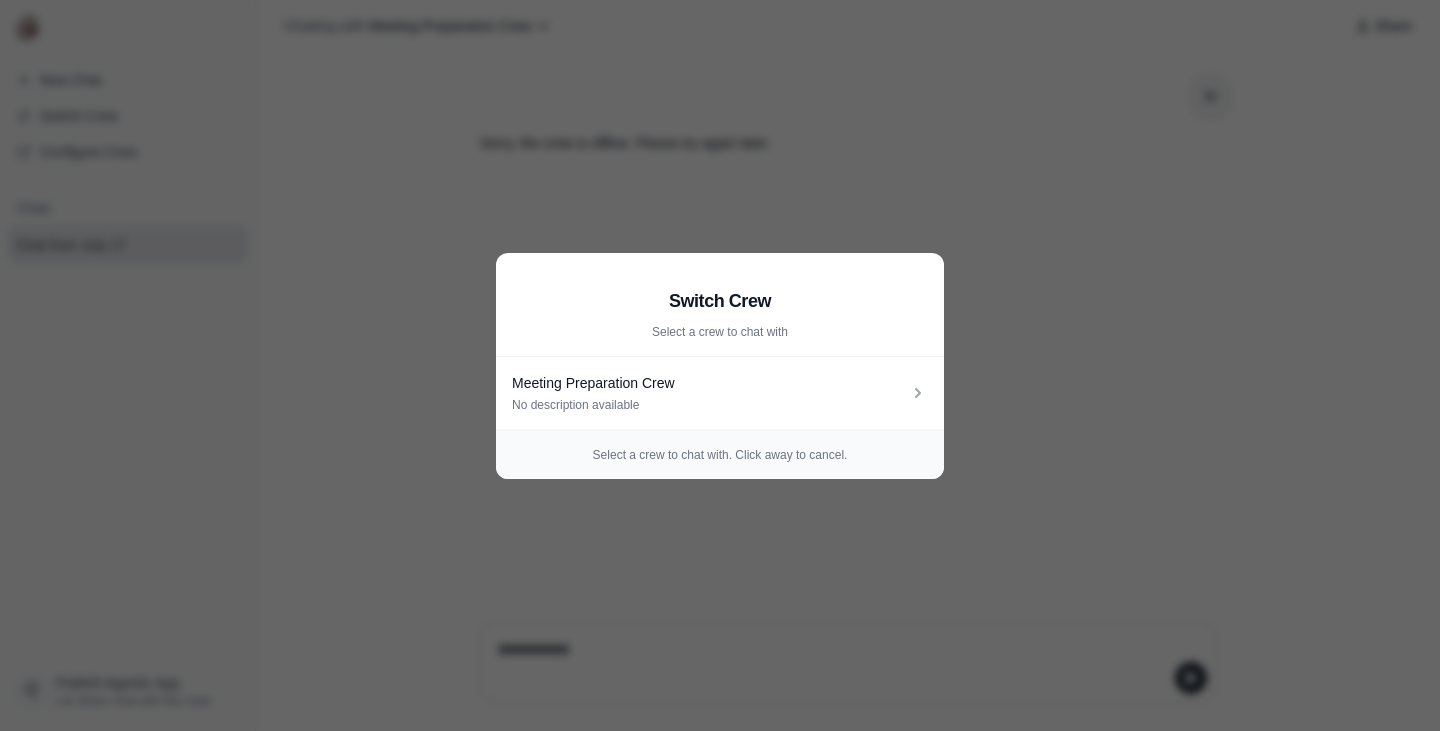 click on "Switch Crew
Select a crew to chat with
Meeting Preparation Crew
No description available
Select a crew to chat with. Click away to cancel." at bounding box center [720, 365] 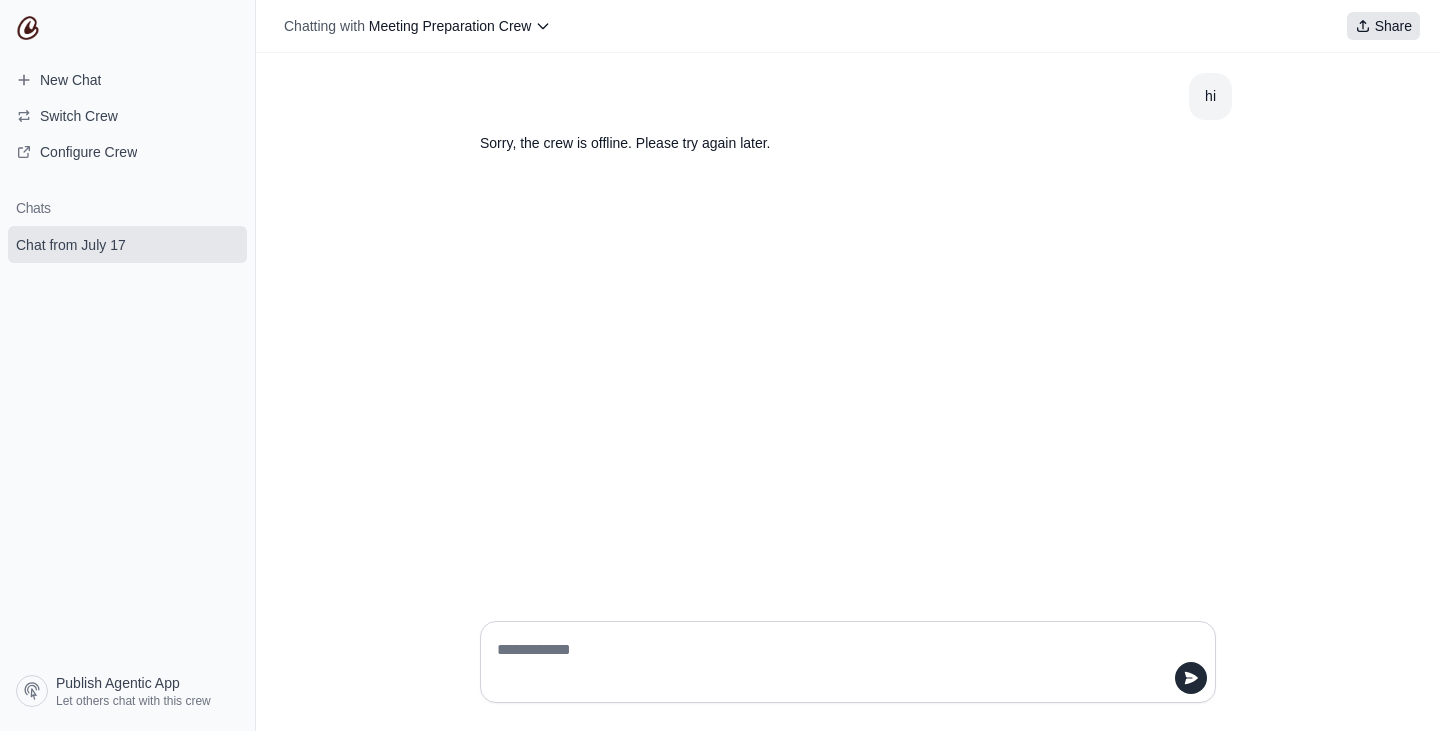 click on "Share" at bounding box center [1393, 26] 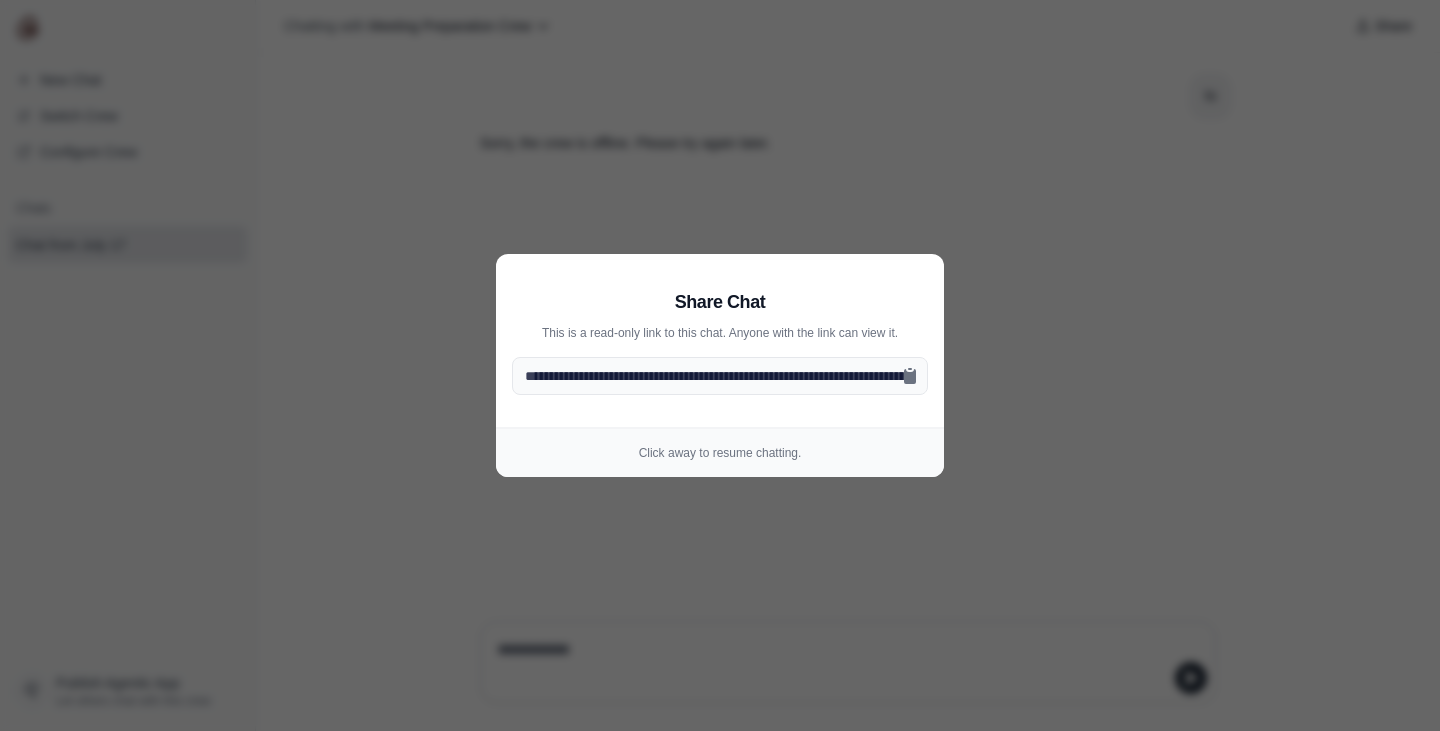 click on "Click away to resume chatting." at bounding box center [720, 453] 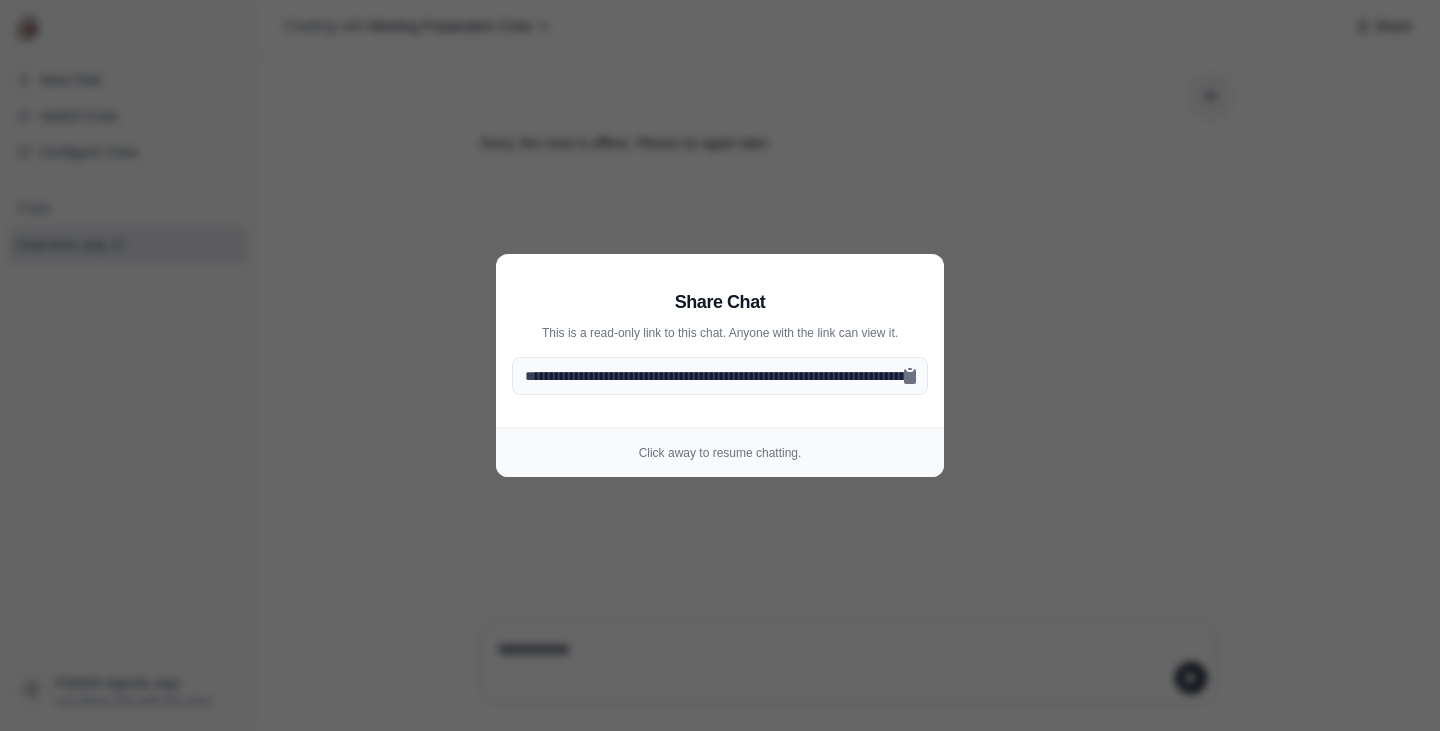 click on "Click away to resume chatting." at bounding box center [720, 453] 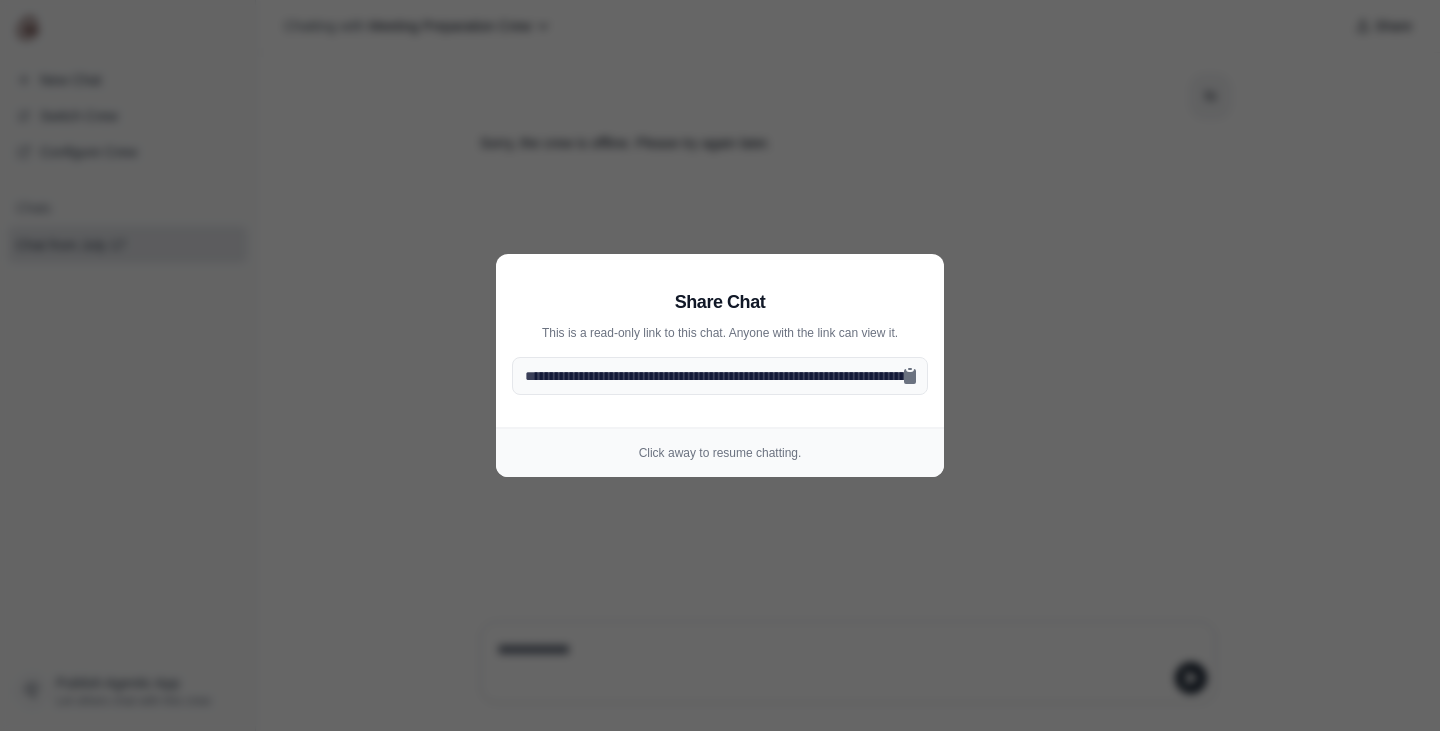 click on "**********" at bounding box center (720, 365) 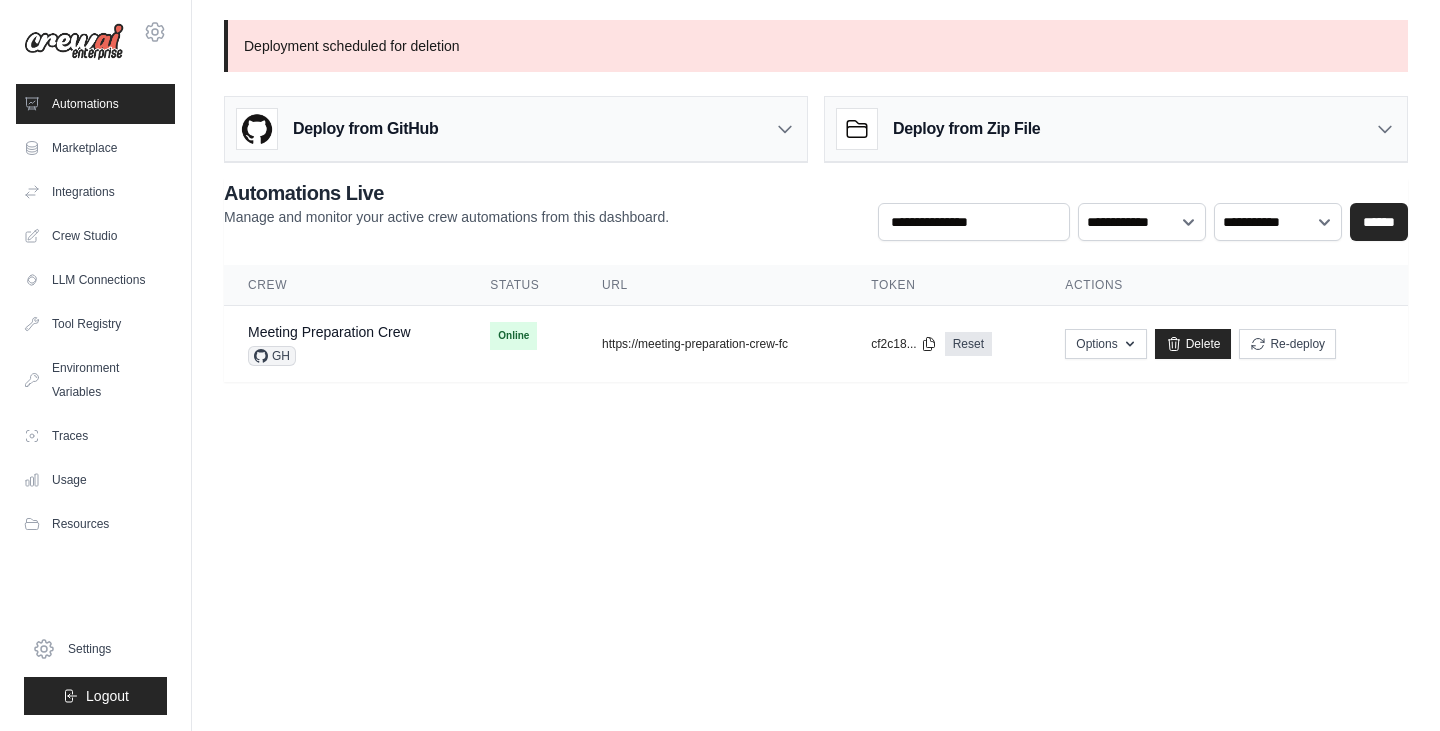 scroll, scrollTop: 0, scrollLeft: 0, axis: both 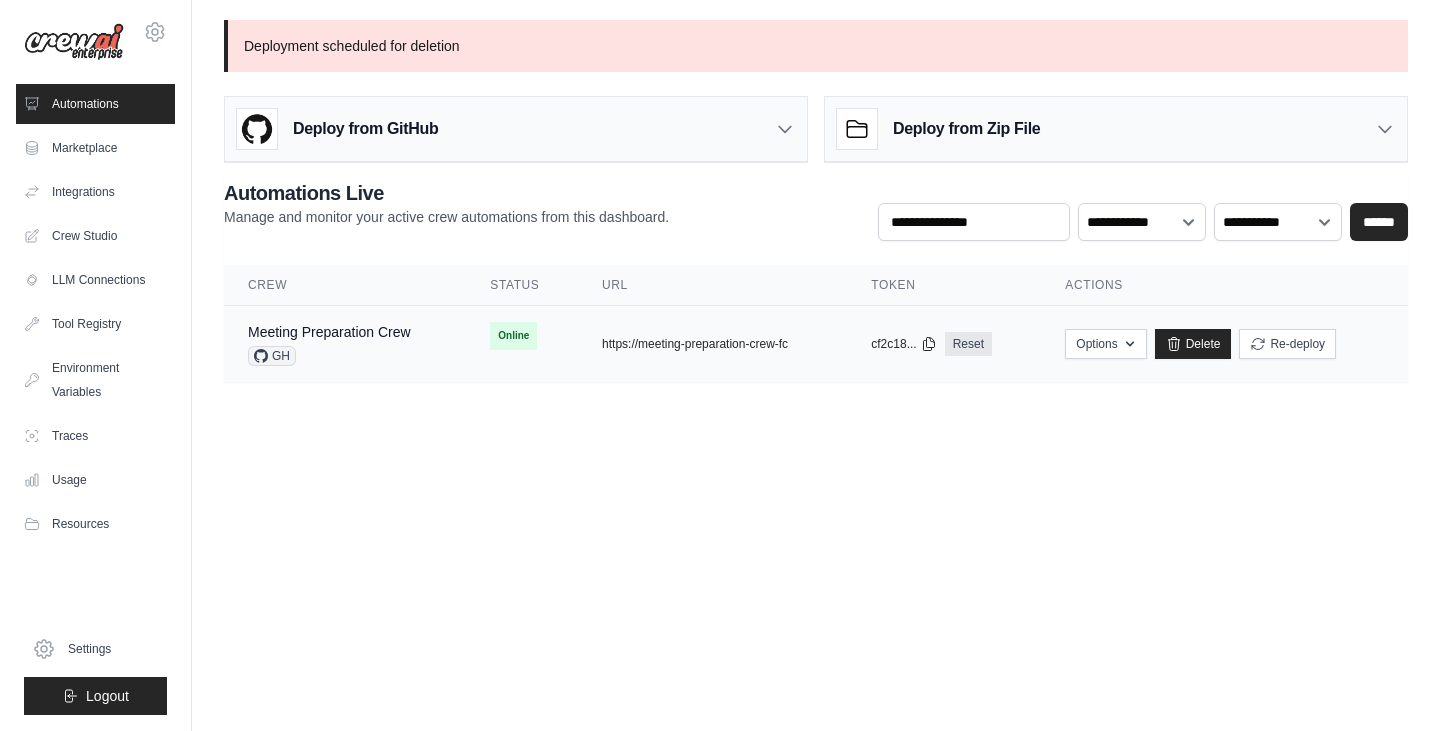 drag, startPoint x: 639, startPoint y: 348, endPoint x: 616, endPoint y: 342, distance: 23.769728 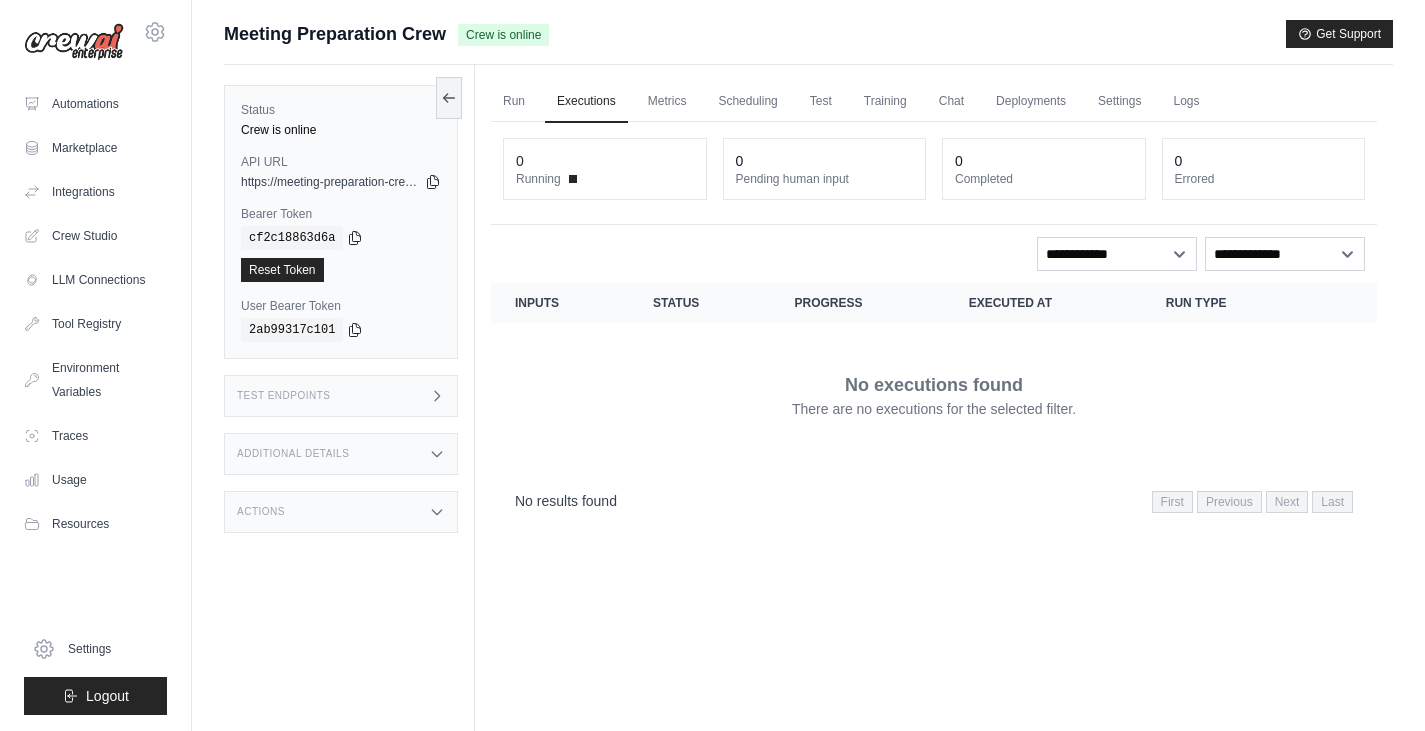 scroll, scrollTop: 0, scrollLeft: 0, axis: both 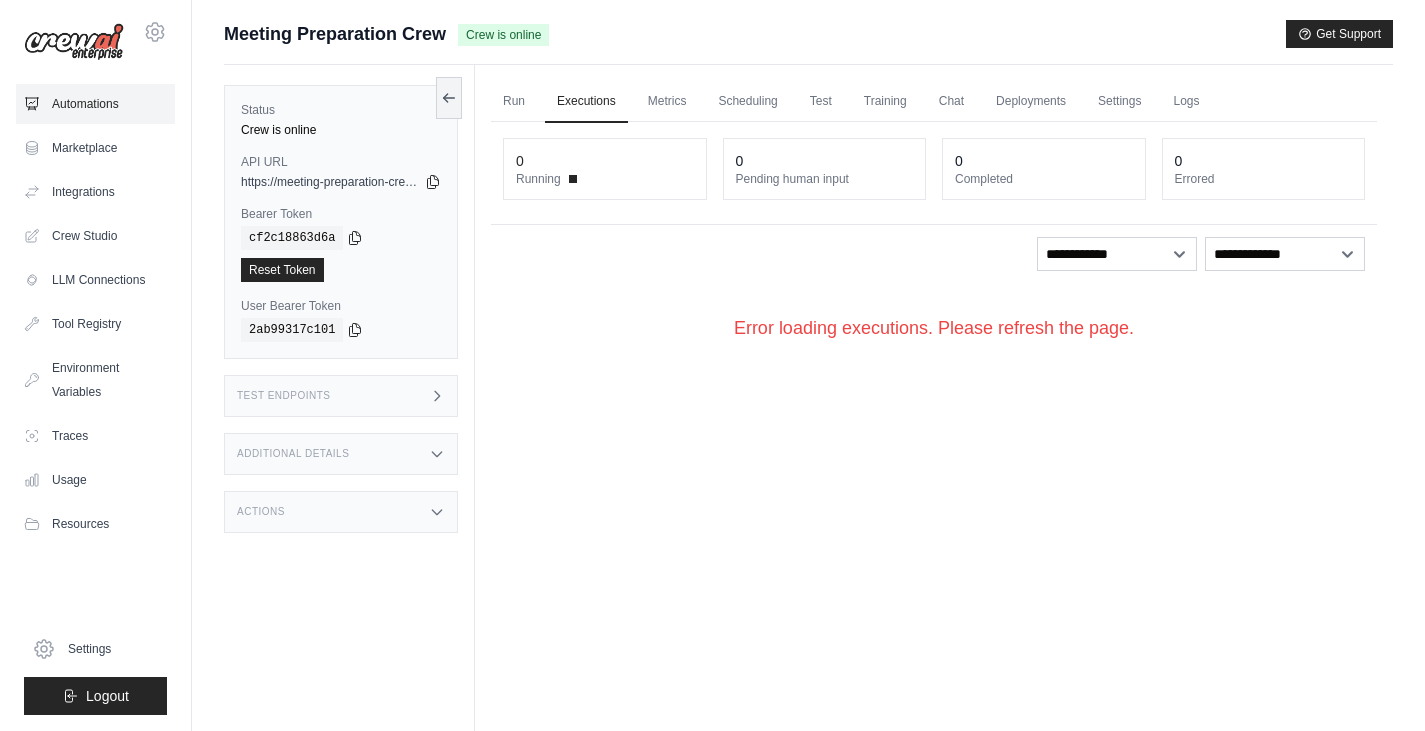 click on "Automations" at bounding box center (95, 104) 